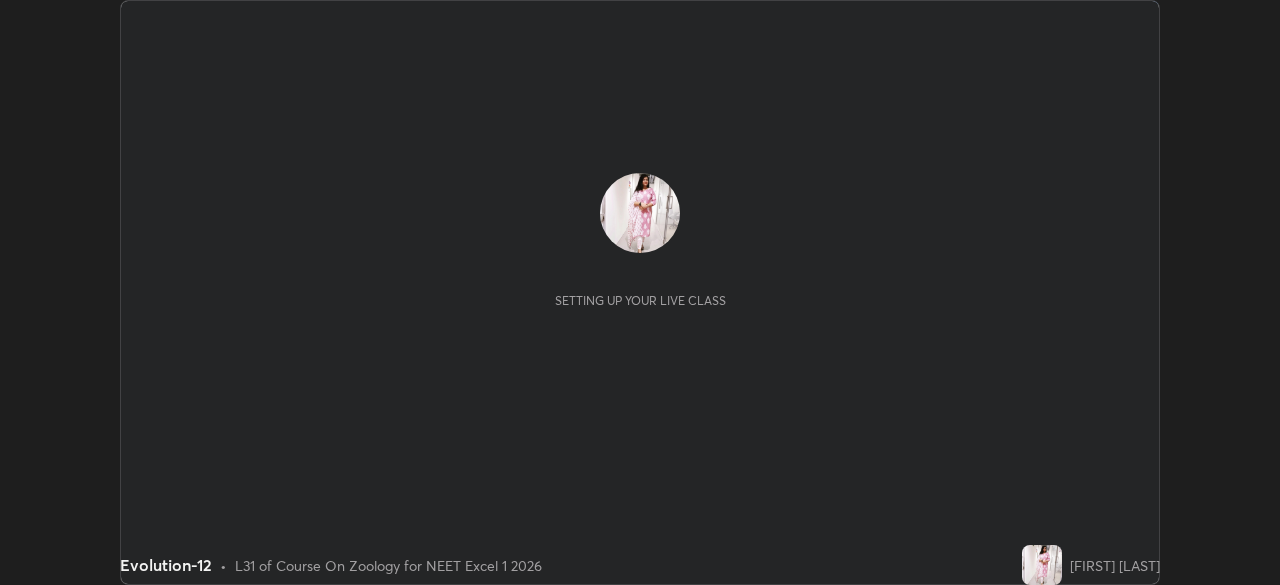 scroll, scrollTop: 0, scrollLeft: 0, axis: both 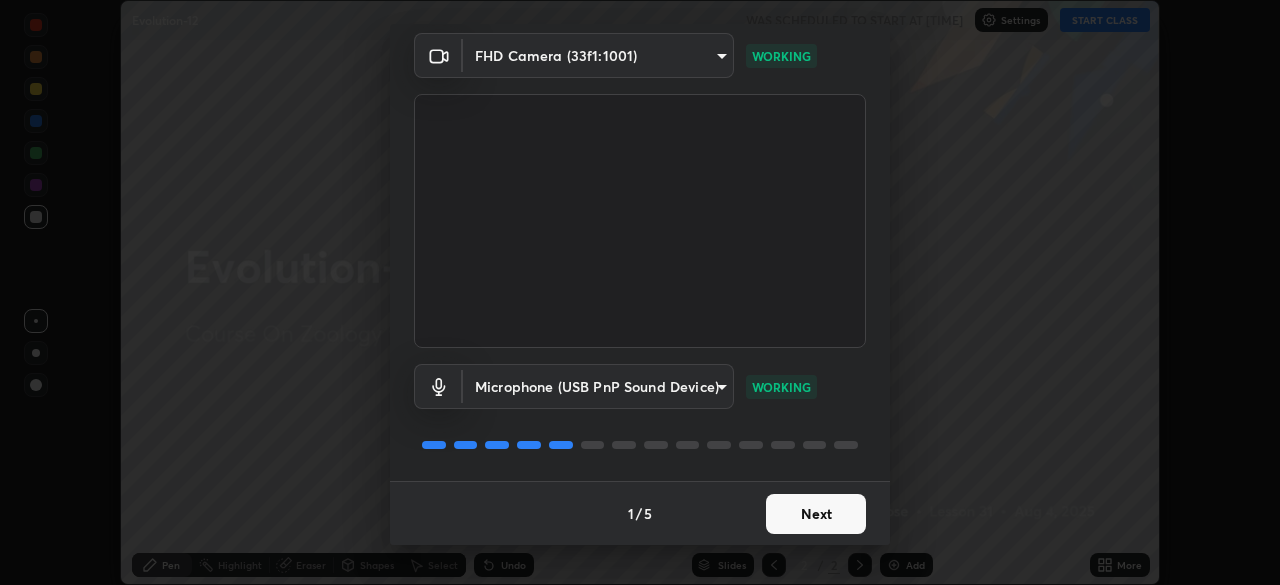 click on "Next" at bounding box center [816, 514] 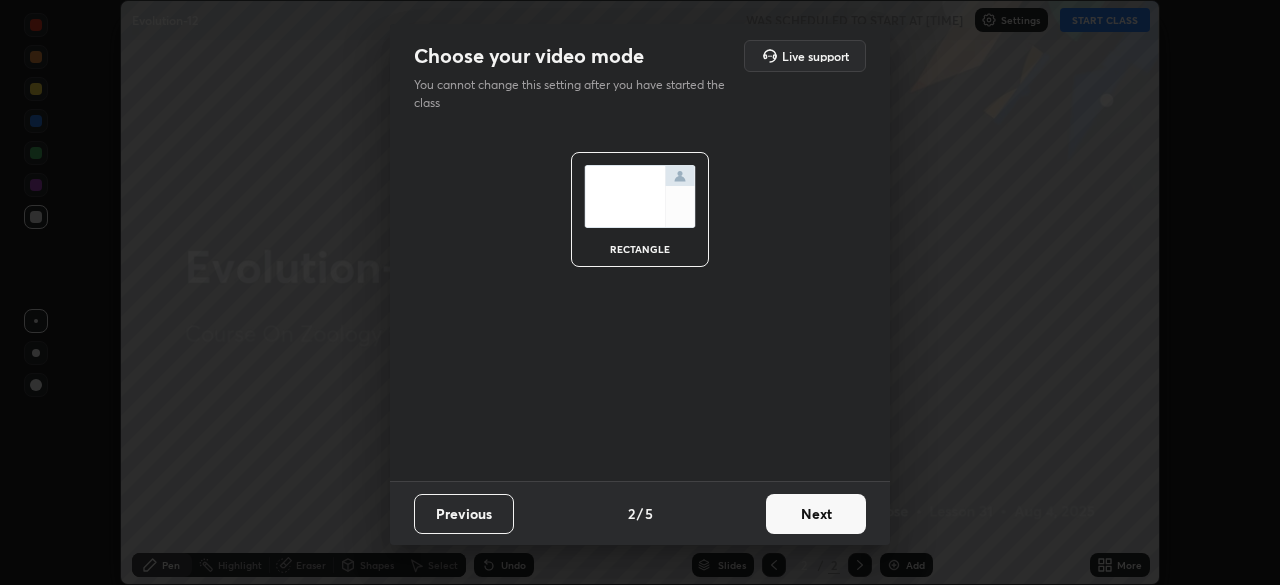 scroll, scrollTop: 0, scrollLeft: 0, axis: both 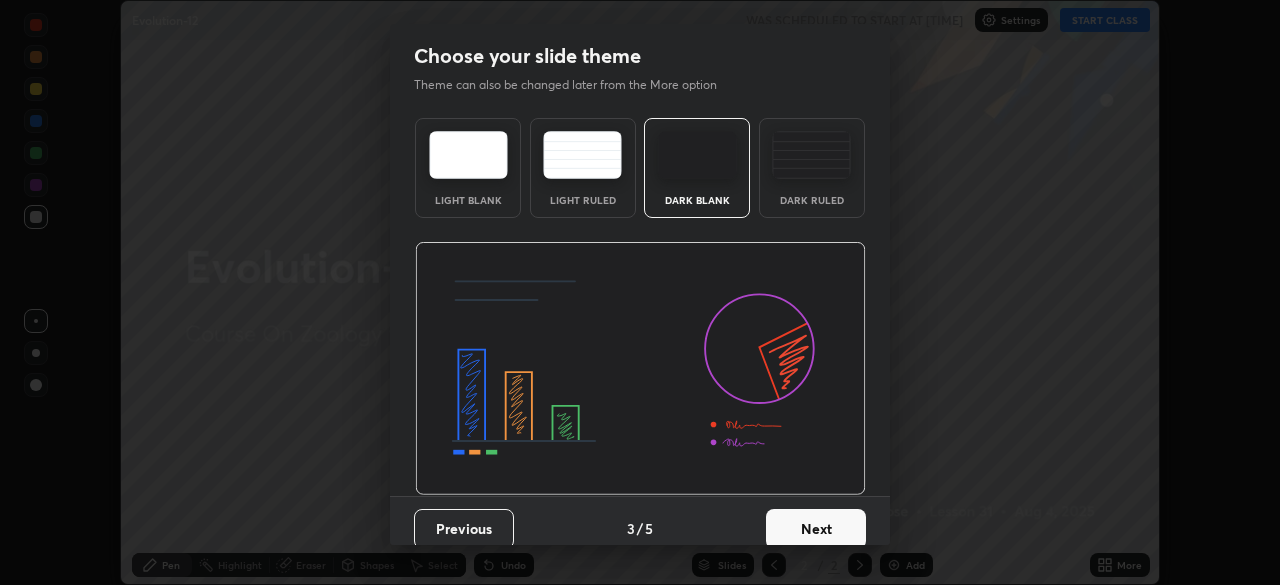 click on "Next" at bounding box center (816, 529) 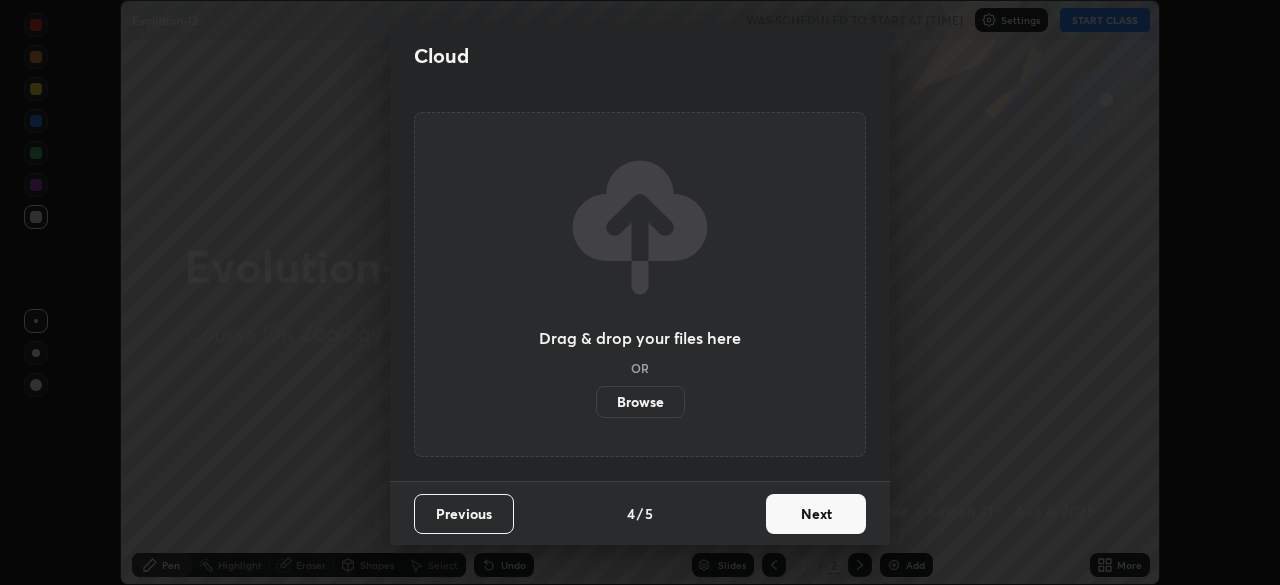 click on "Next" at bounding box center [816, 514] 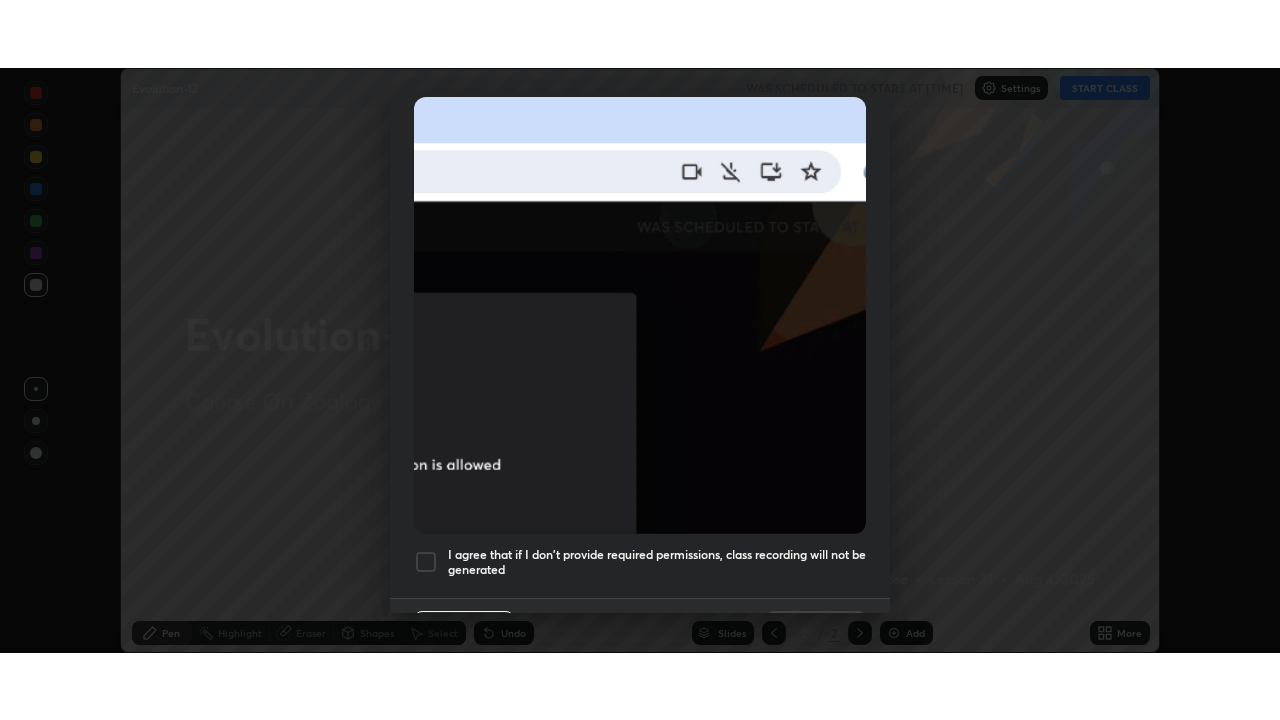 scroll, scrollTop: 479, scrollLeft: 0, axis: vertical 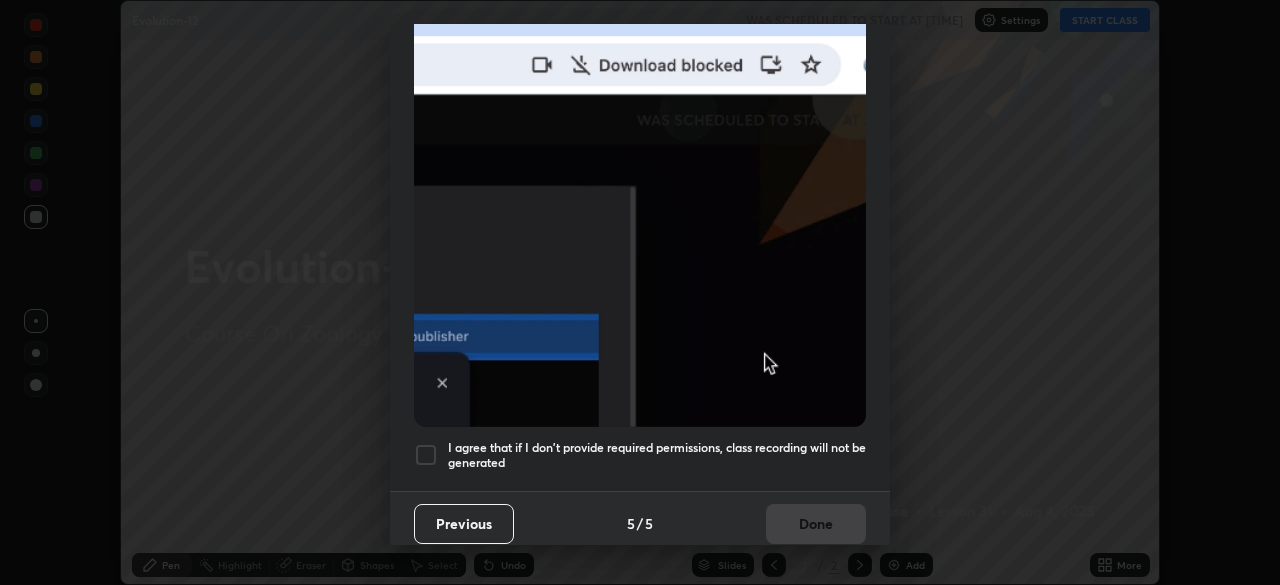 click on "I agree that if I don't provide required permissions, class recording will not be generated" at bounding box center (657, 455) 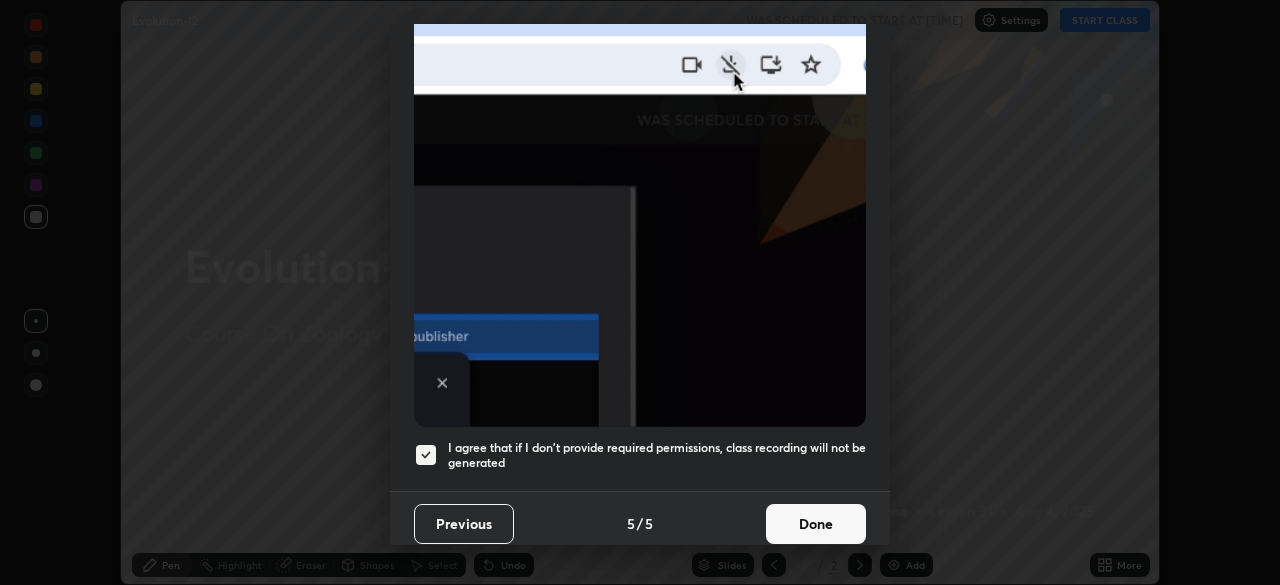 click on "Done" at bounding box center (816, 524) 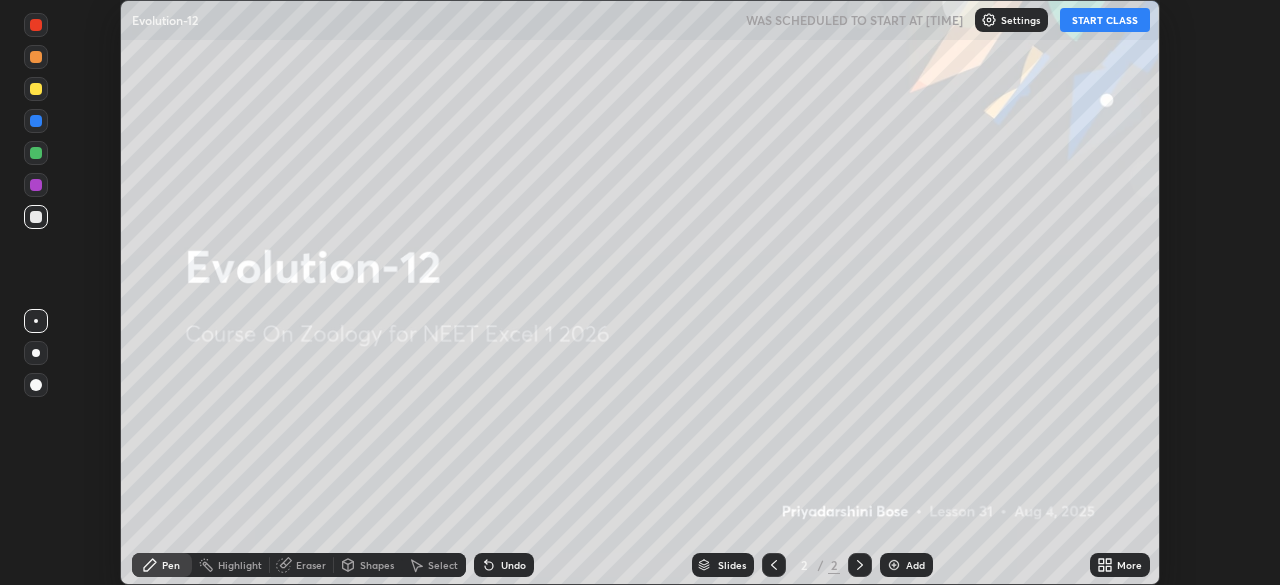 click on "START CLASS" at bounding box center [1105, 20] 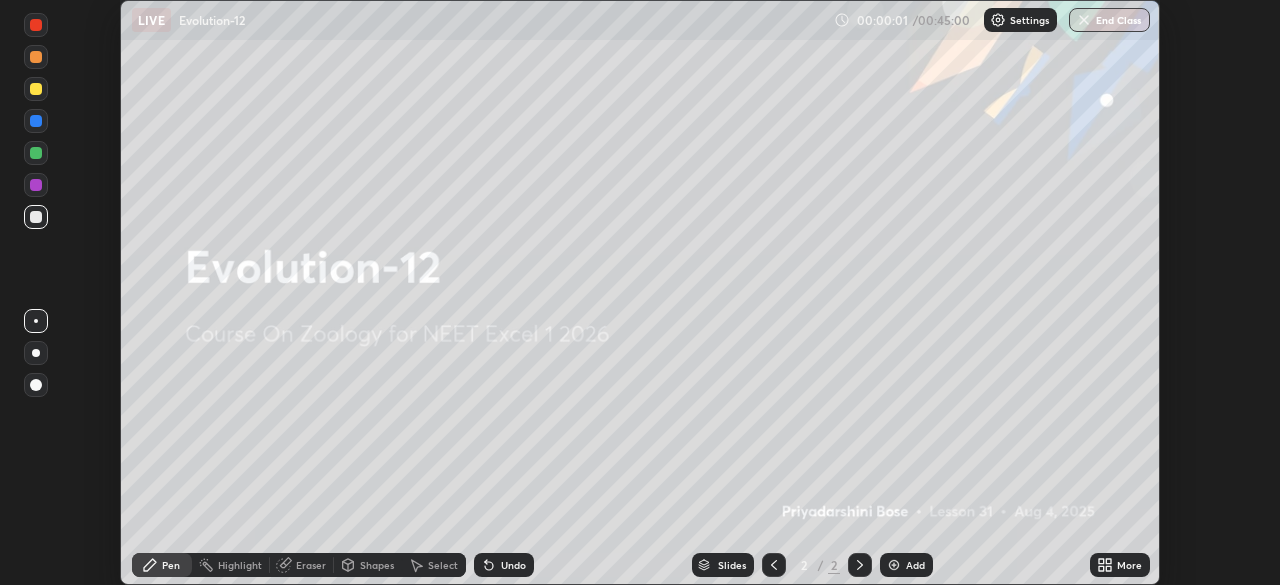 click at bounding box center (894, 565) 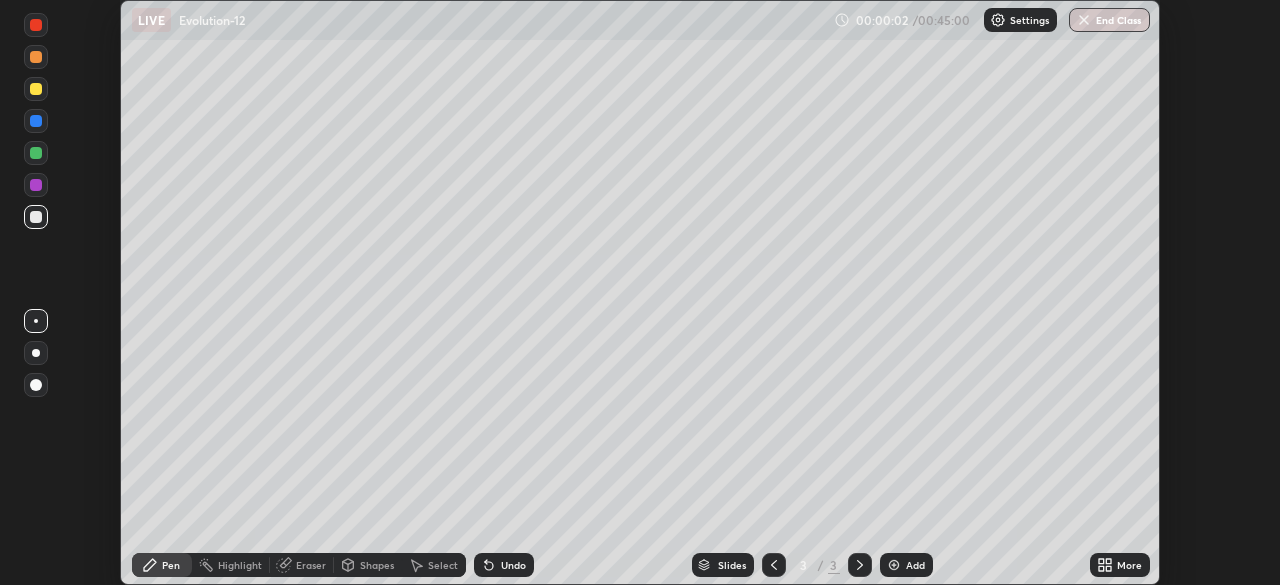 click 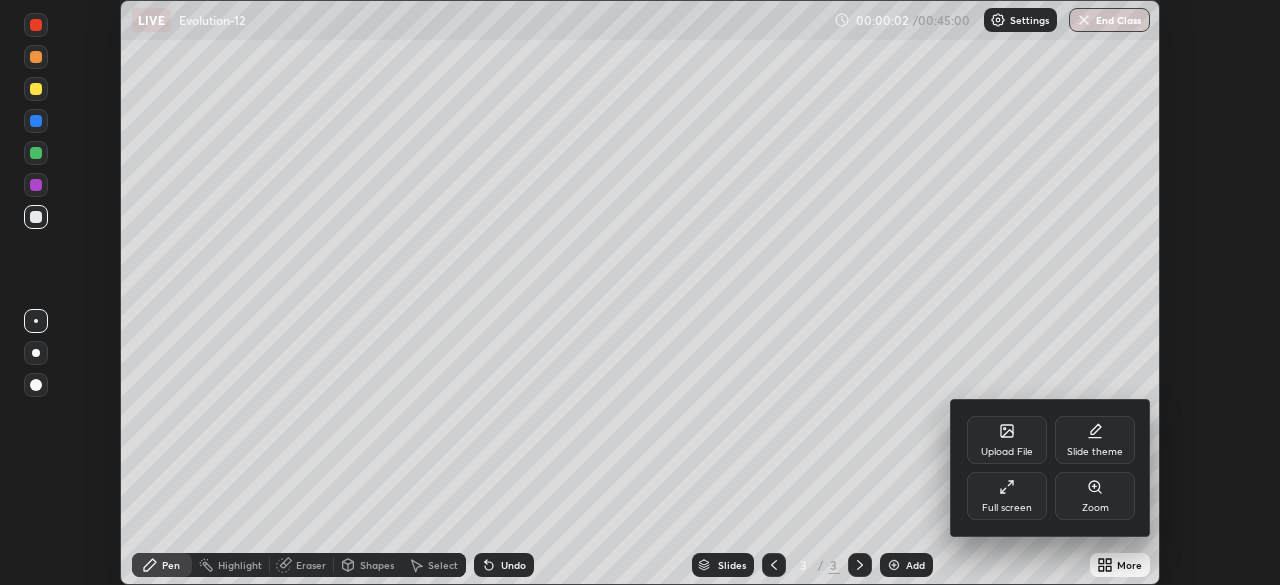click on "Full screen" at bounding box center (1007, 508) 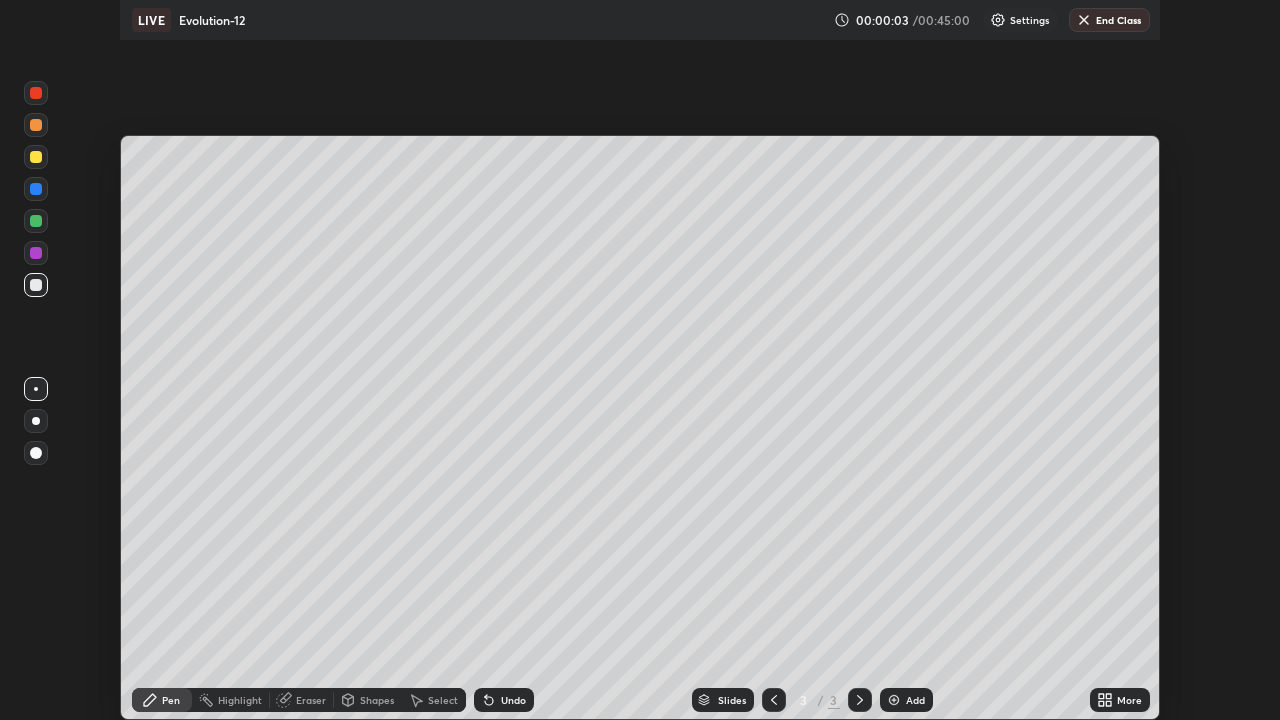 scroll, scrollTop: 99280, scrollLeft: 98720, axis: both 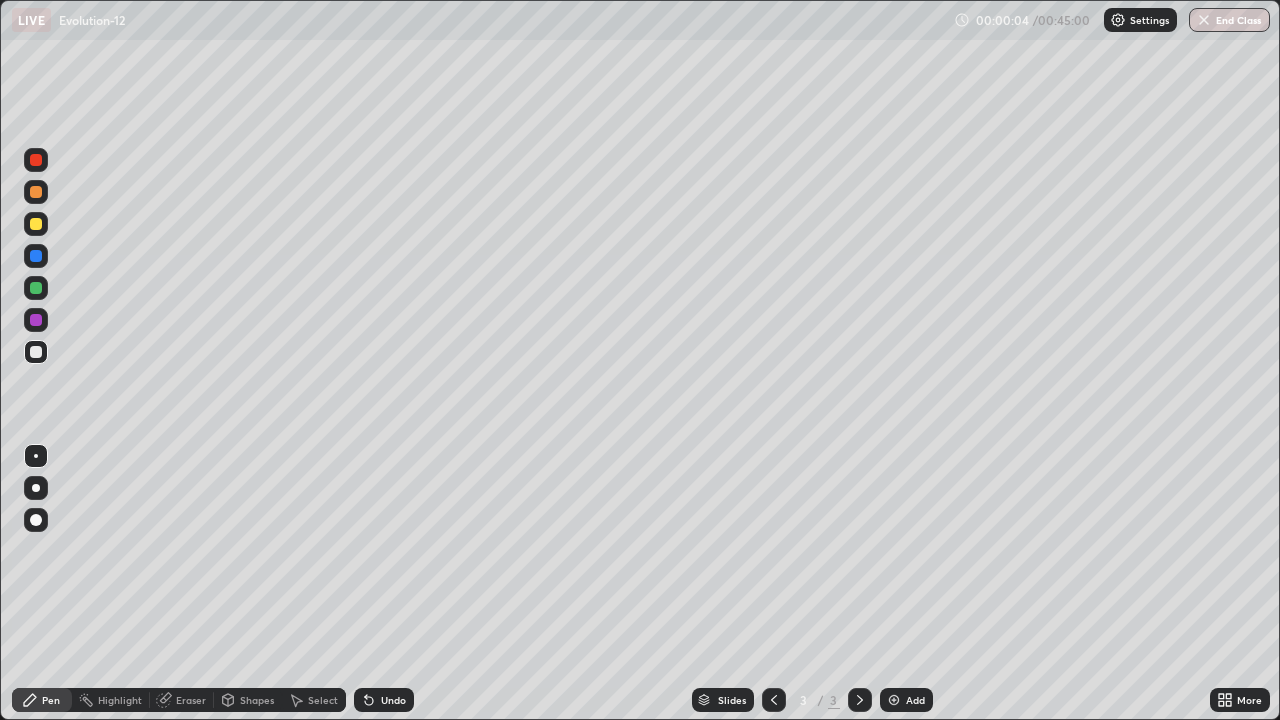 click at bounding box center (36, 192) 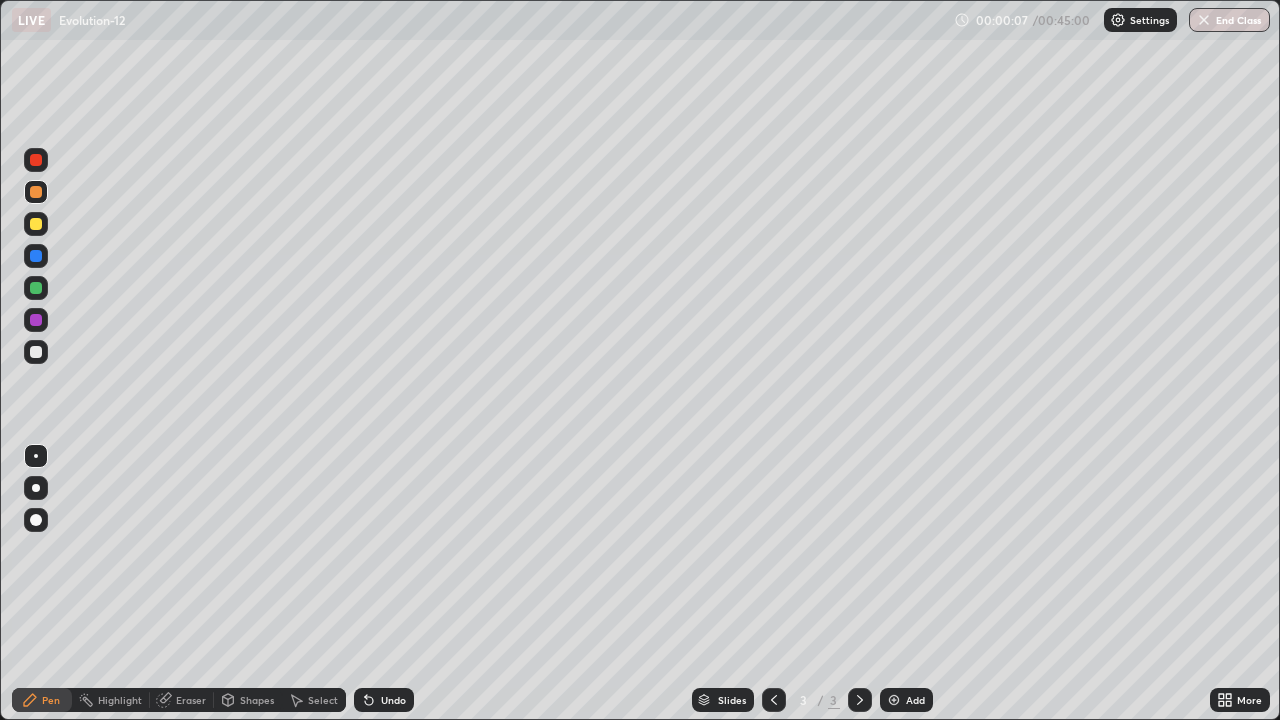 click at bounding box center [36, 520] 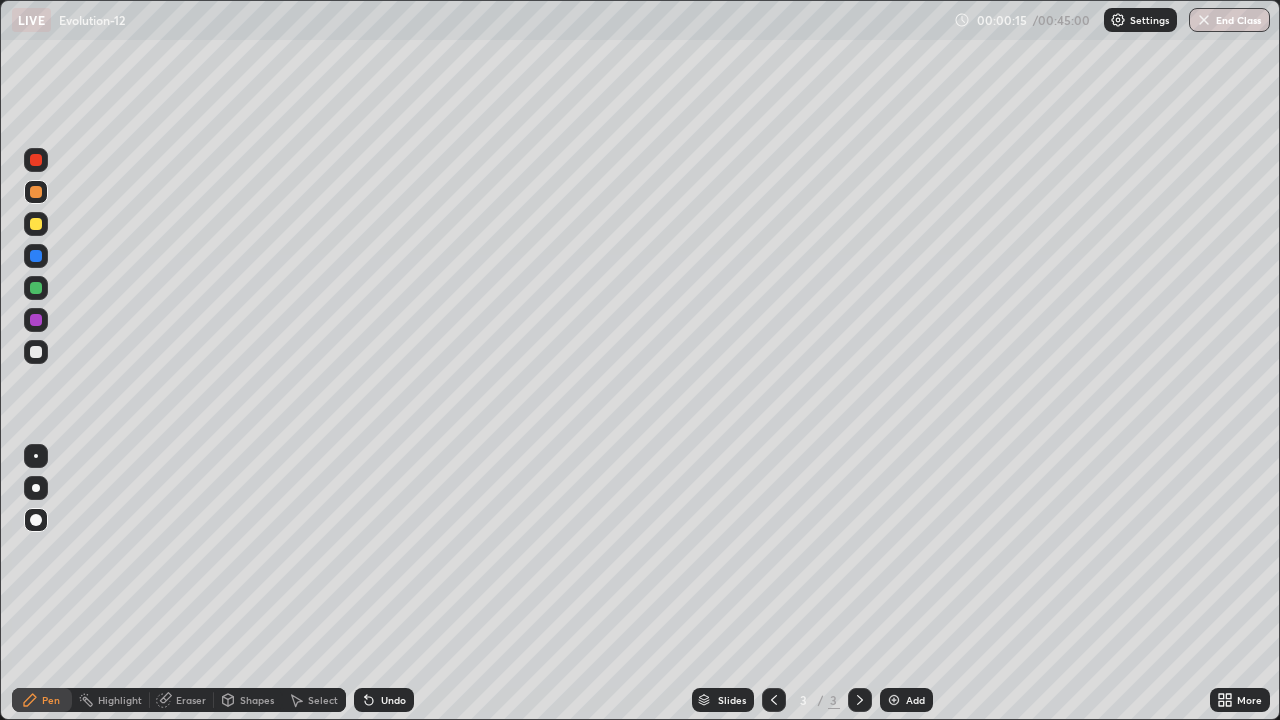 click on "Eraser" at bounding box center (191, 700) 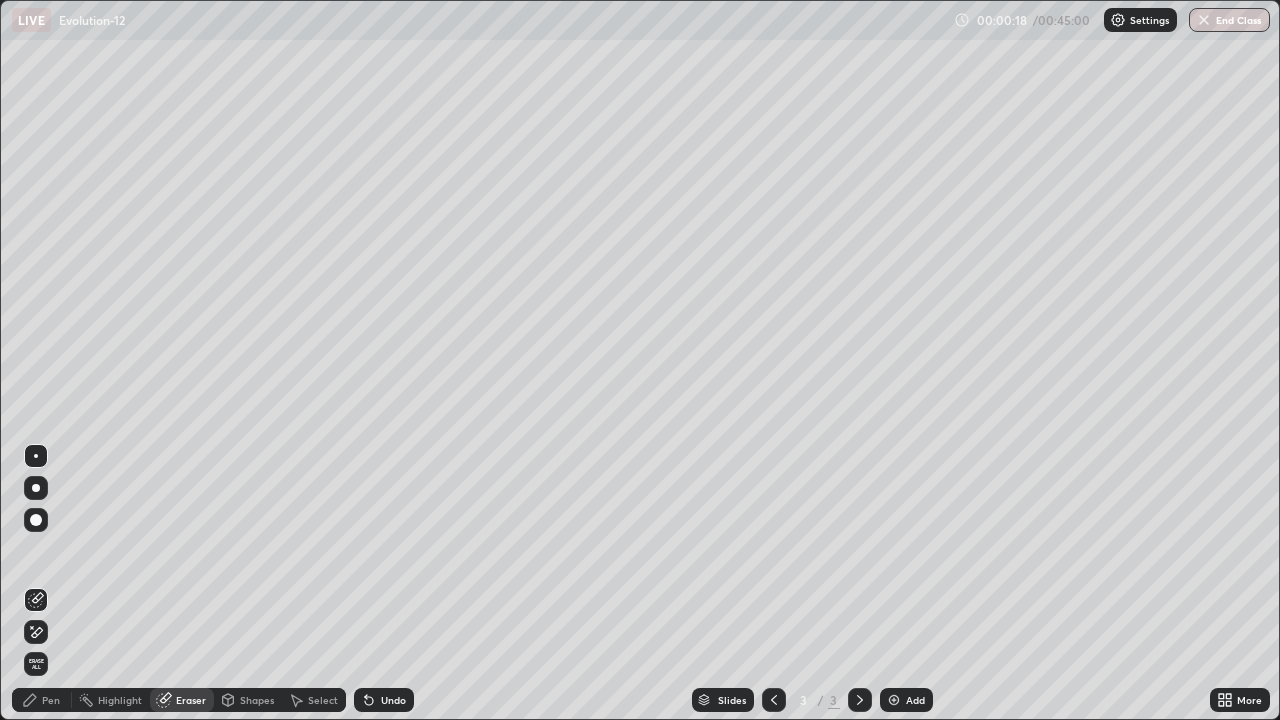 click on "Pen" at bounding box center [42, 700] 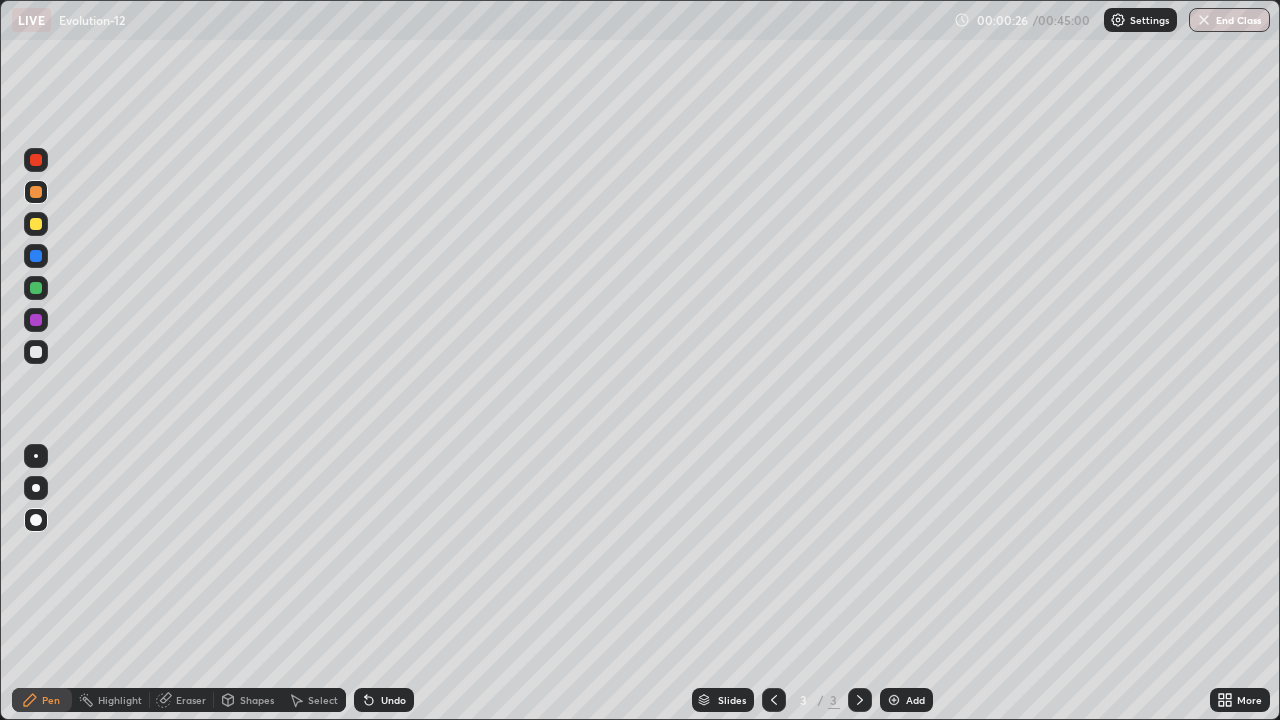 click at bounding box center [36, 352] 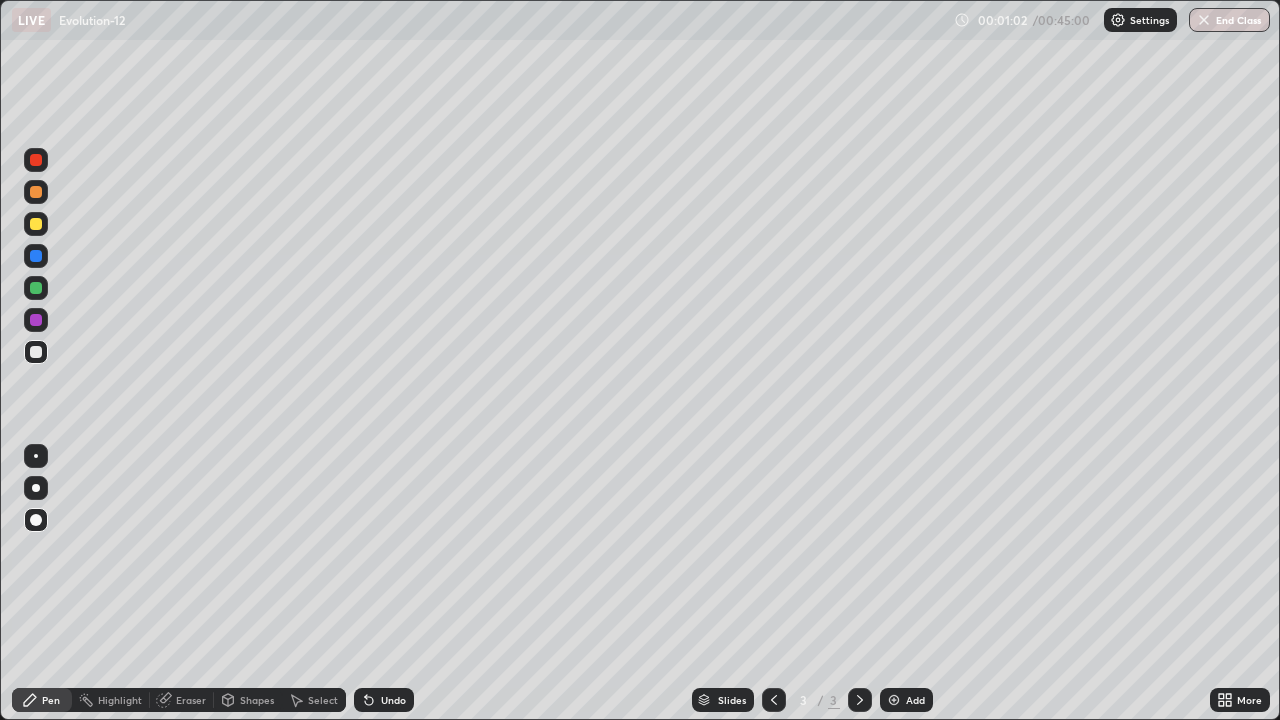 click at bounding box center (36, 352) 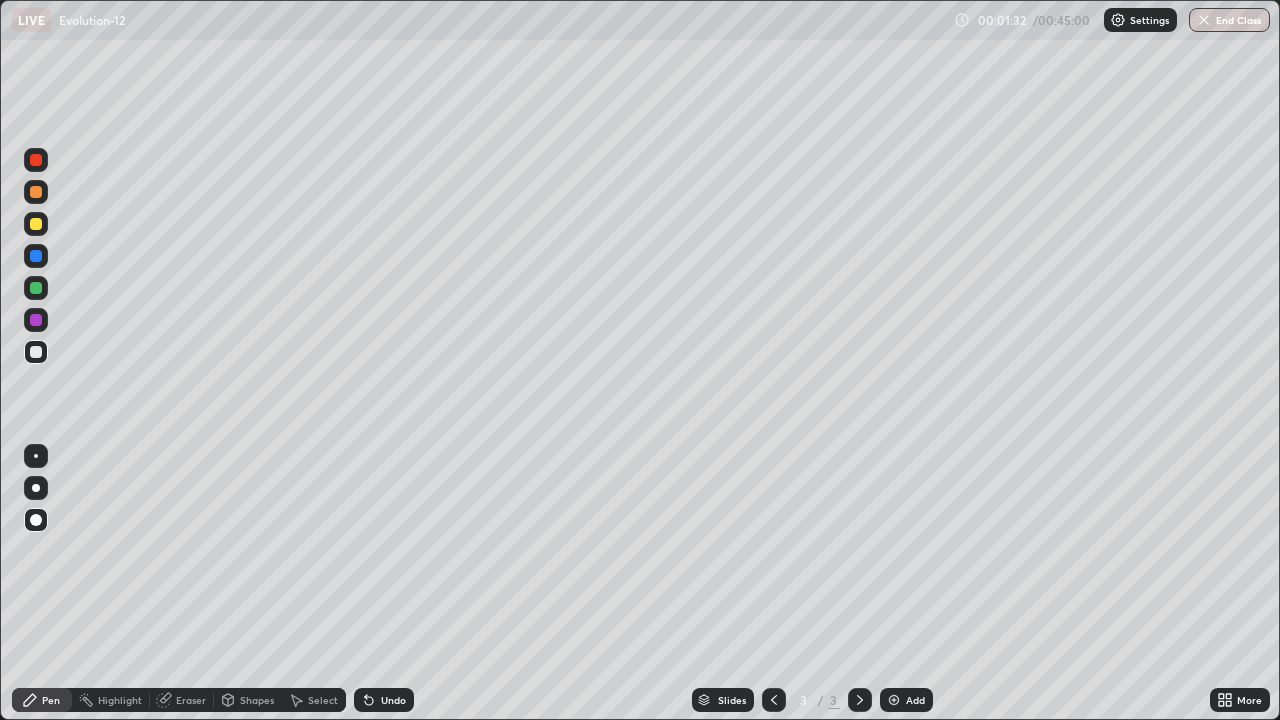 click at bounding box center [36, 224] 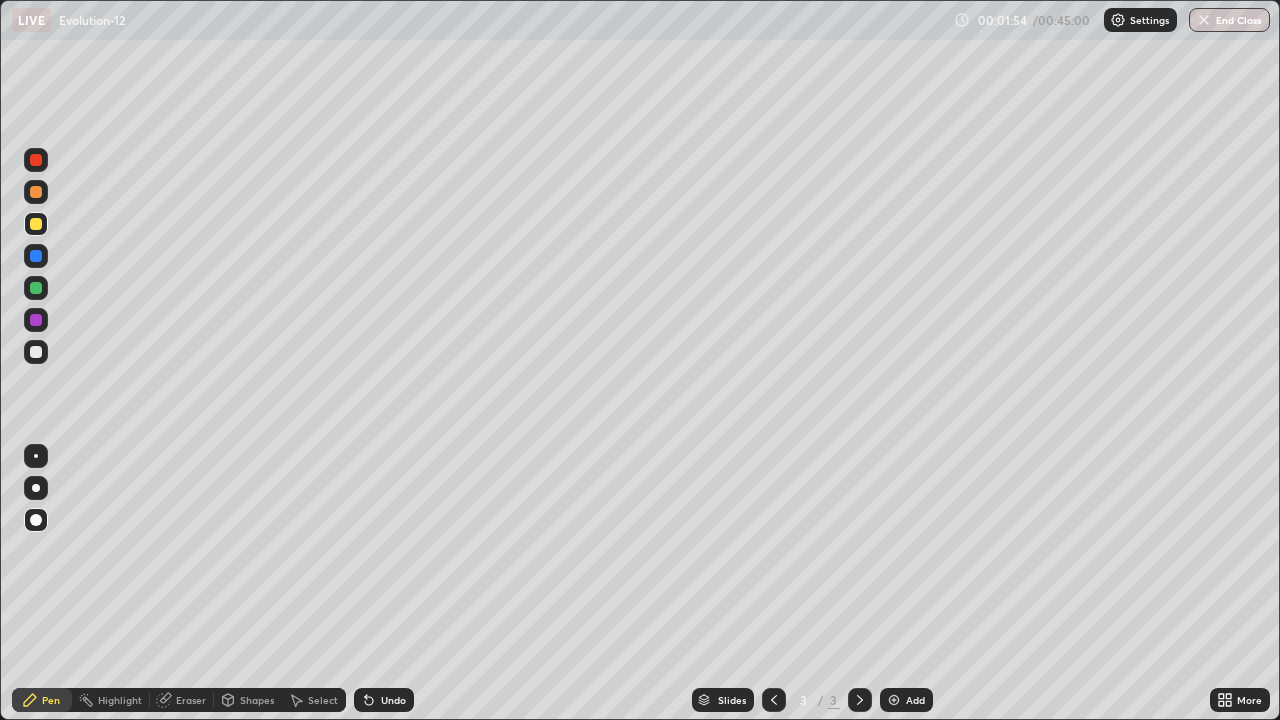 click at bounding box center (36, 352) 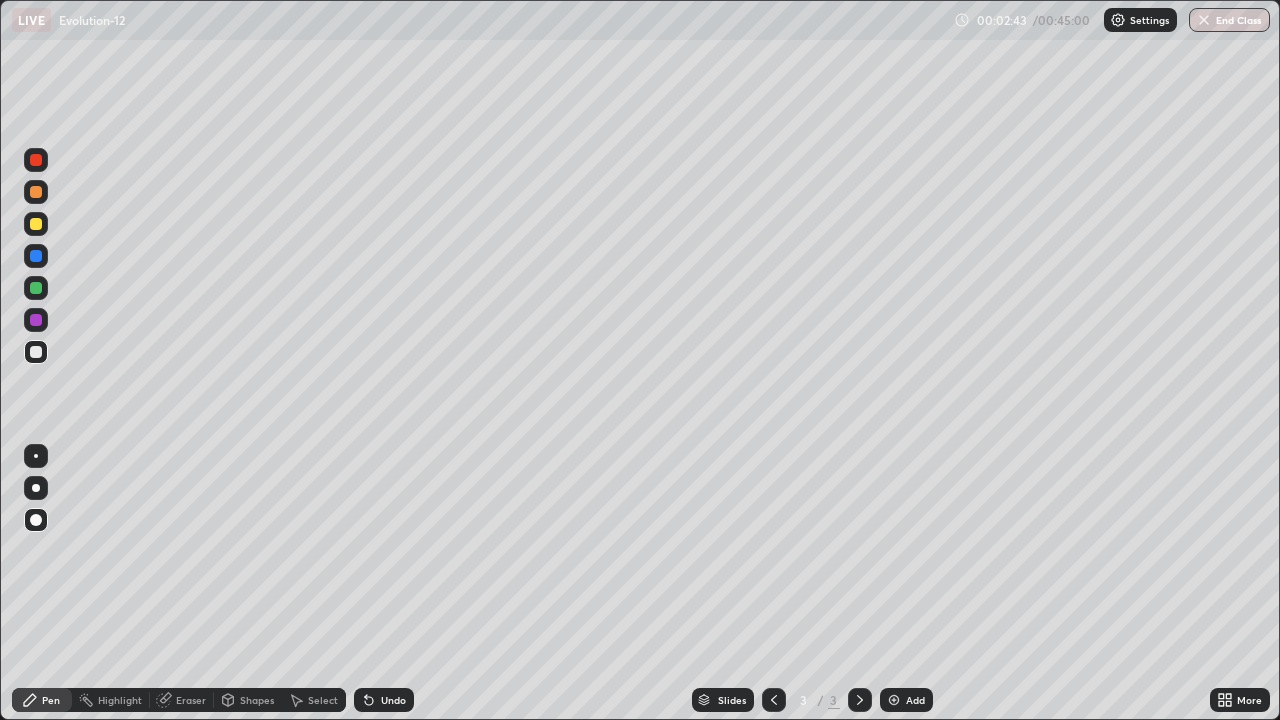 click at bounding box center [36, 288] 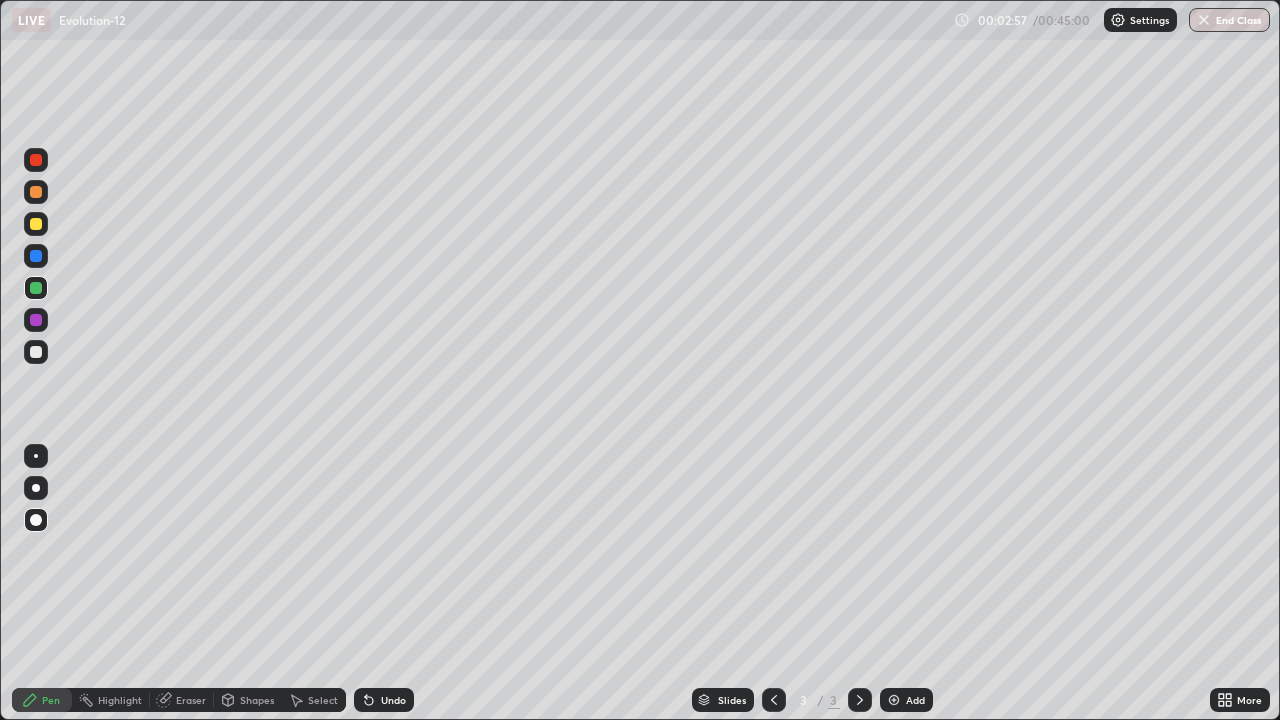 click at bounding box center (36, 352) 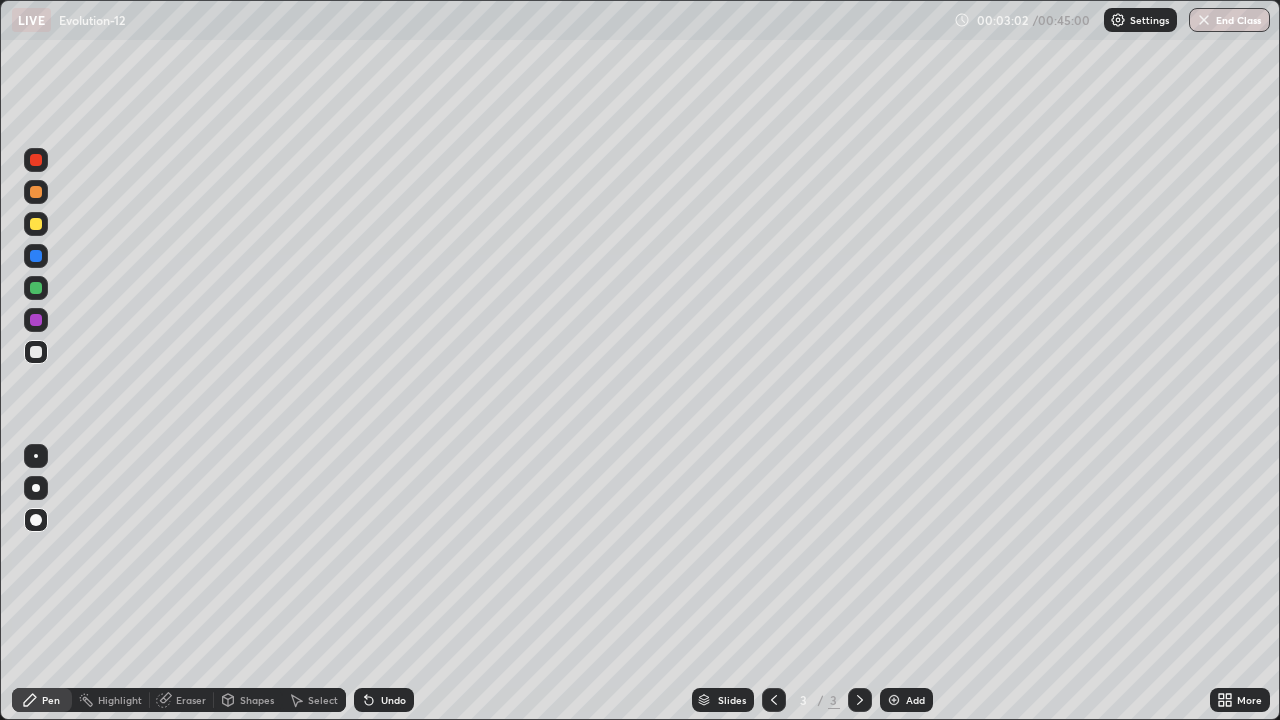 click 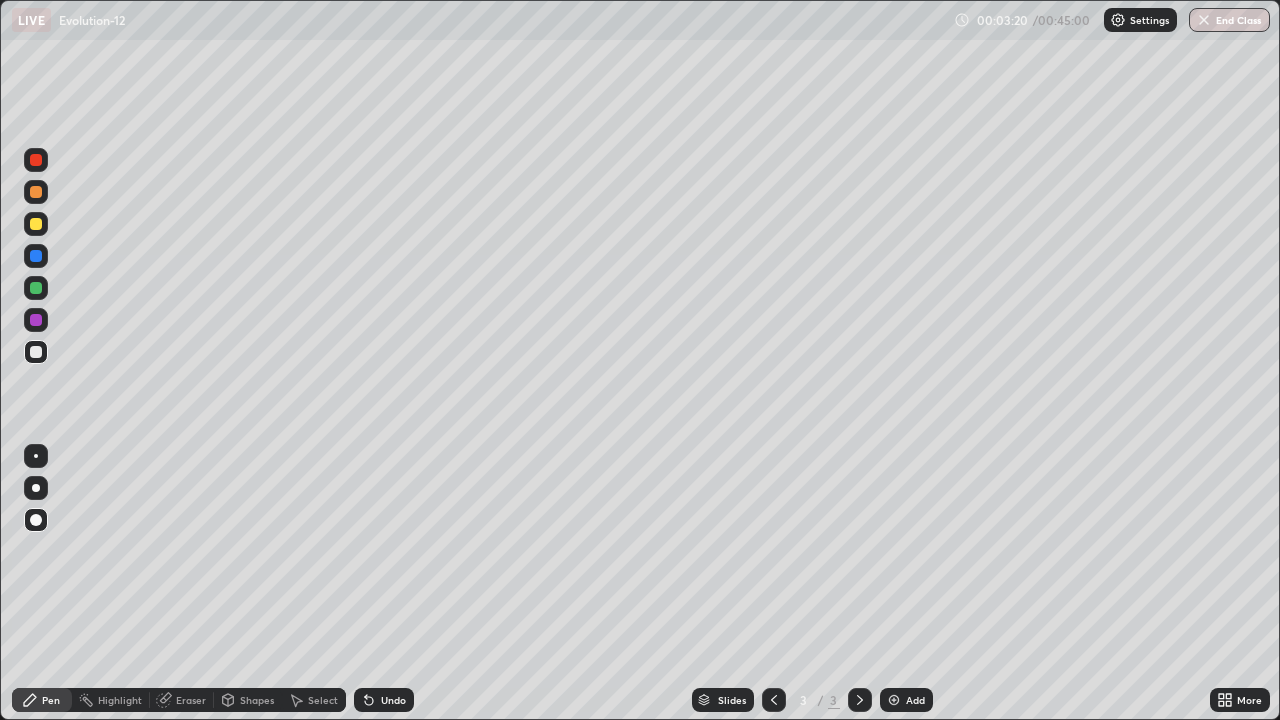 click on "Eraser" at bounding box center (182, 700) 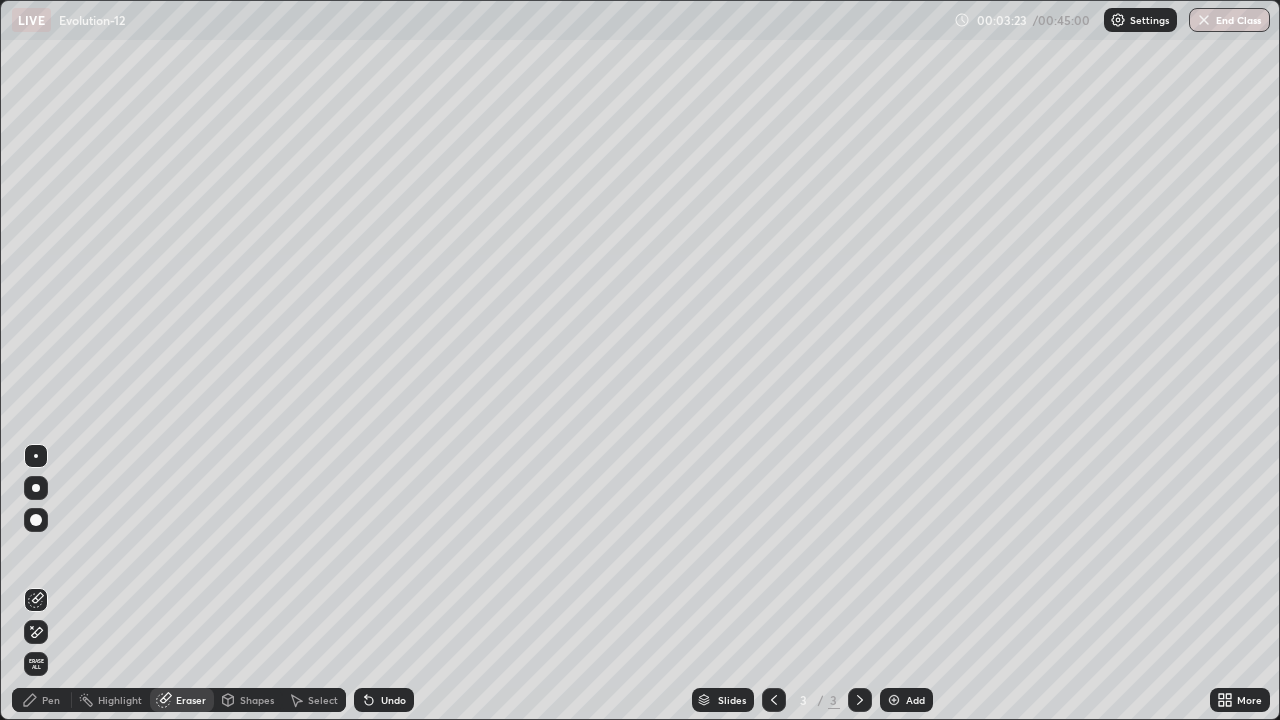 click on "Pen" at bounding box center [51, 700] 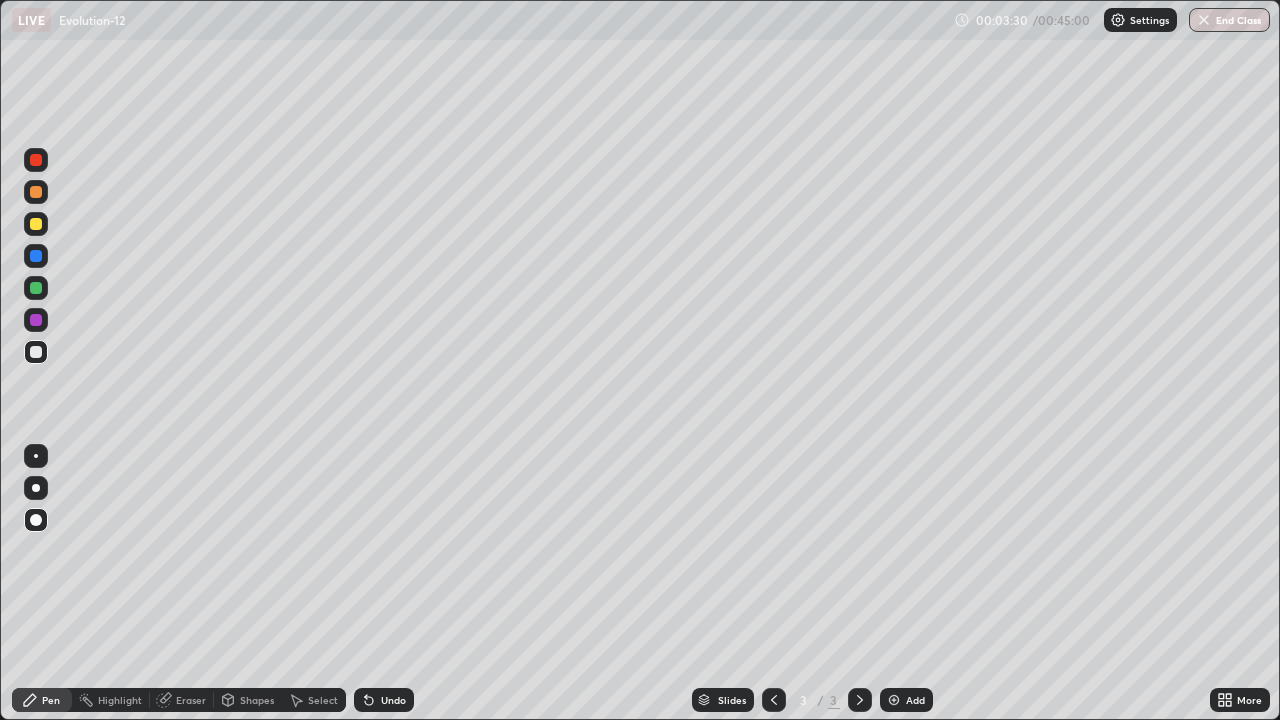 click at bounding box center (36, 192) 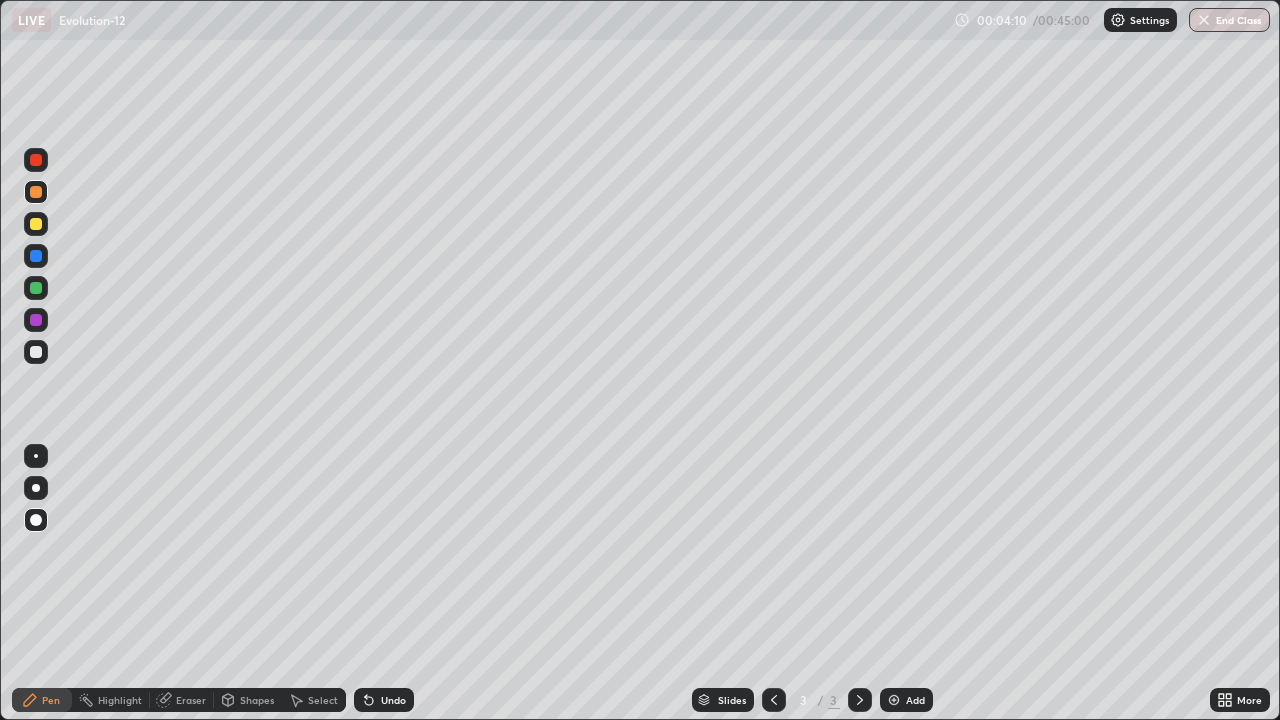 click at bounding box center (36, 352) 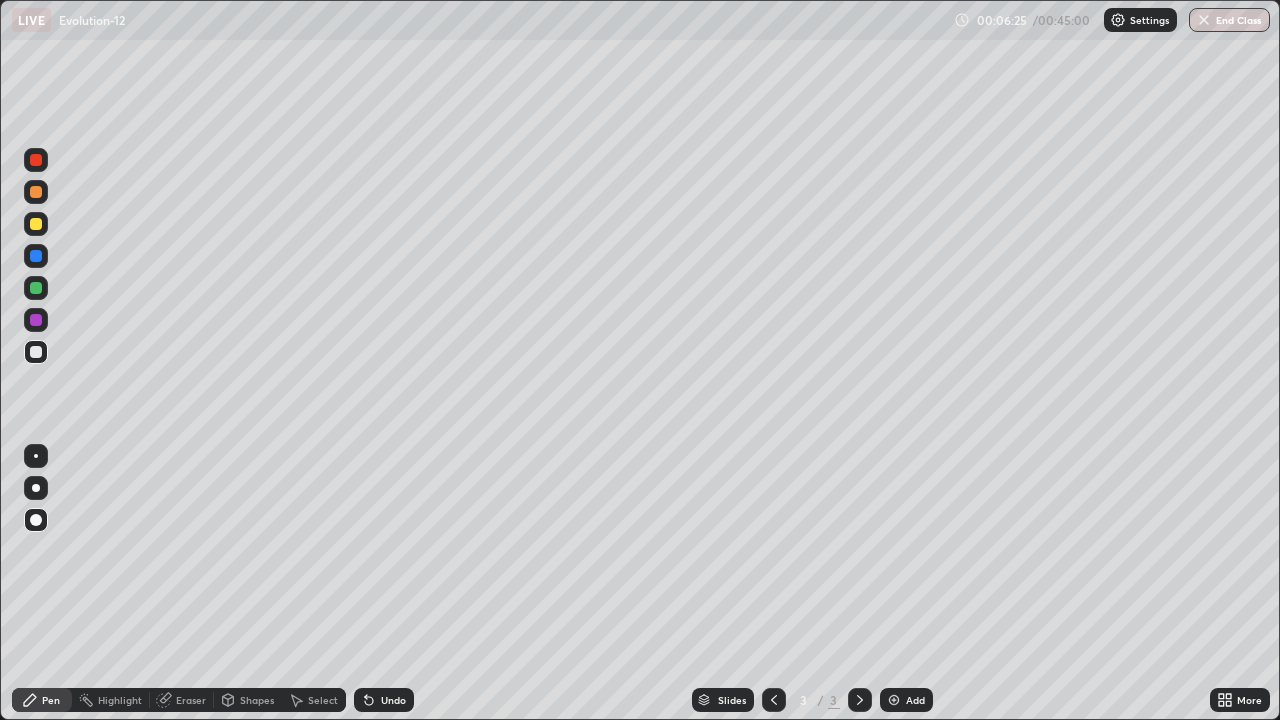 click at bounding box center (36, 320) 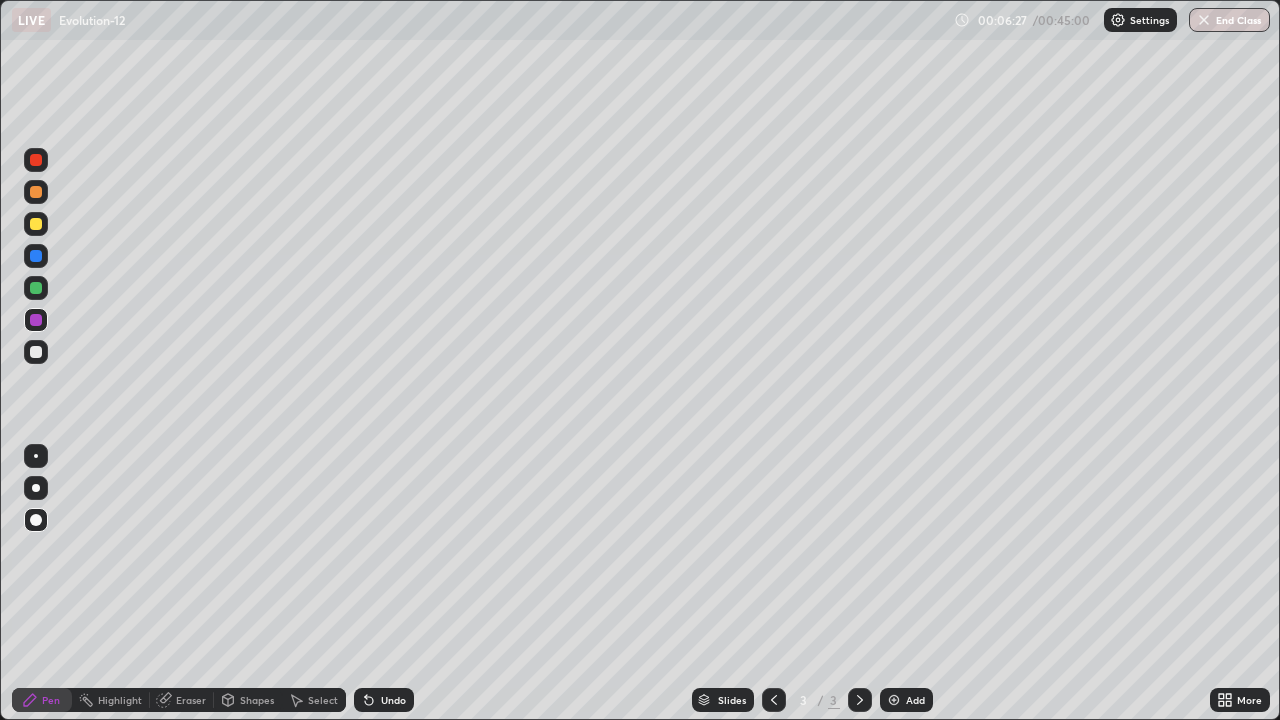 click at bounding box center [36, 352] 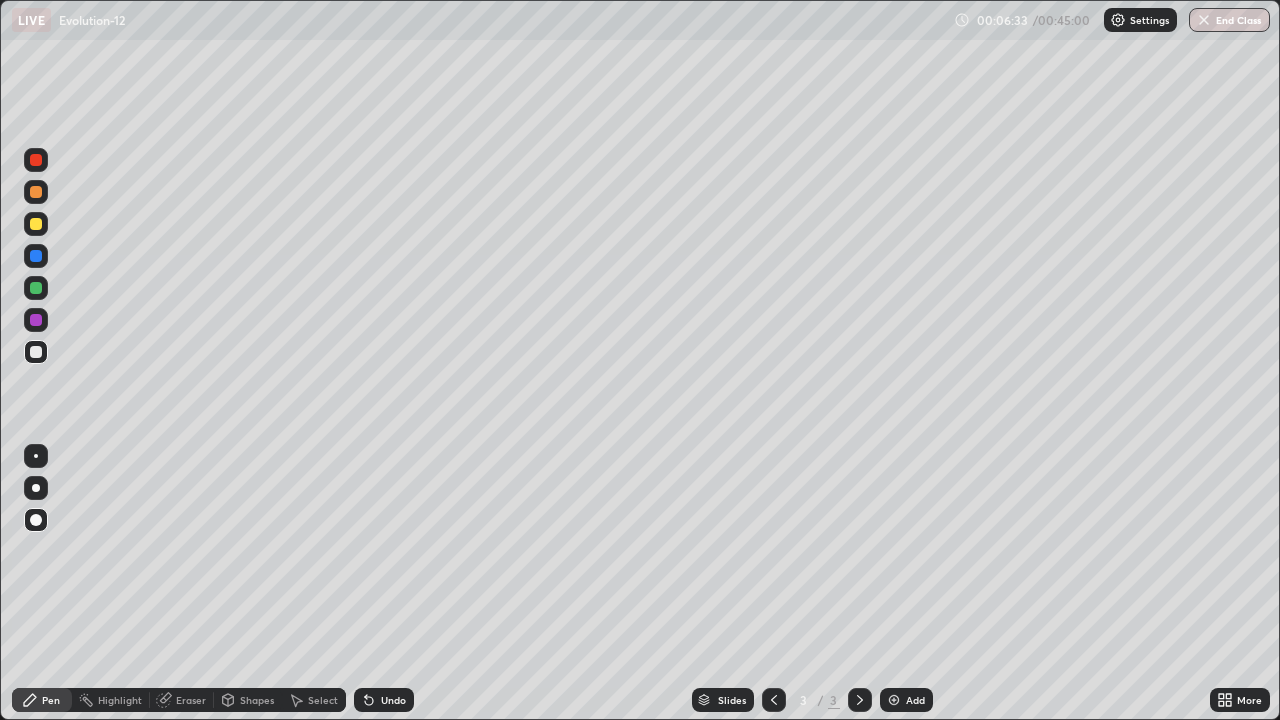 click on "Eraser" at bounding box center [191, 700] 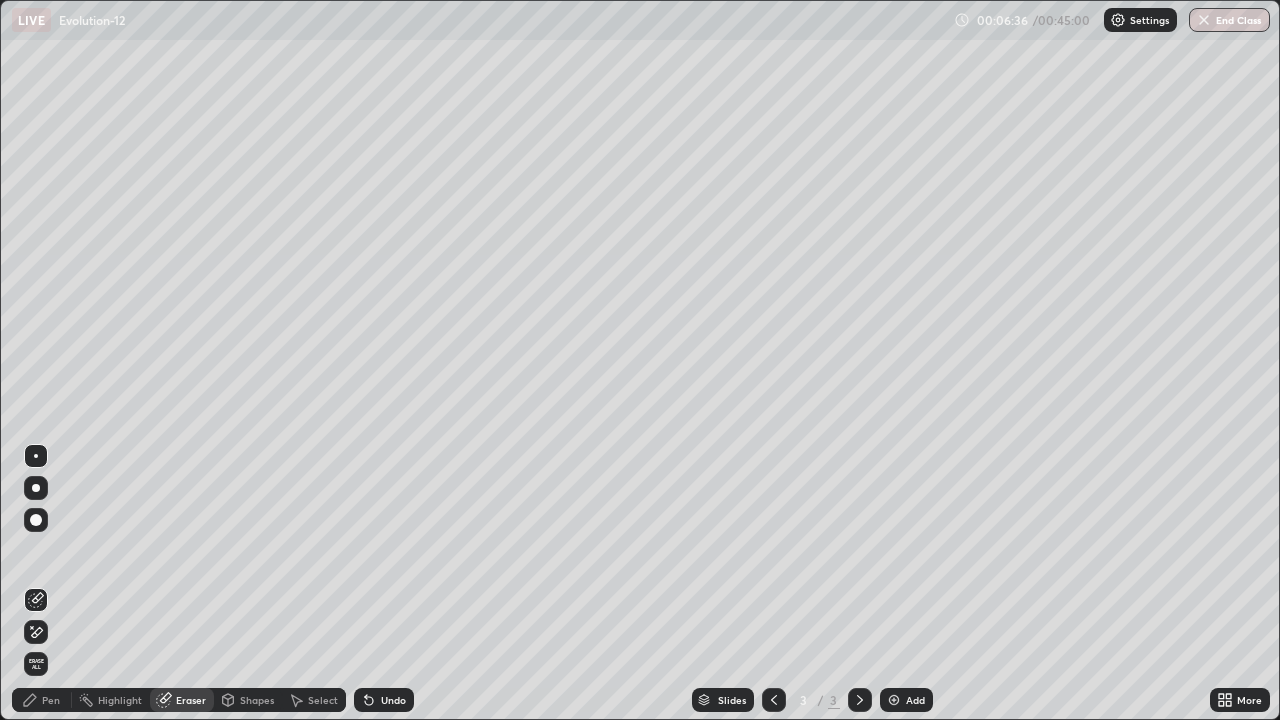 click on "Pen" at bounding box center [51, 700] 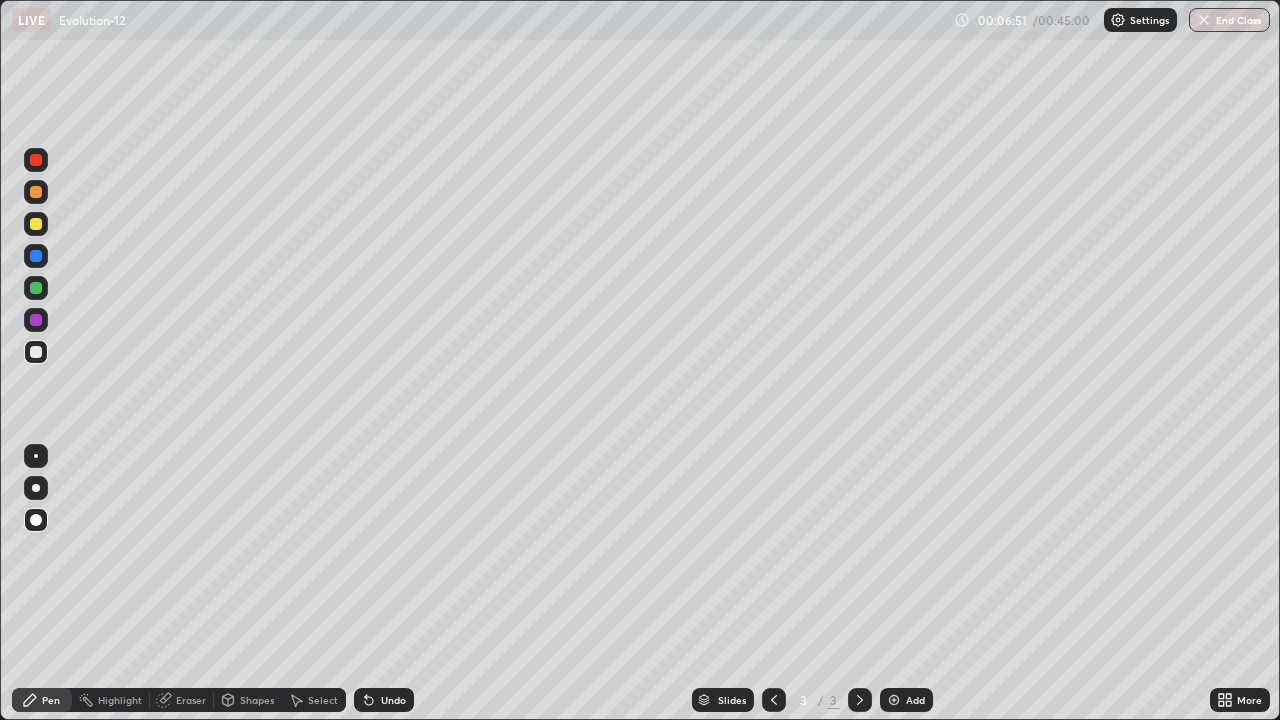 click on "Eraser" at bounding box center [191, 700] 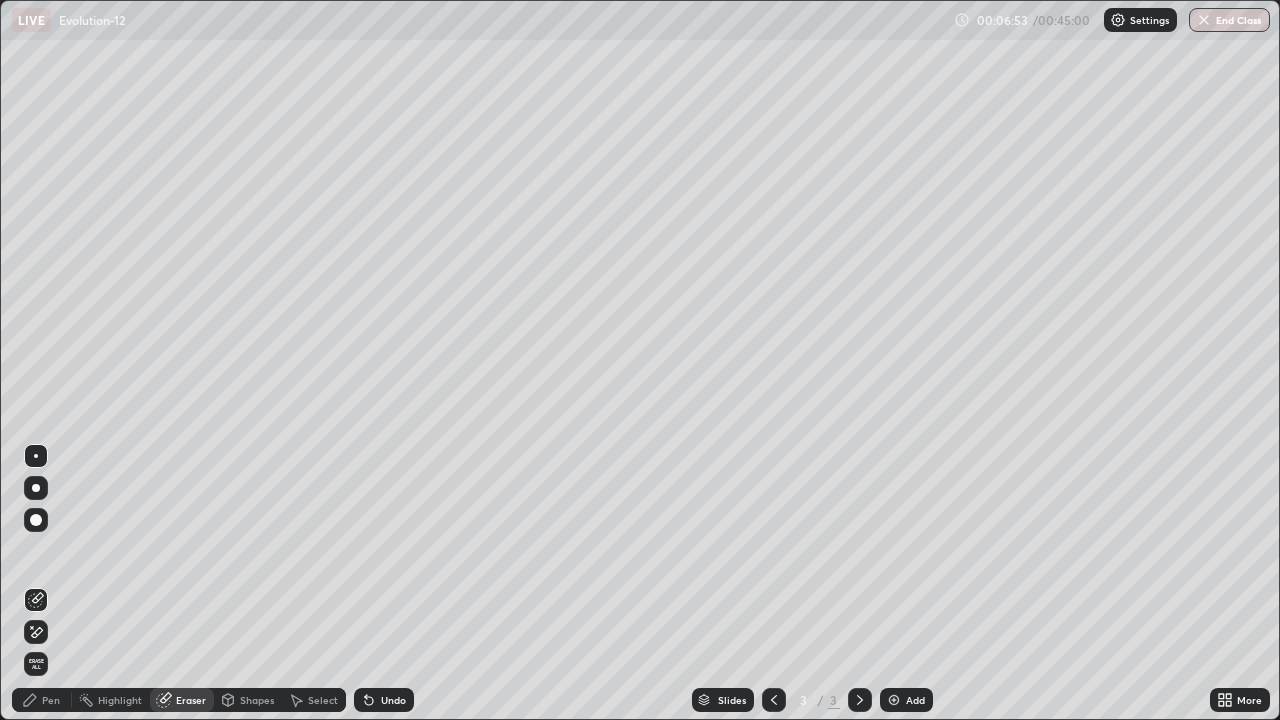 click on "Pen" at bounding box center [51, 700] 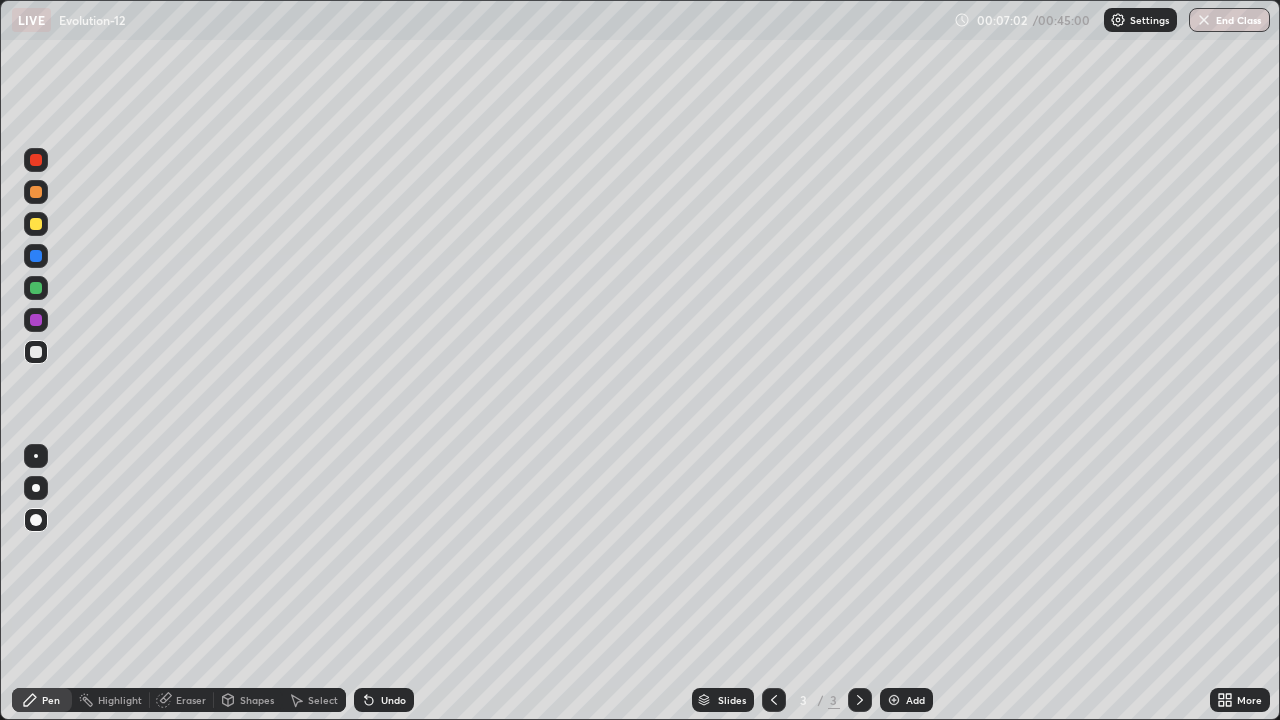 click on "Eraser" at bounding box center [191, 700] 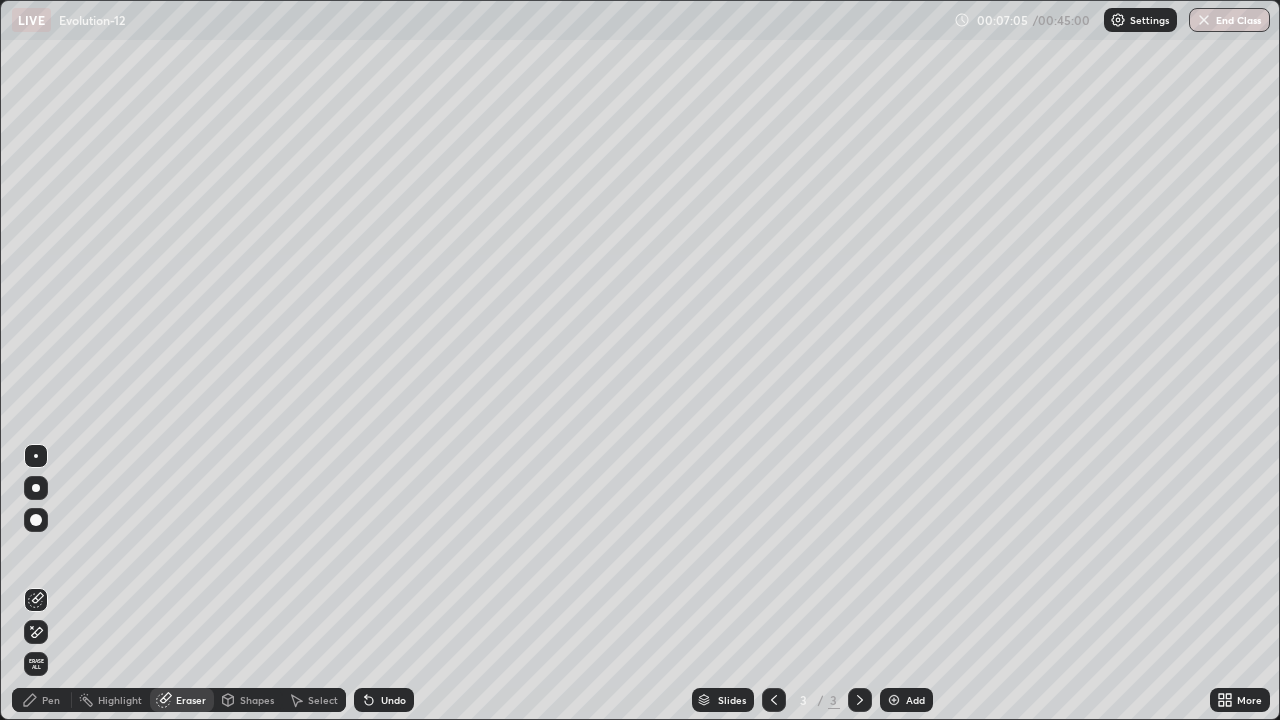 click on "Pen" at bounding box center (51, 700) 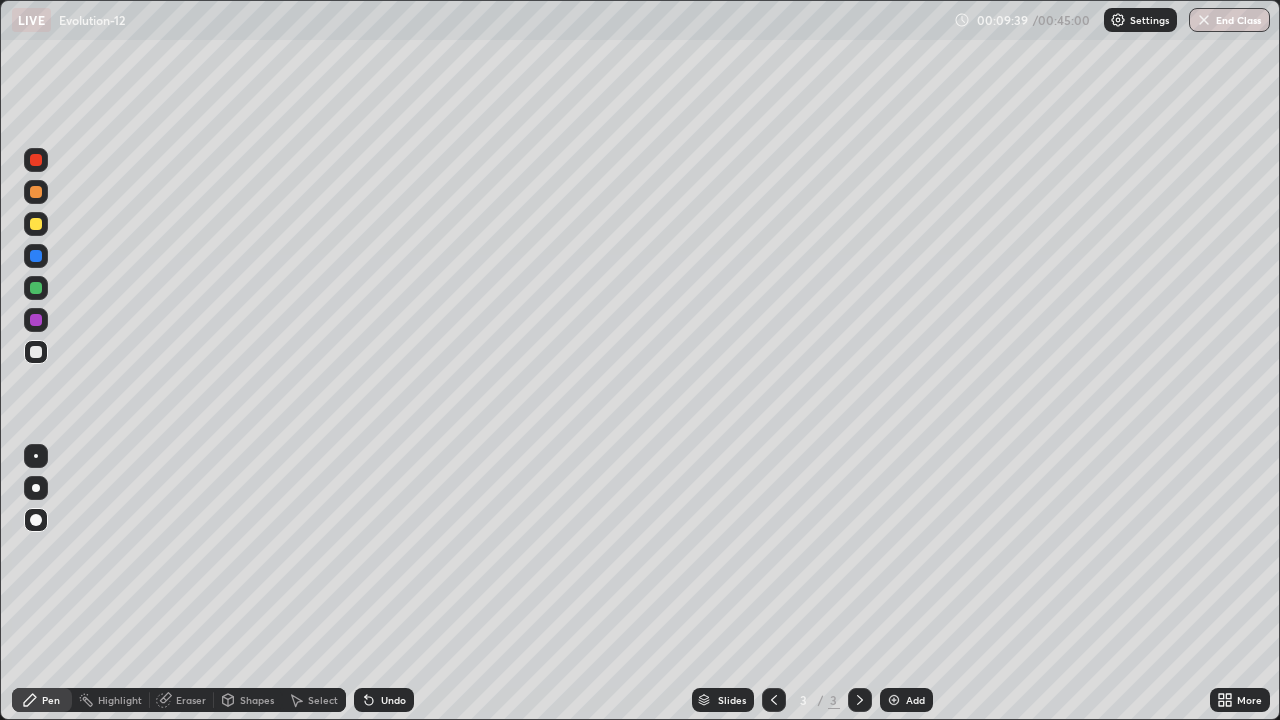 click on "Add" at bounding box center (906, 700) 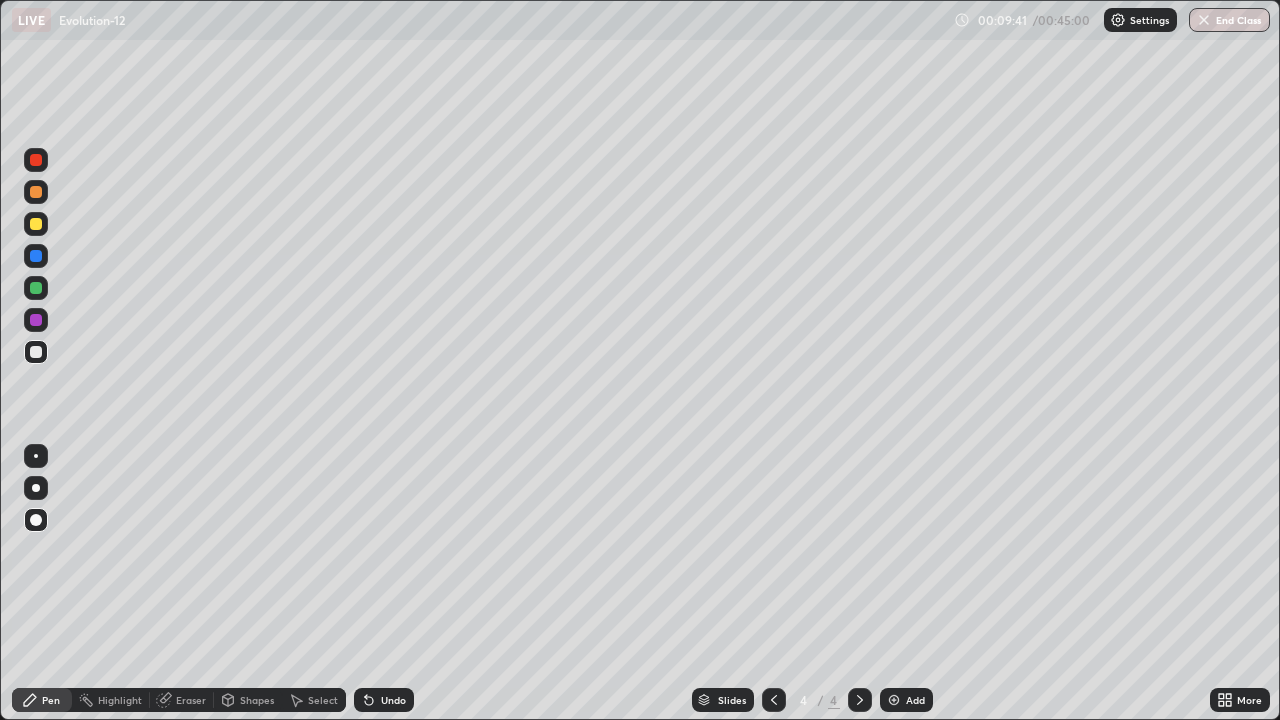click at bounding box center [36, 288] 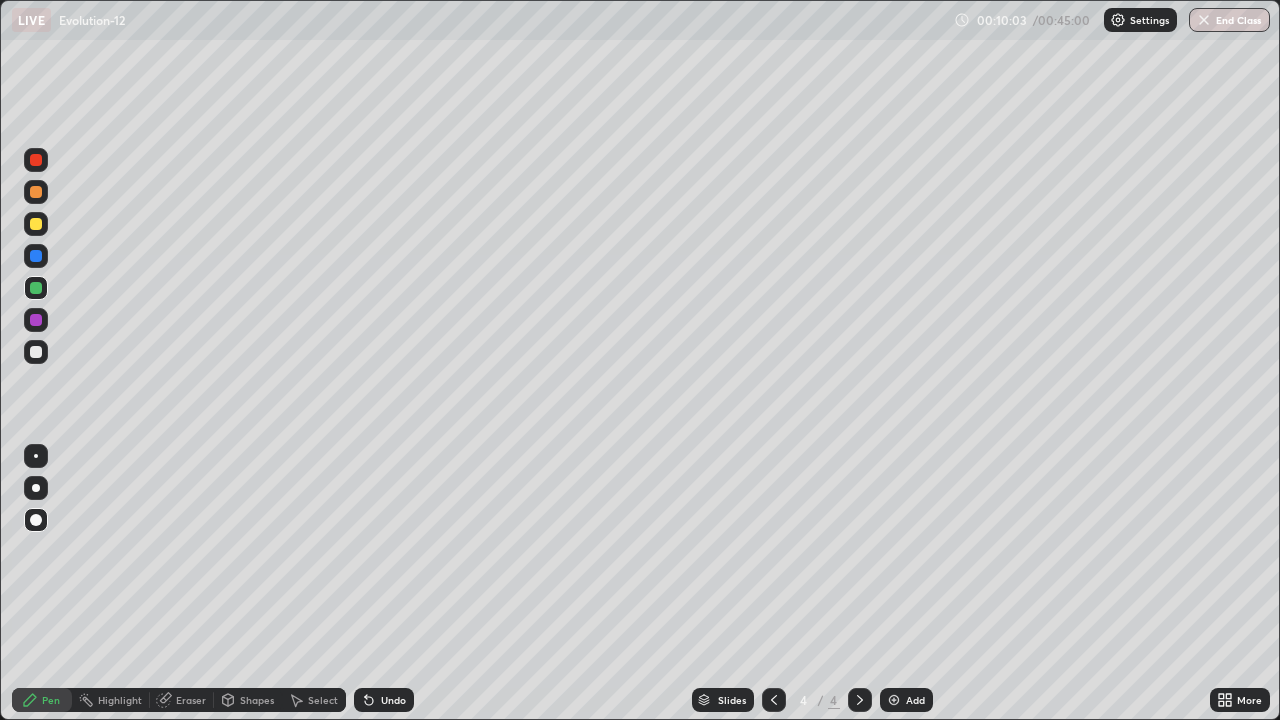 click at bounding box center [36, 320] 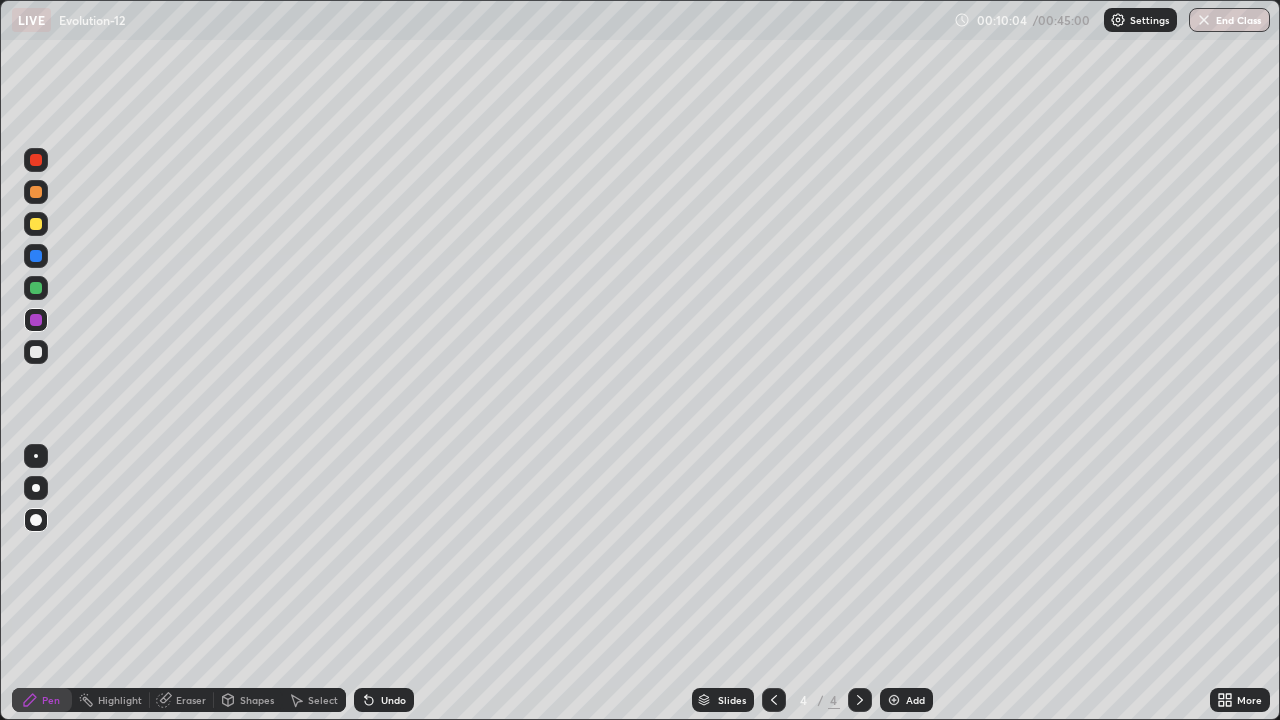 click at bounding box center [36, 352] 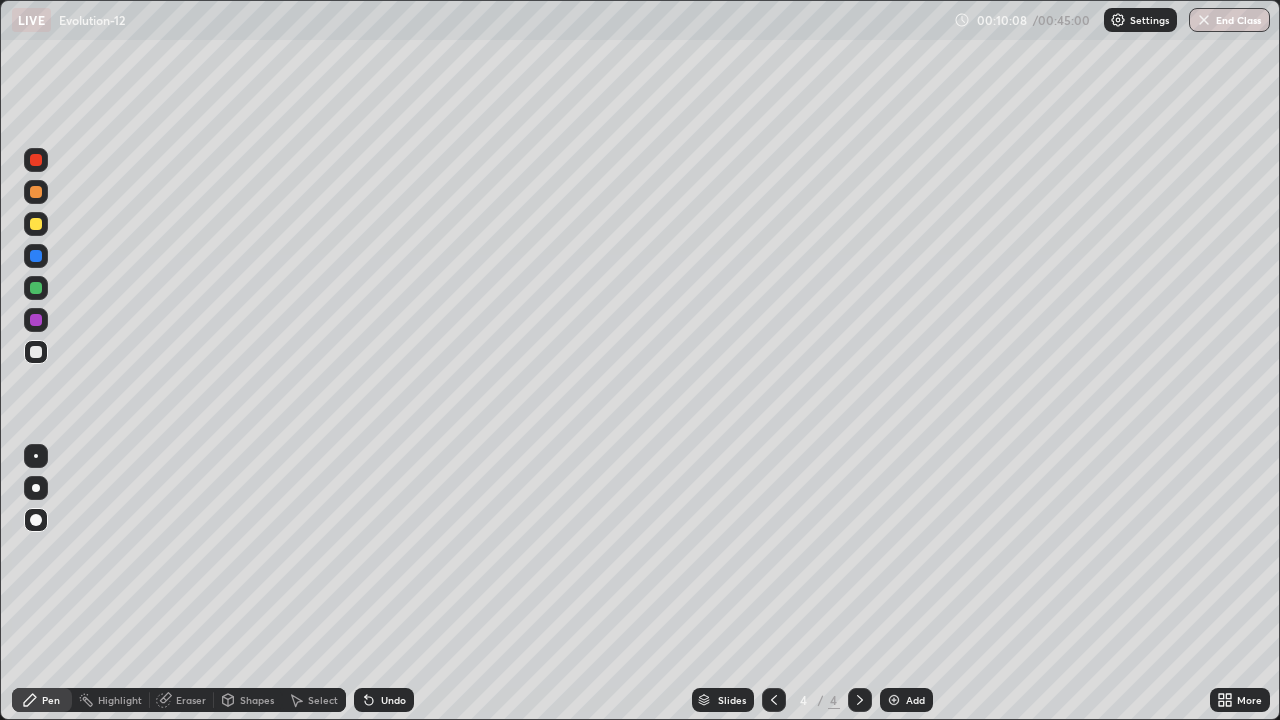 click at bounding box center [36, 320] 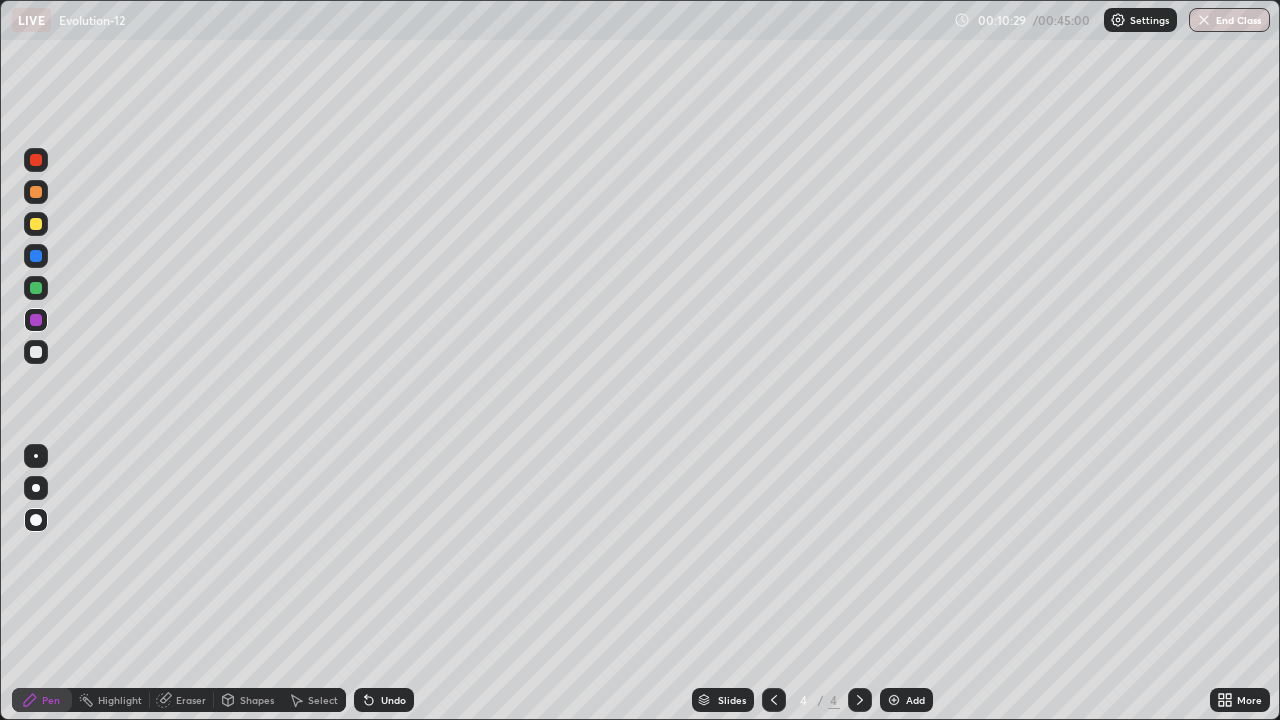 click at bounding box center (36, 224) 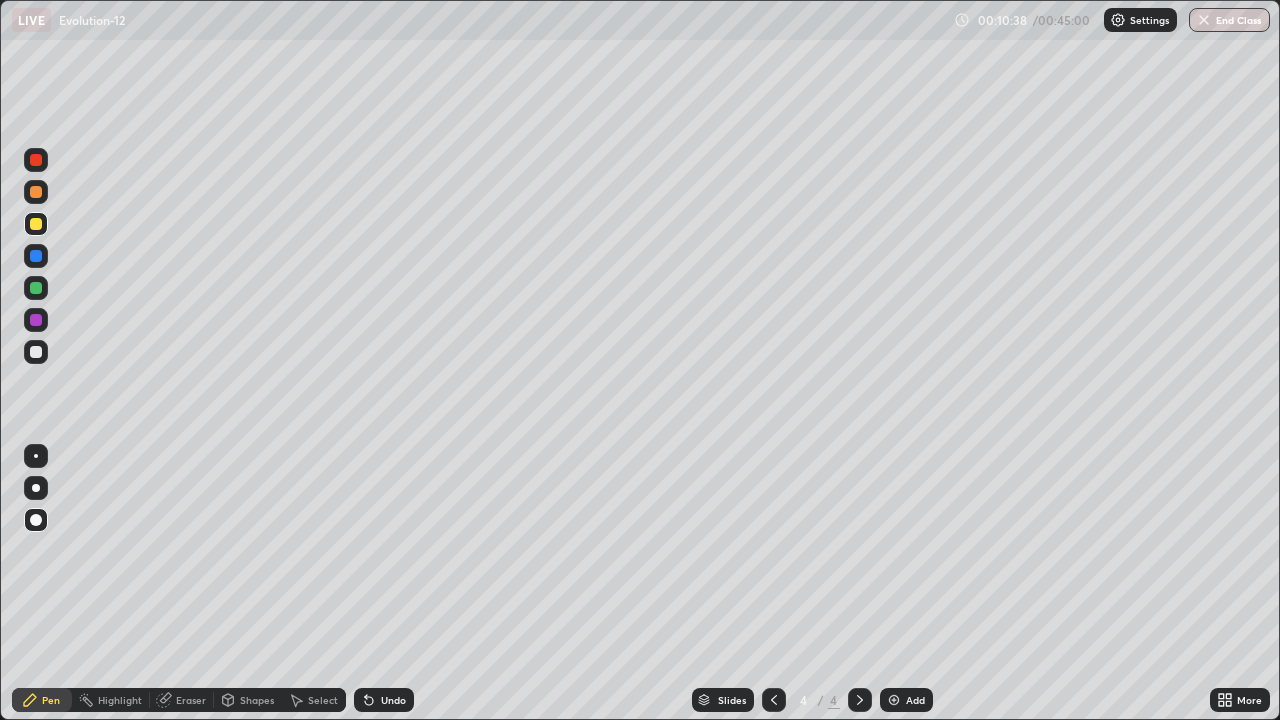 click at bounding box center (36, 320) 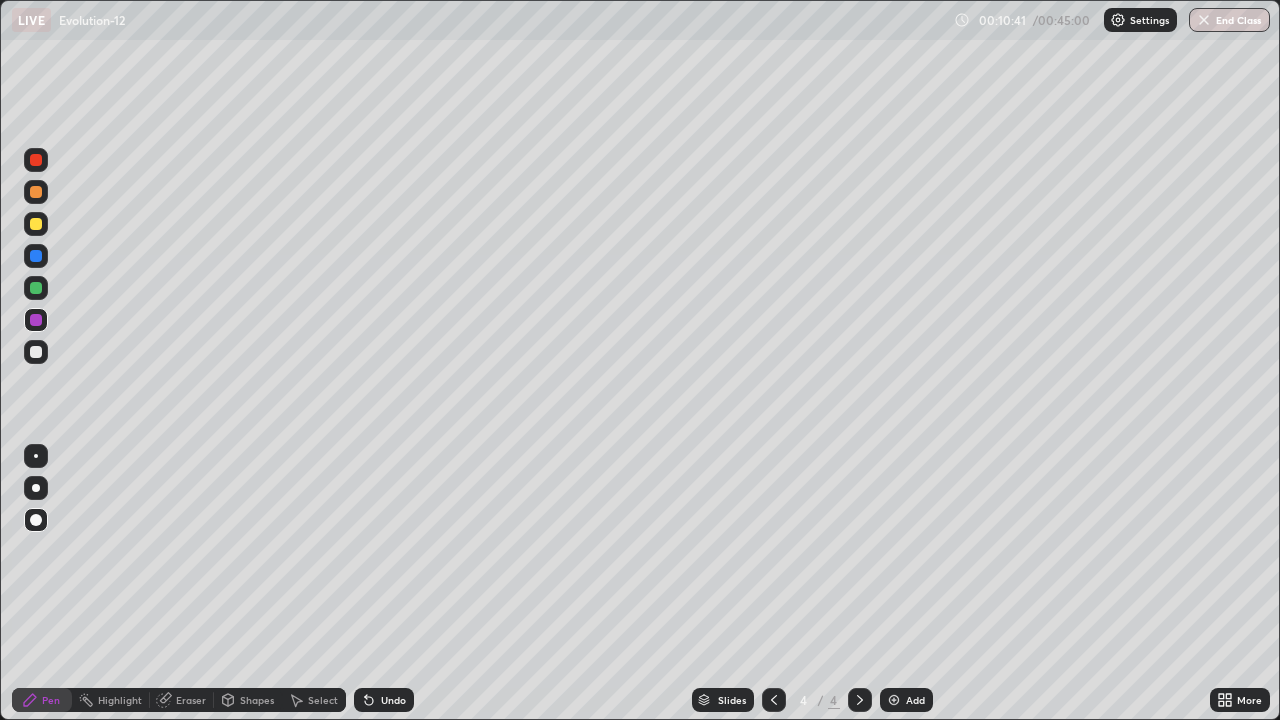 click at bounding box center [36, 352] 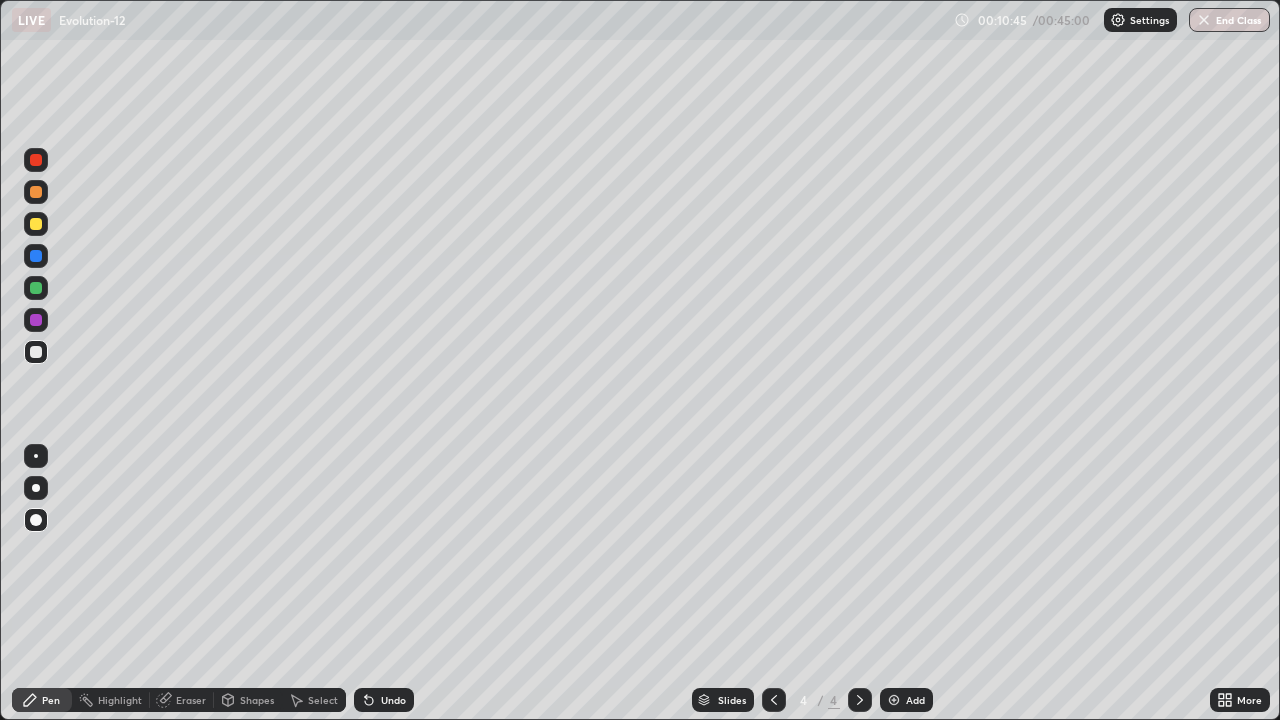 click on "Eraser" at bounding box center [182, 700] 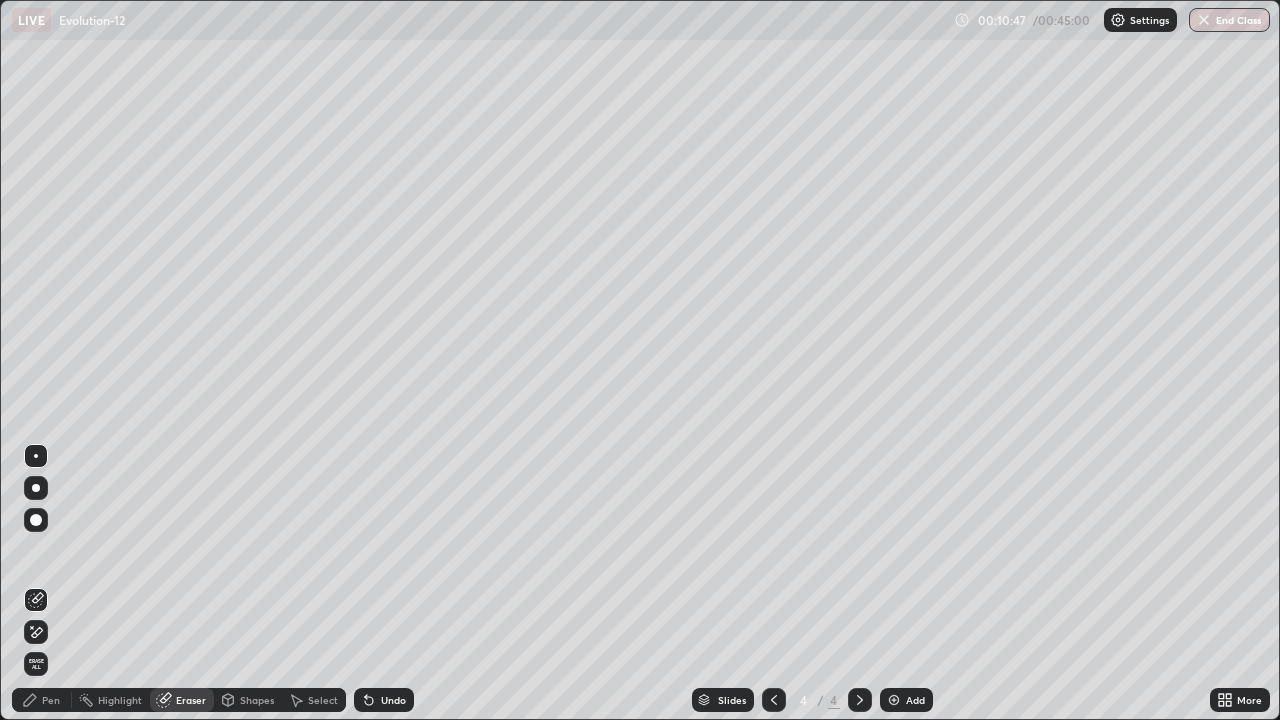 click 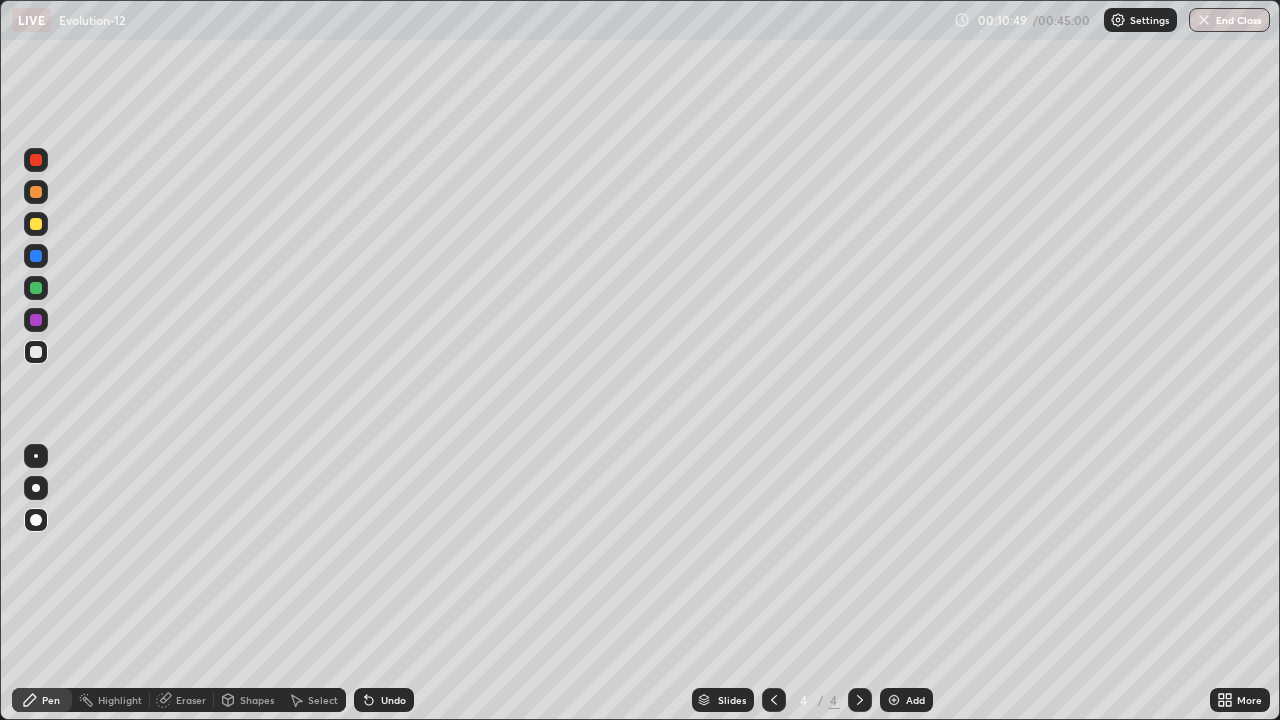 click at bounding box center [36, 224] 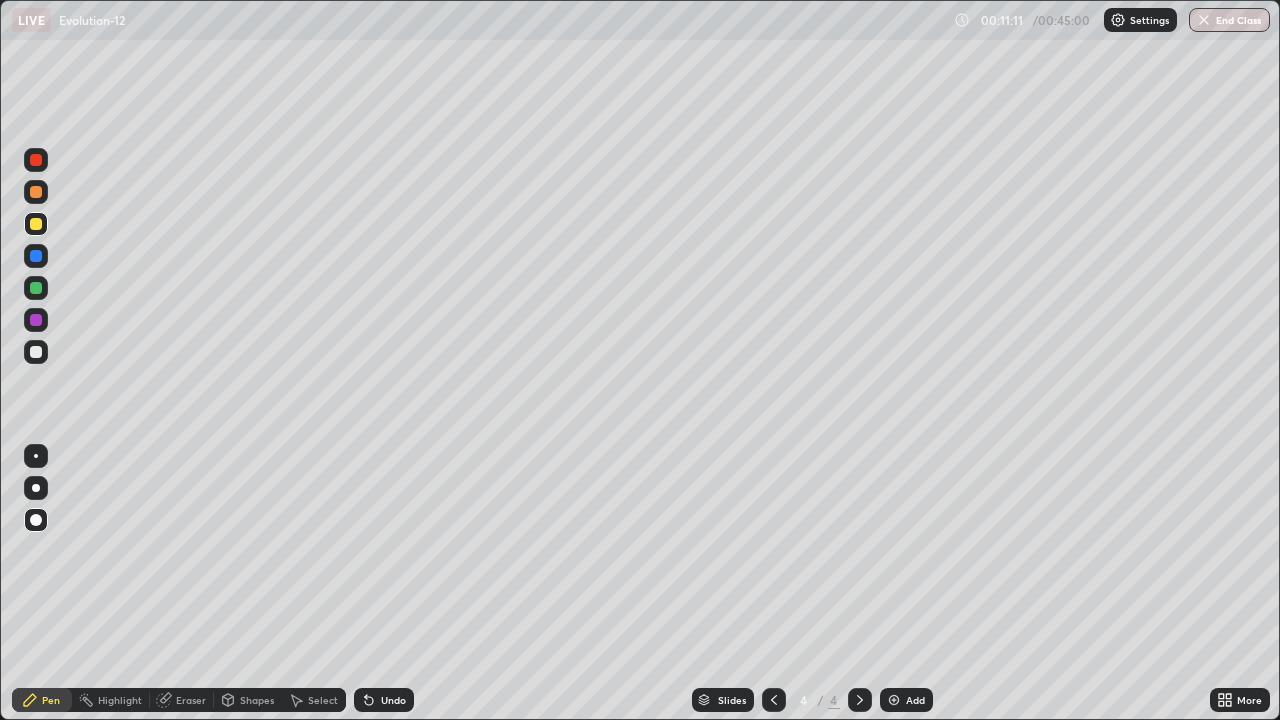 click at bounding box center (36, 320) 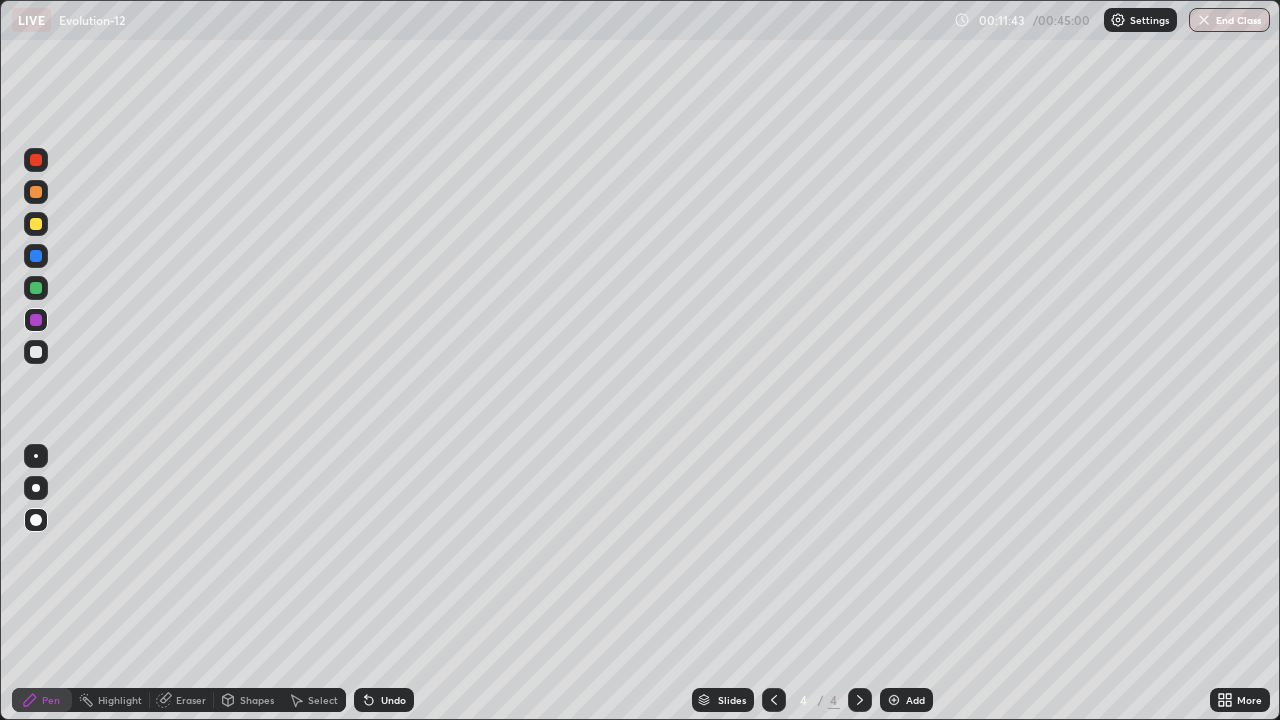 click at bounding box center [36, 224] 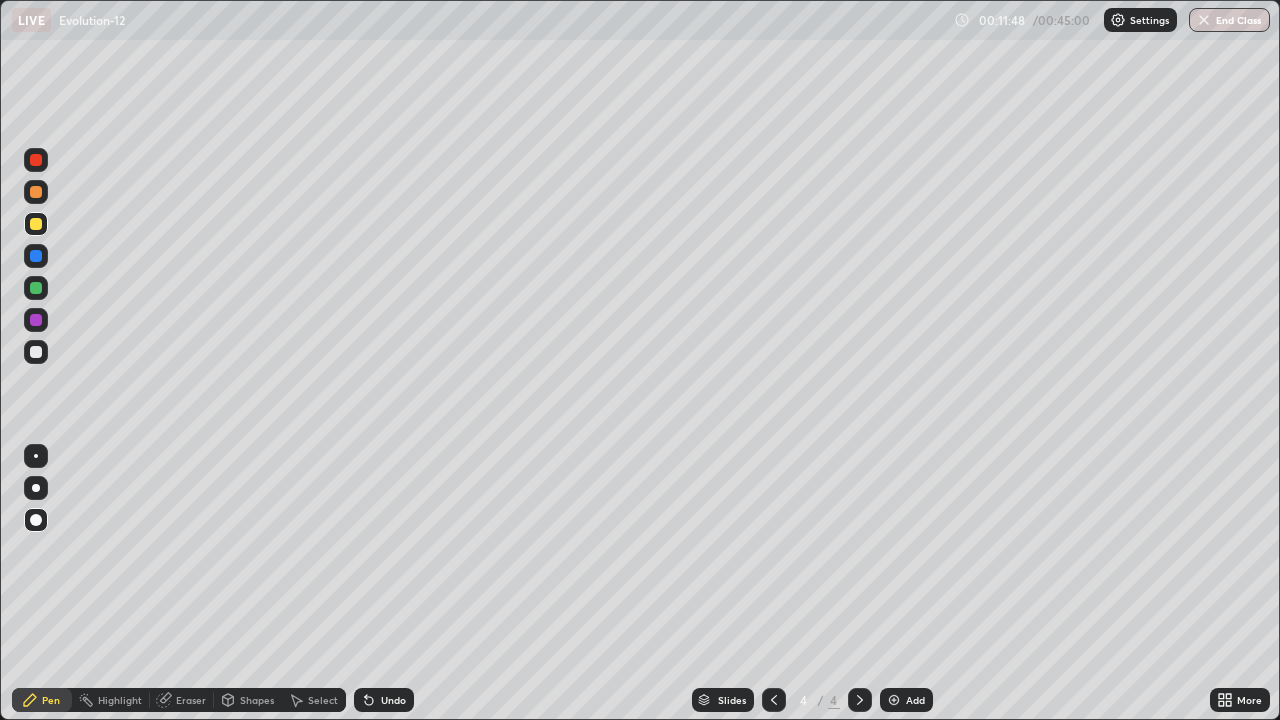 click at bounding box center [36, 352] 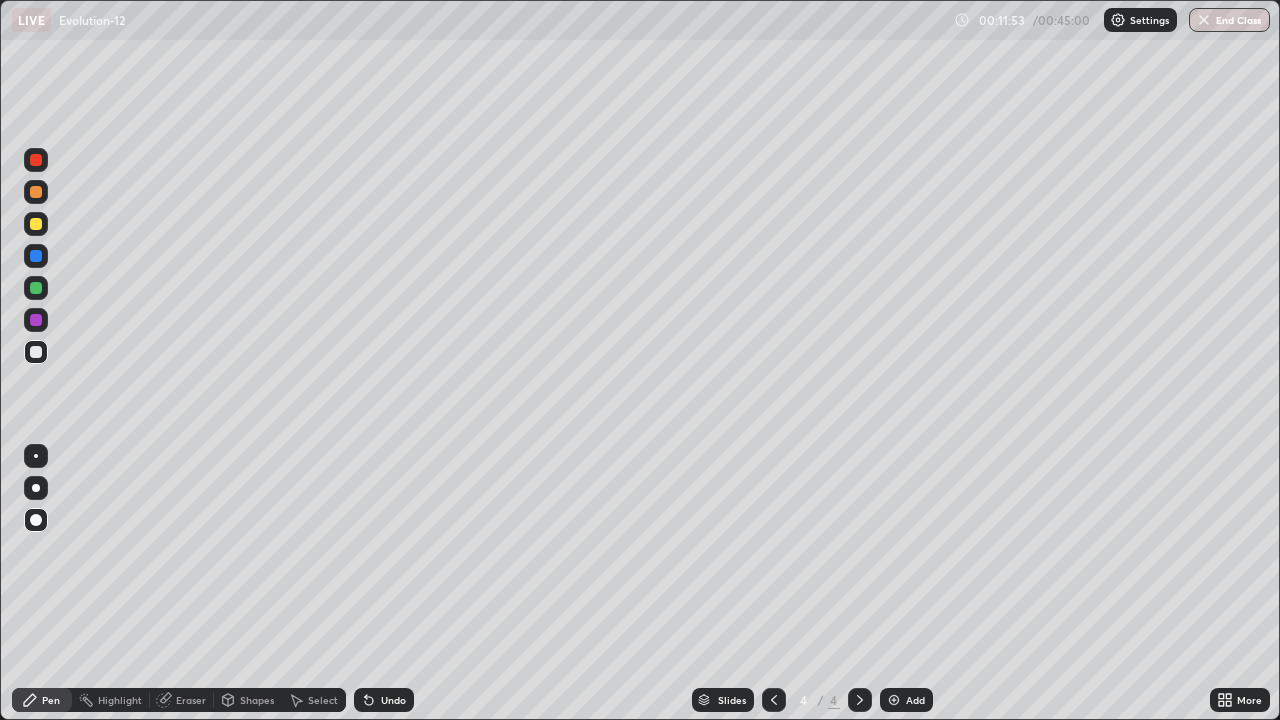 click at bounding box center [36, 224] 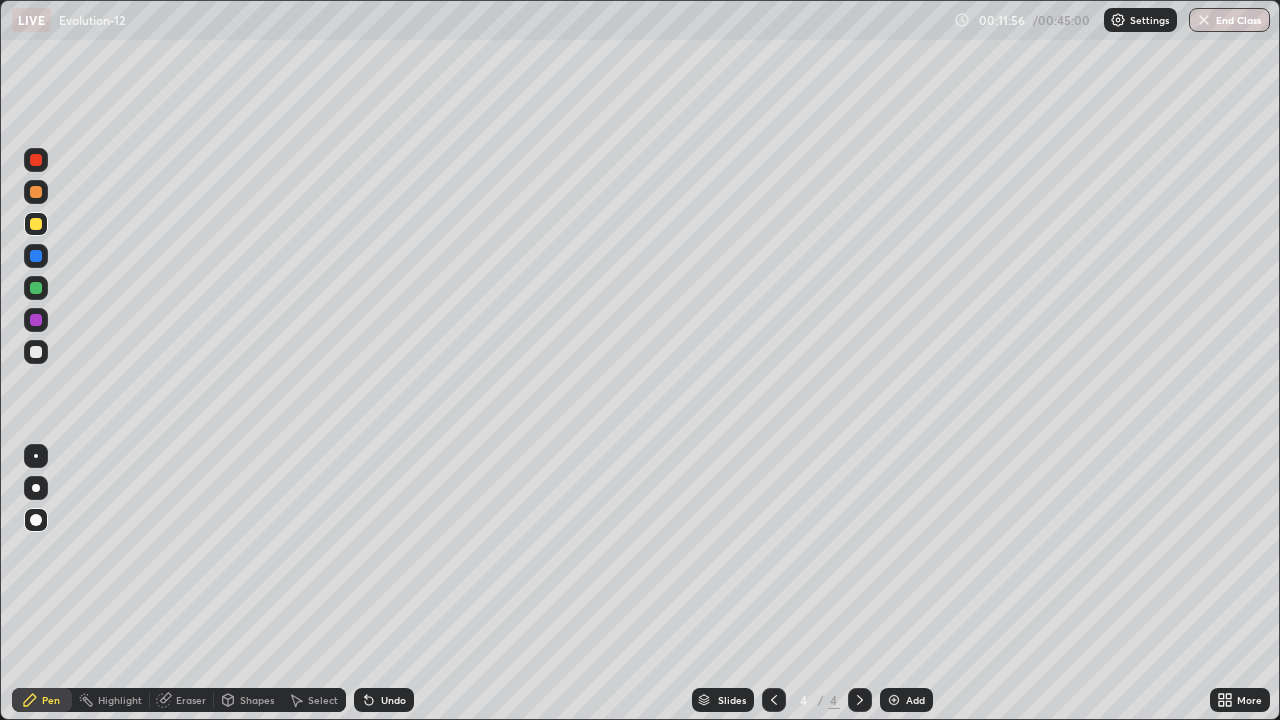 click at bounding box center [36, 288] 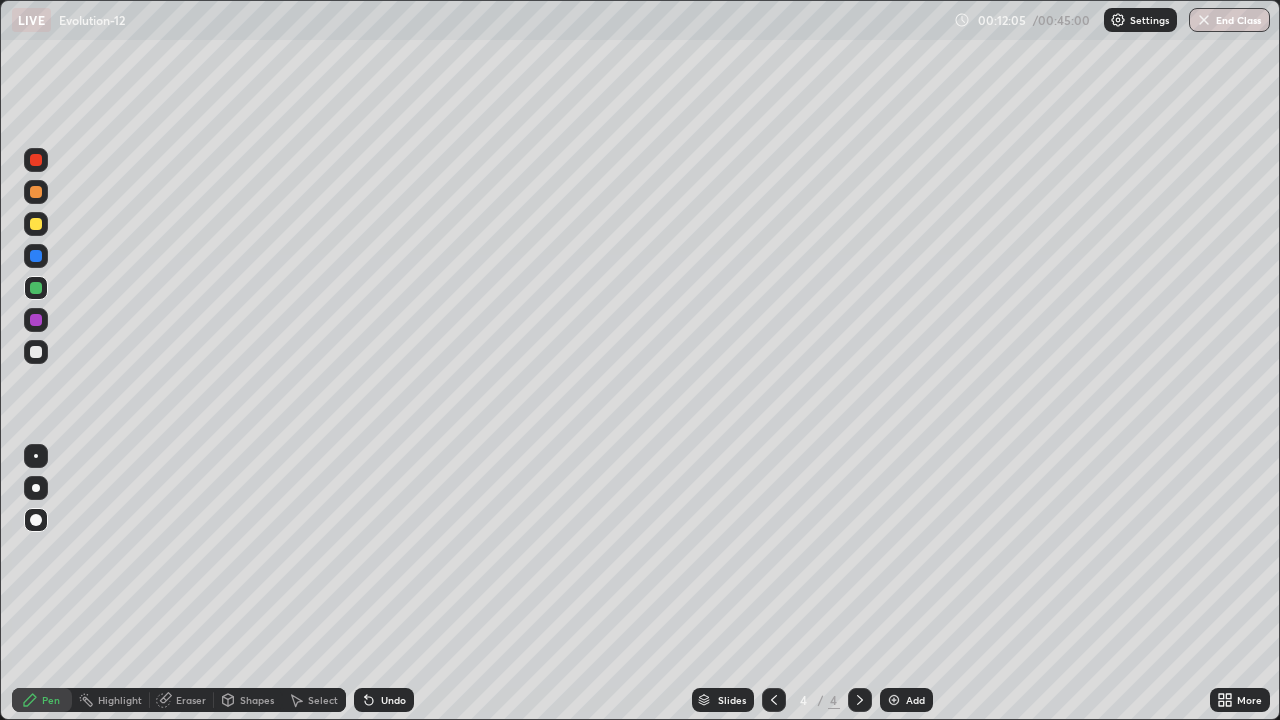 click at bounding box center [36, 224] 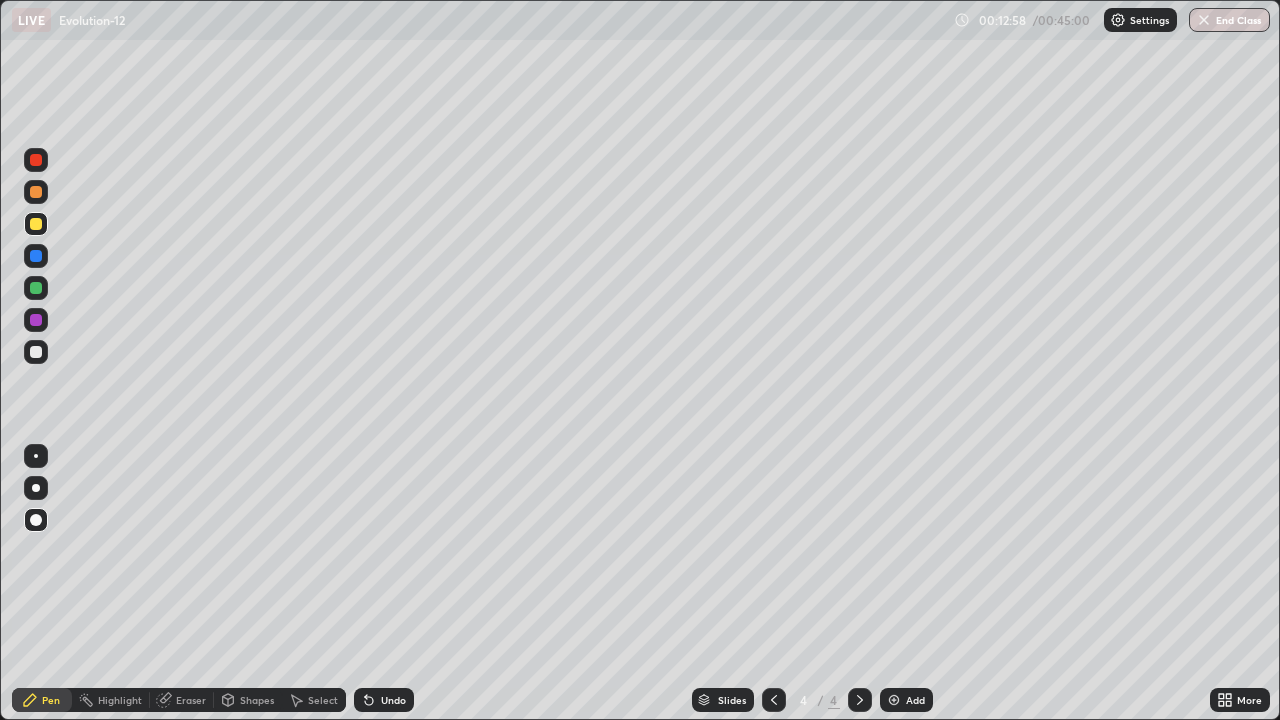 click at bounding box center [36, 352] 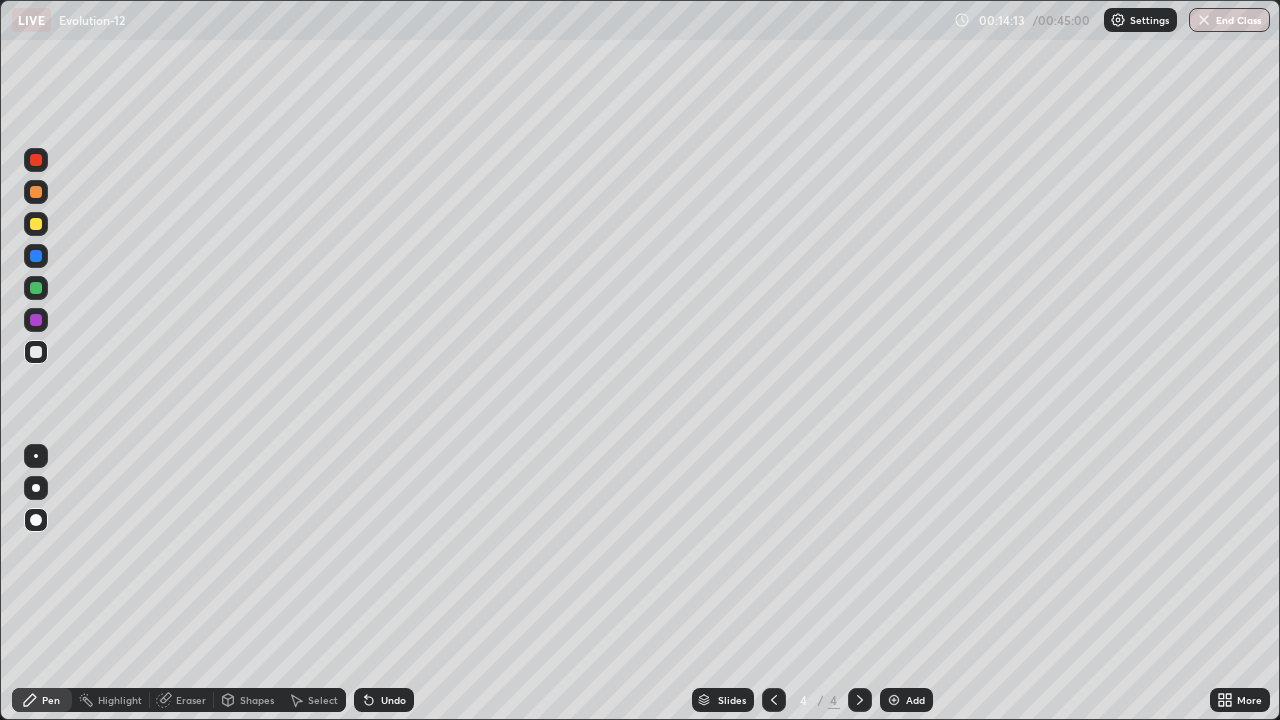 click on "Eraser" at bounding box center [182, 700] 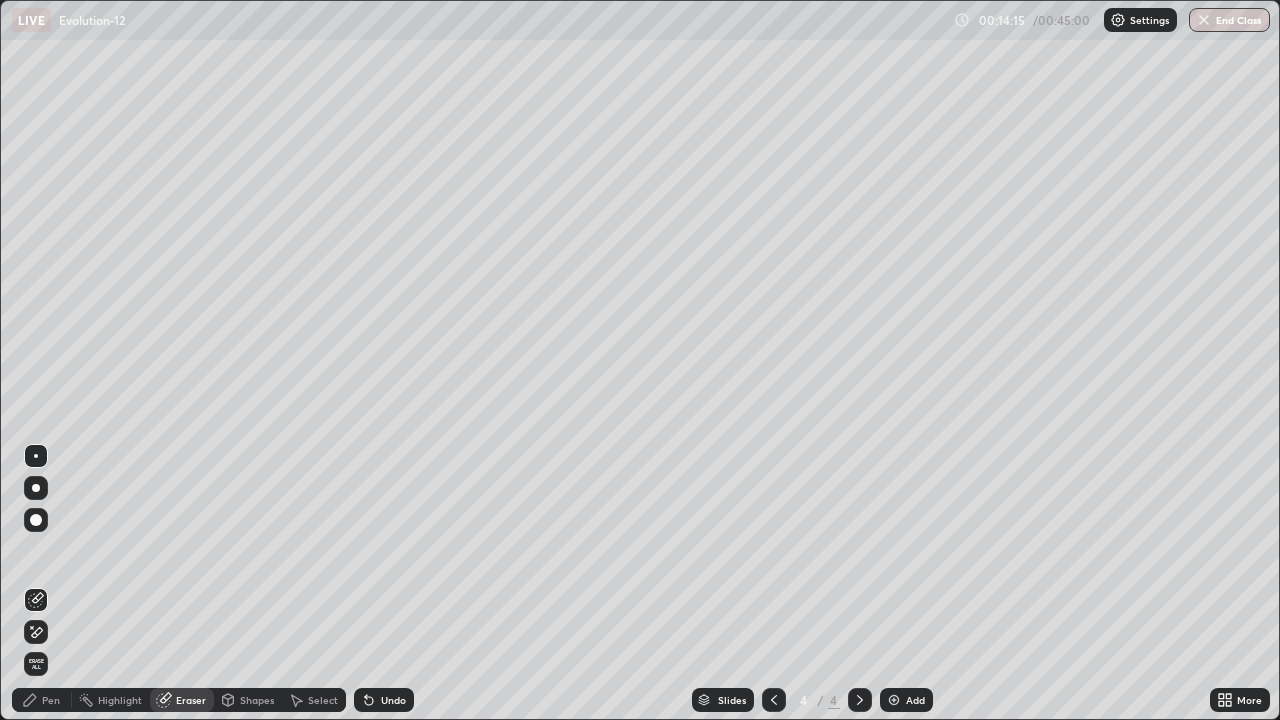 click on "Pen" at bounding box center (51, 700) 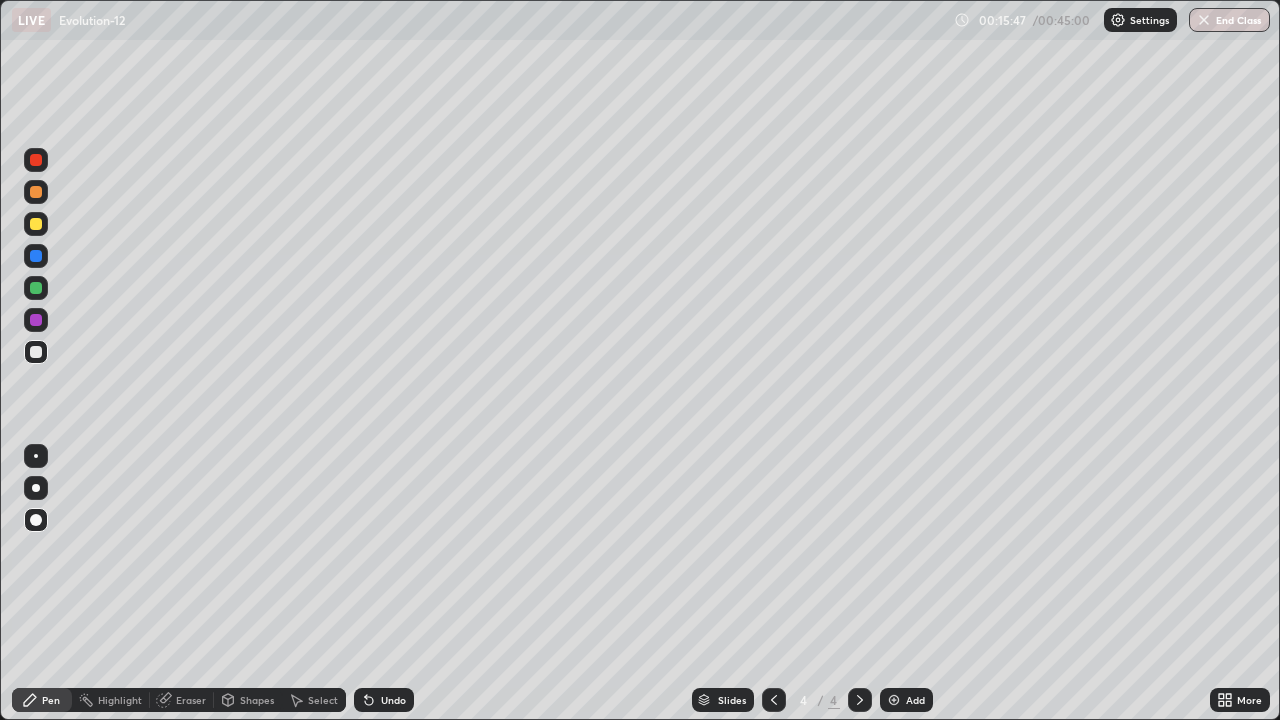 click at bounding box center (894, 700) 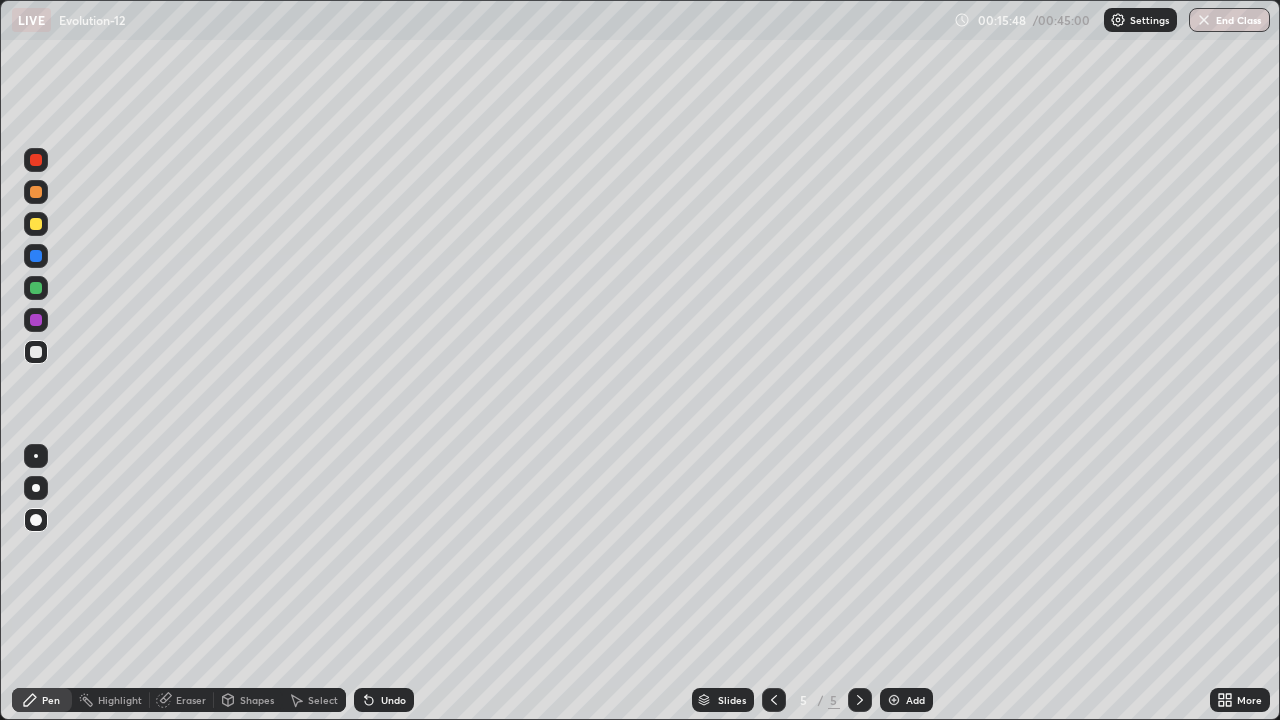 click at bounding box center [36, 288] 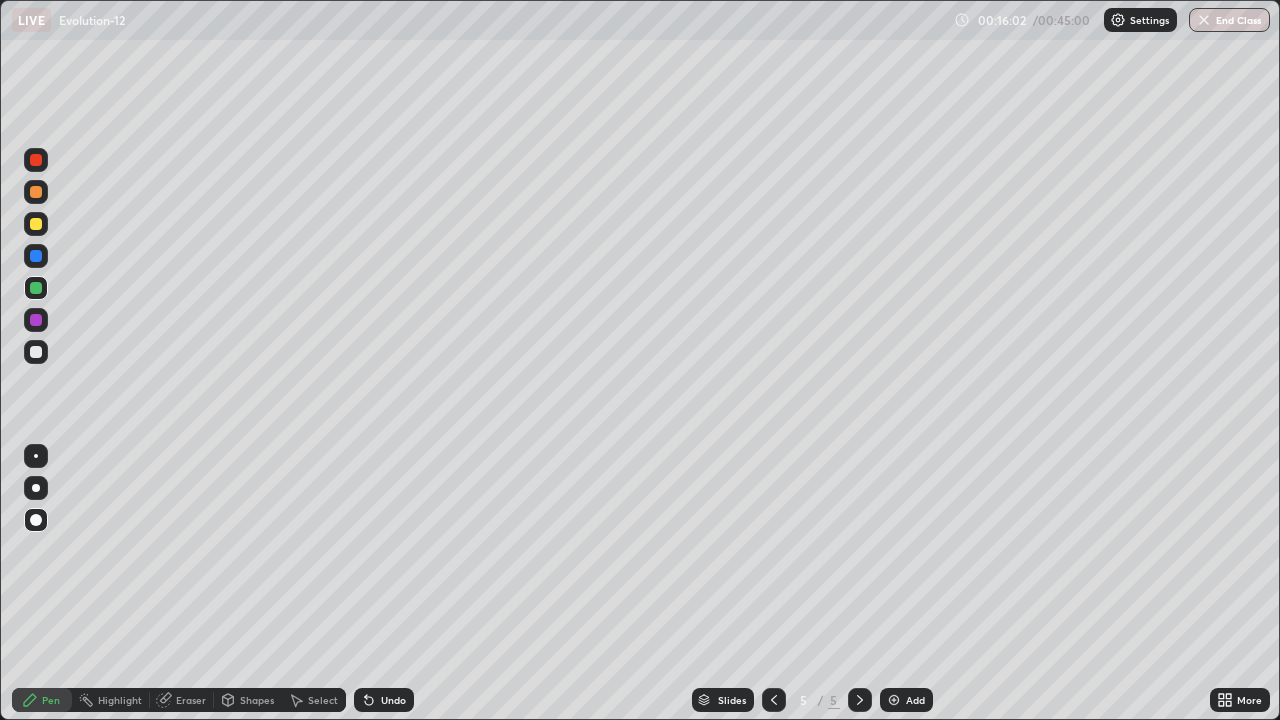 click at bounding box center (36, 224) 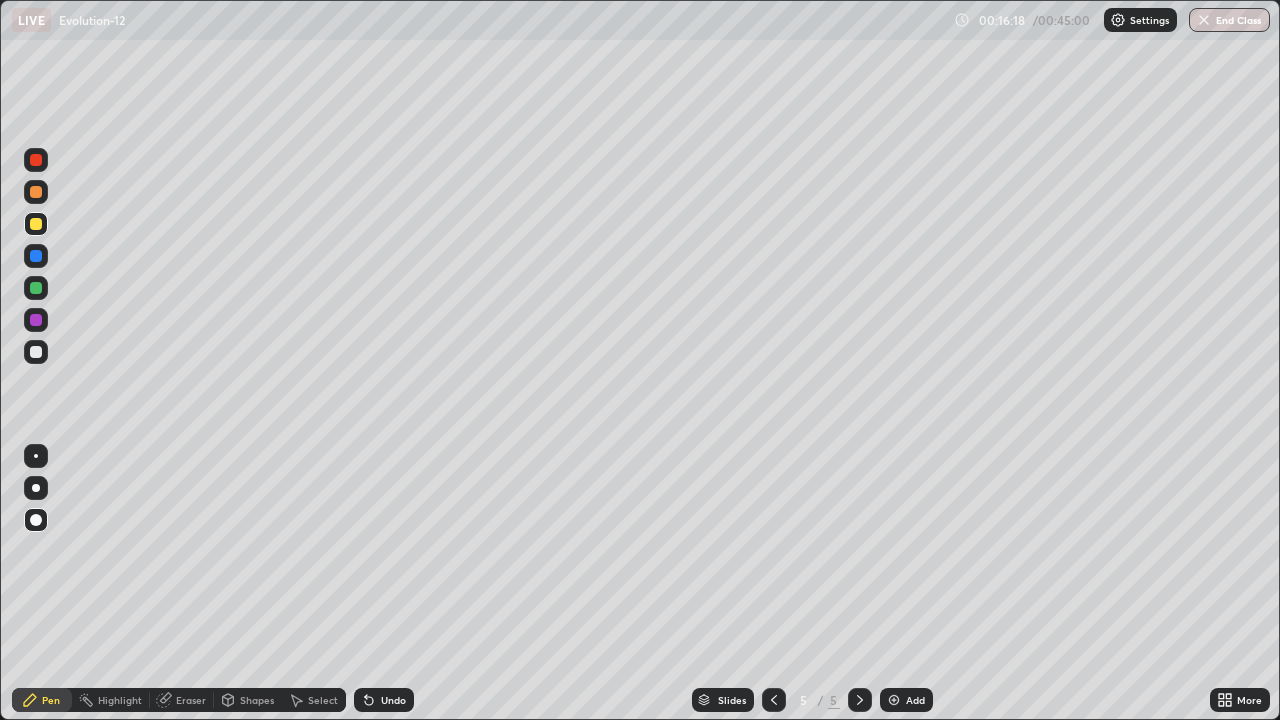 click at bounding box center [36, 320] 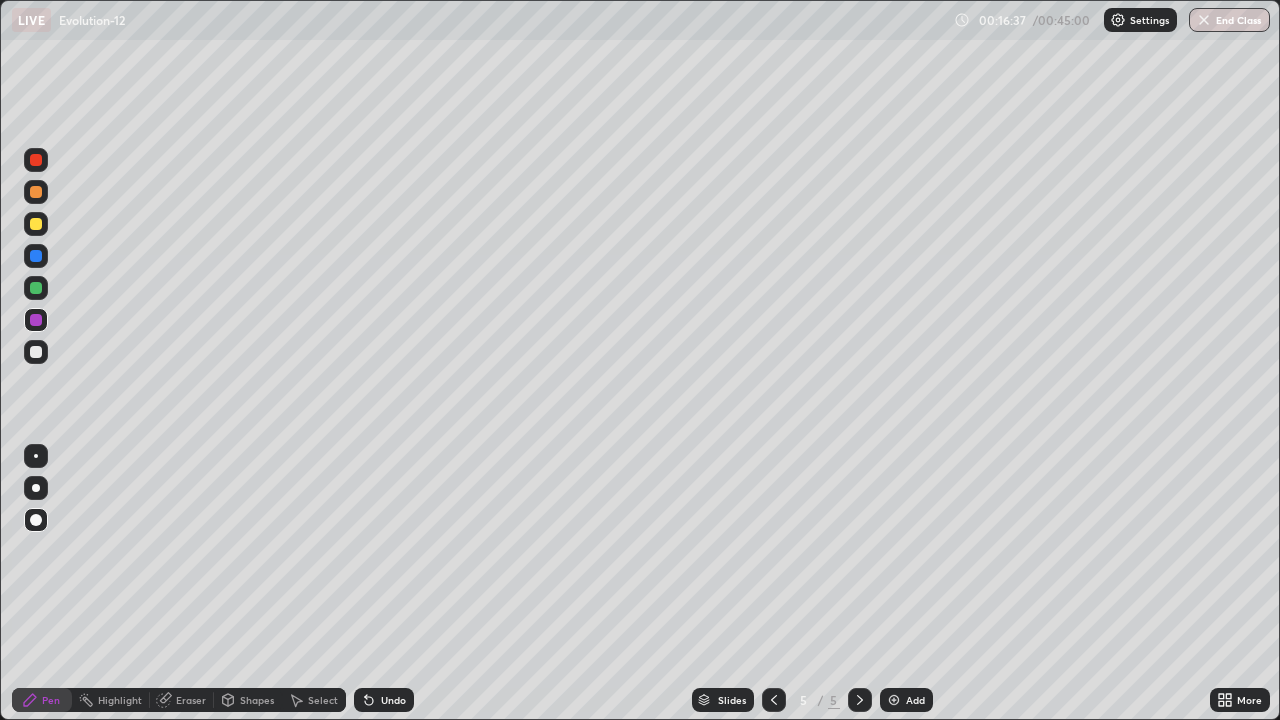 click at bounding box center [36, 352] 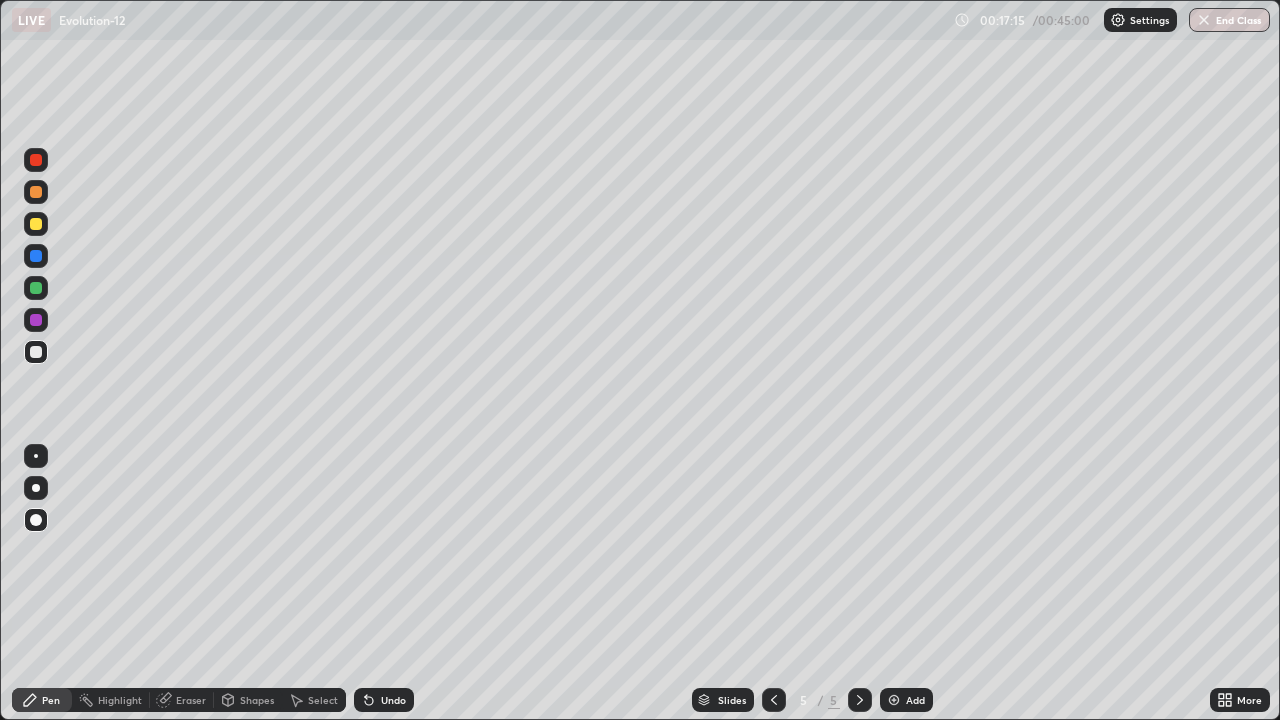 click at bounding box center (36, 288) 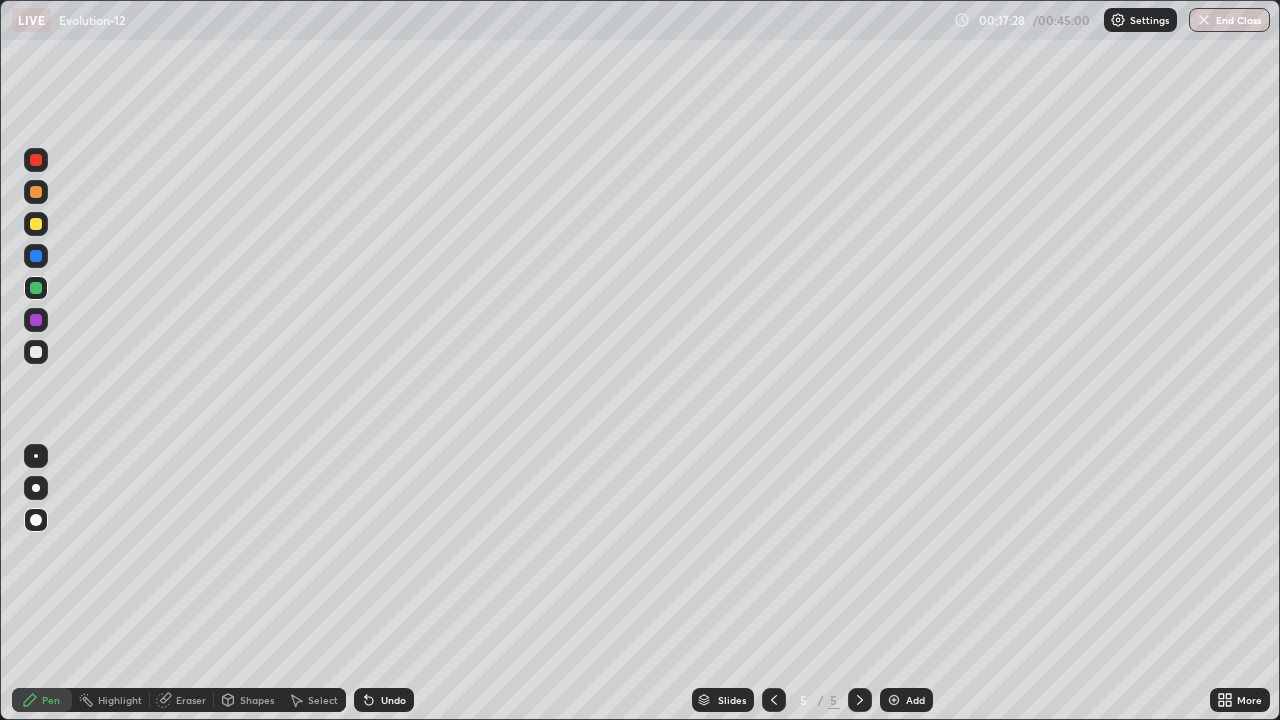 click at bounding box center (36, 320) 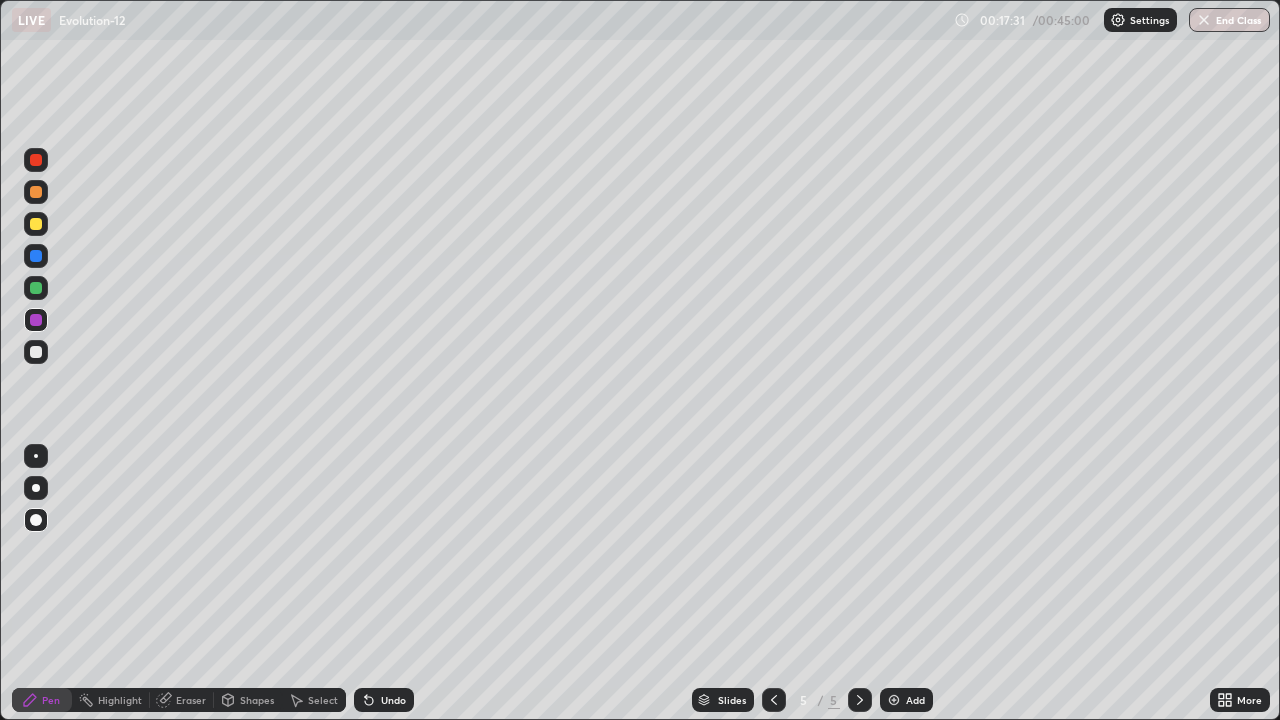 click at bounding box center (36, 352) 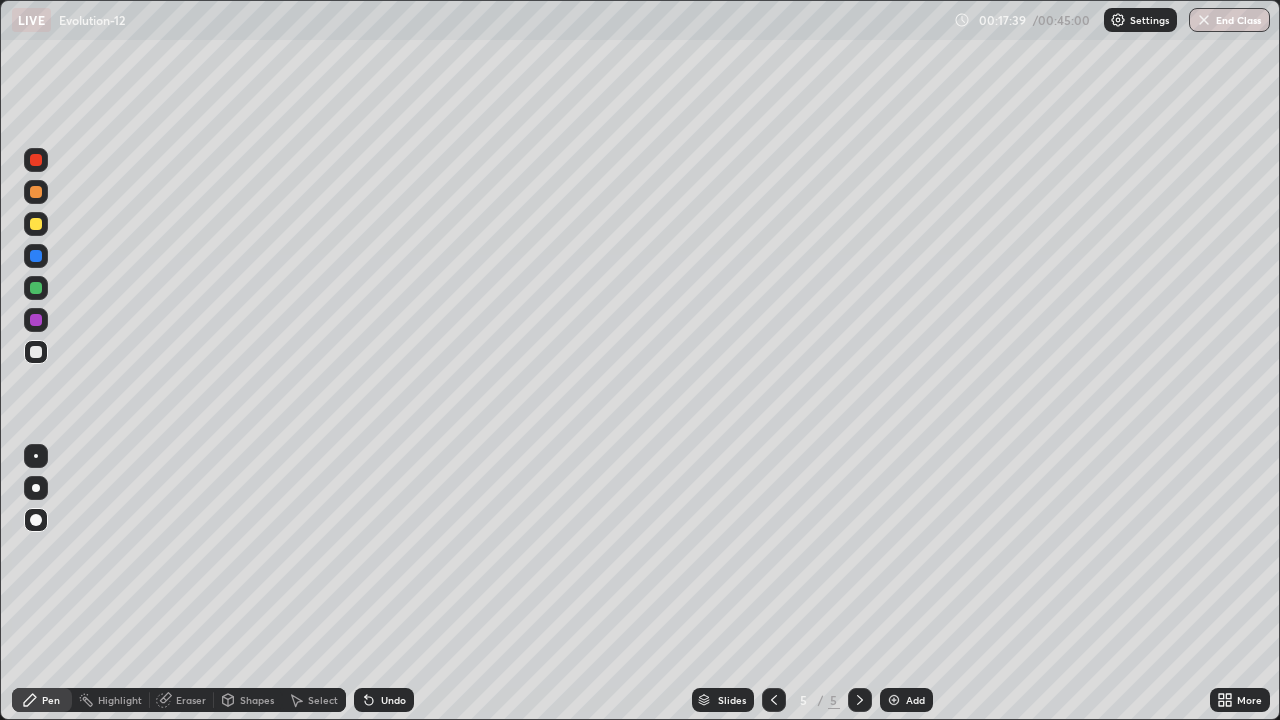 click on "Eraser" at bounding box center (191, 700) 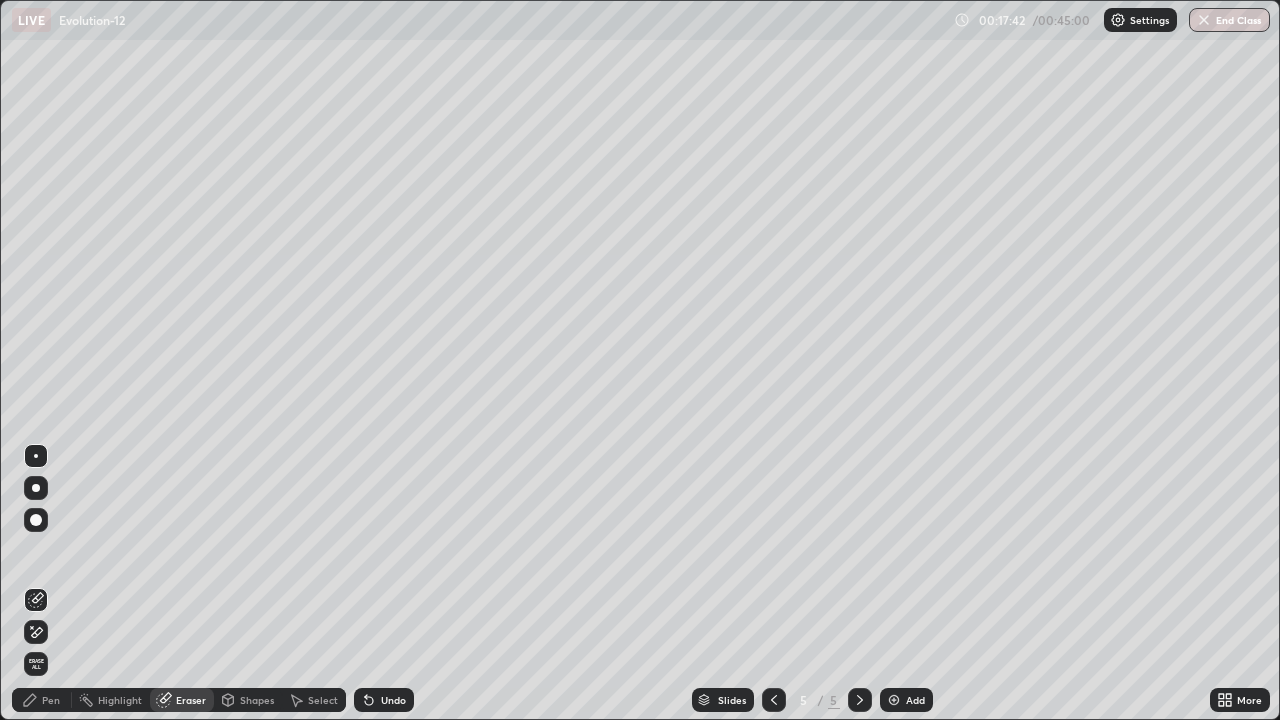 click 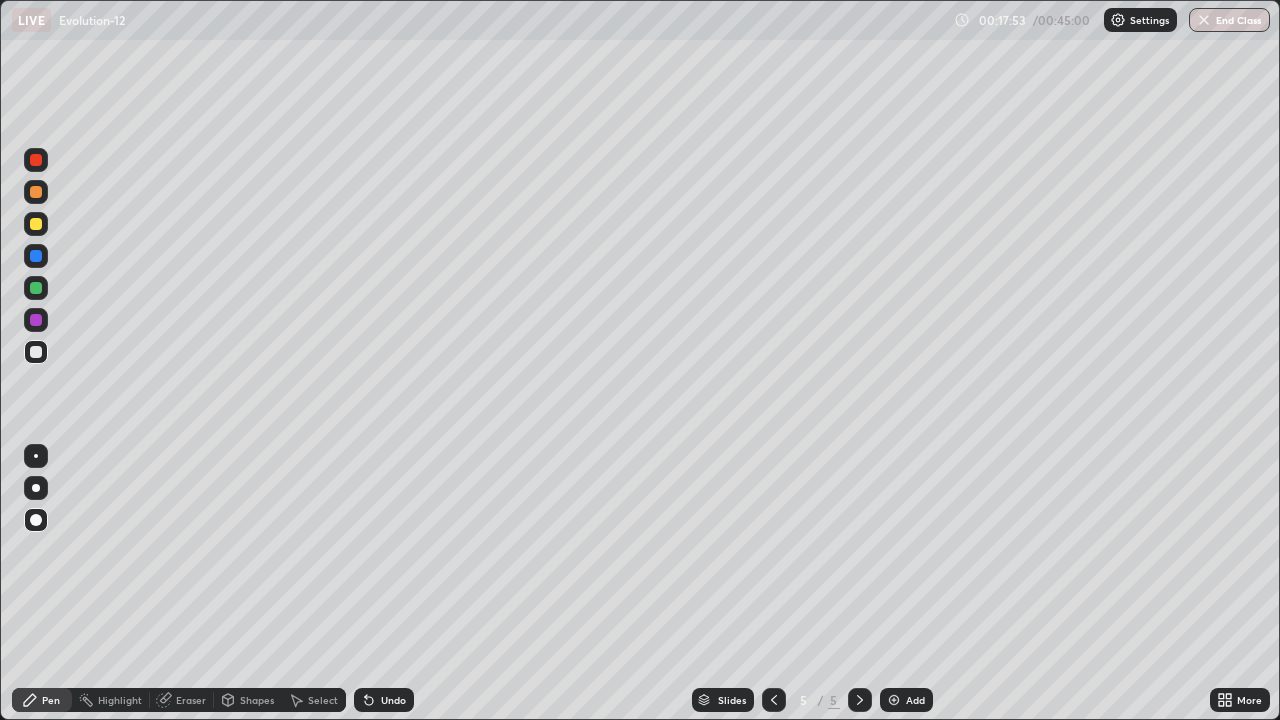 click at bounding box center (36, 320) 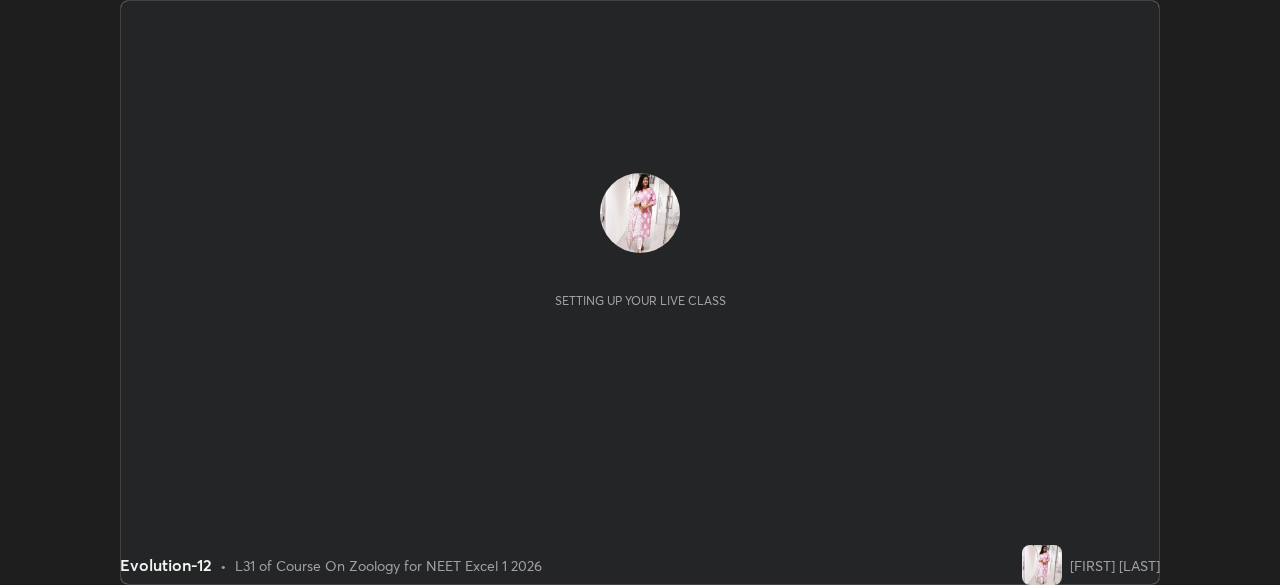 scroll, scrollTop: 0, scrollLeft: 0, axis: both 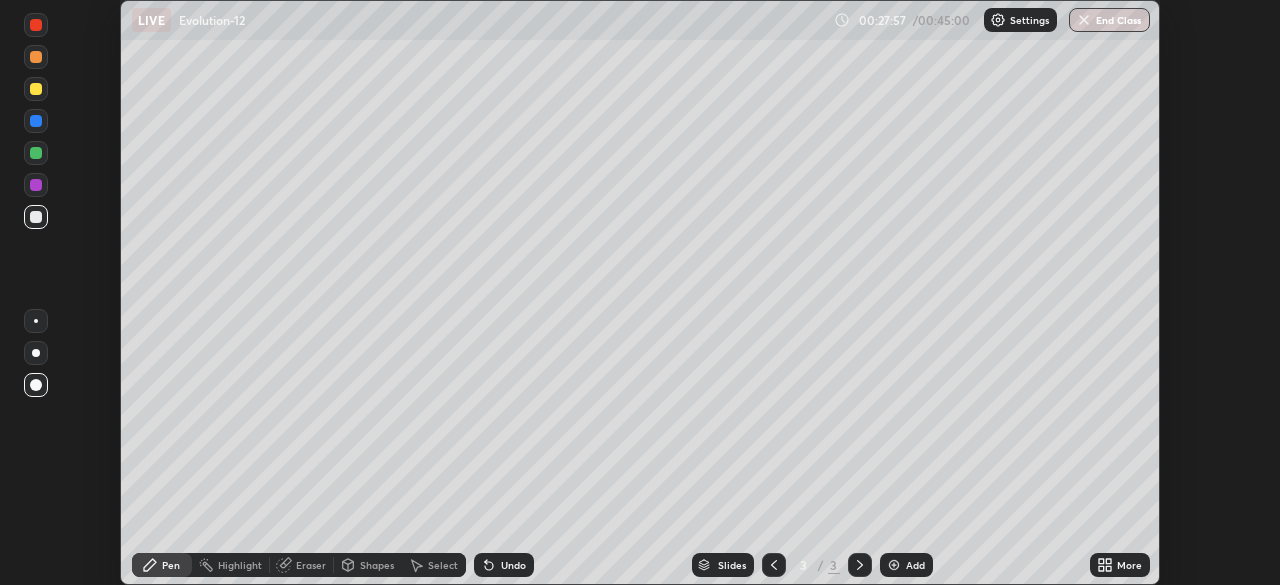 click at bounding box center [894, 565] 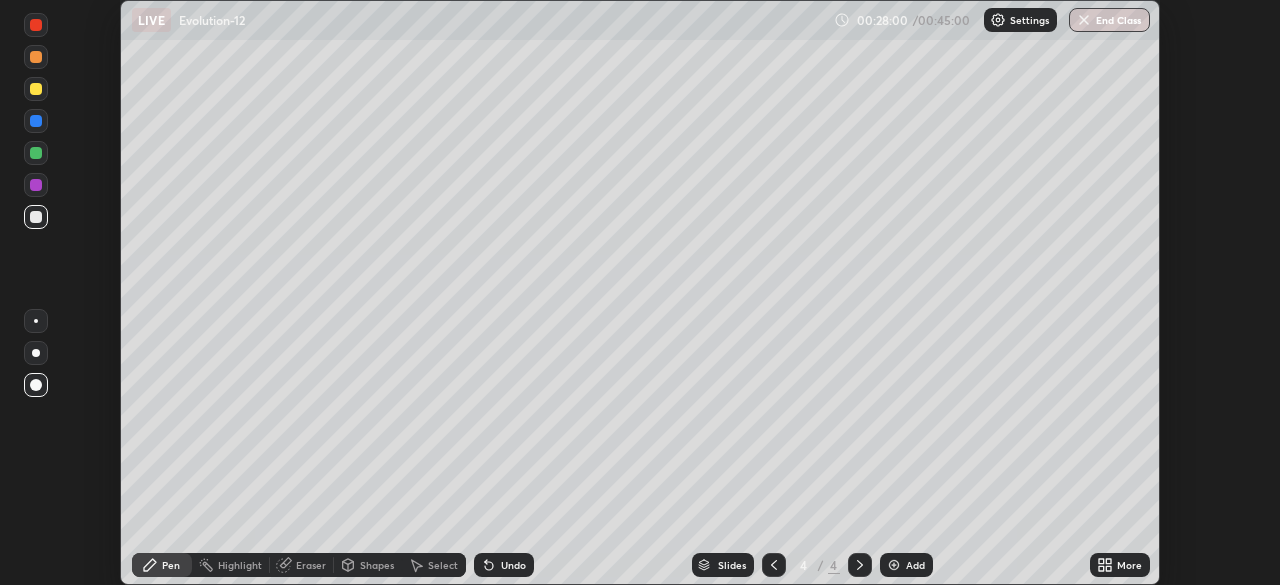 click 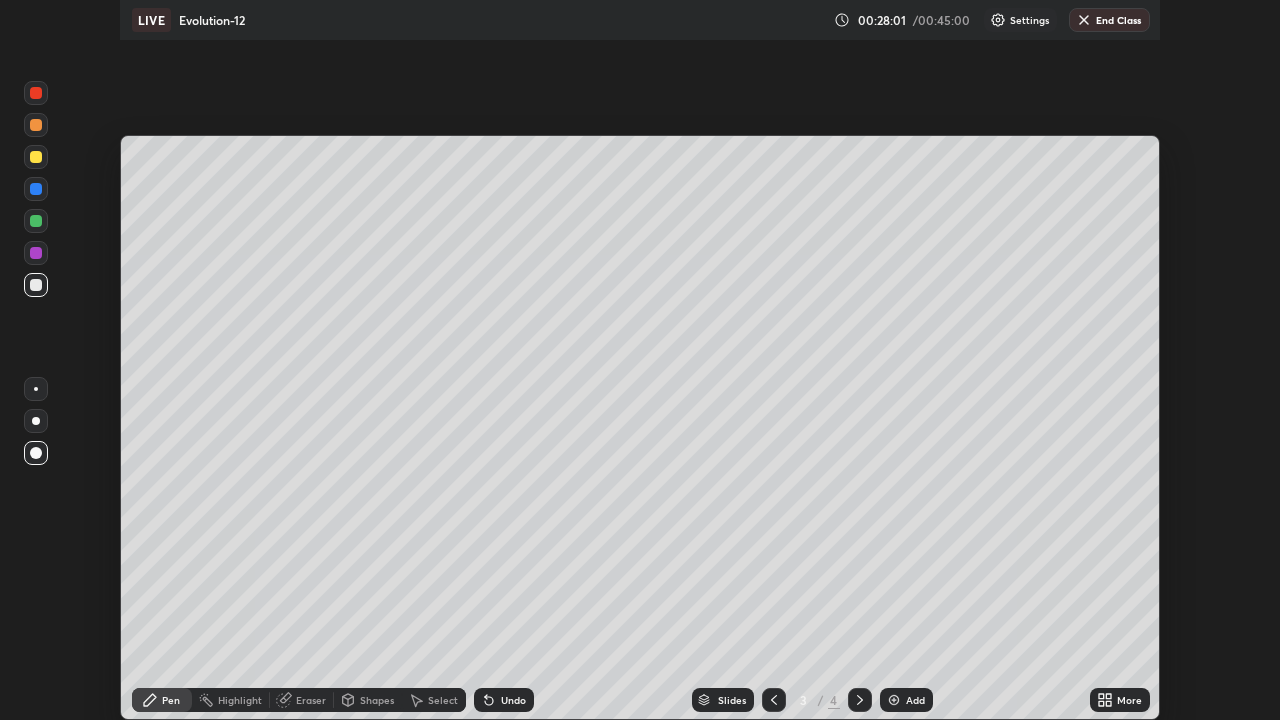 scroll, scrollTop: 99280, scrollLeft: 98720, axis: both 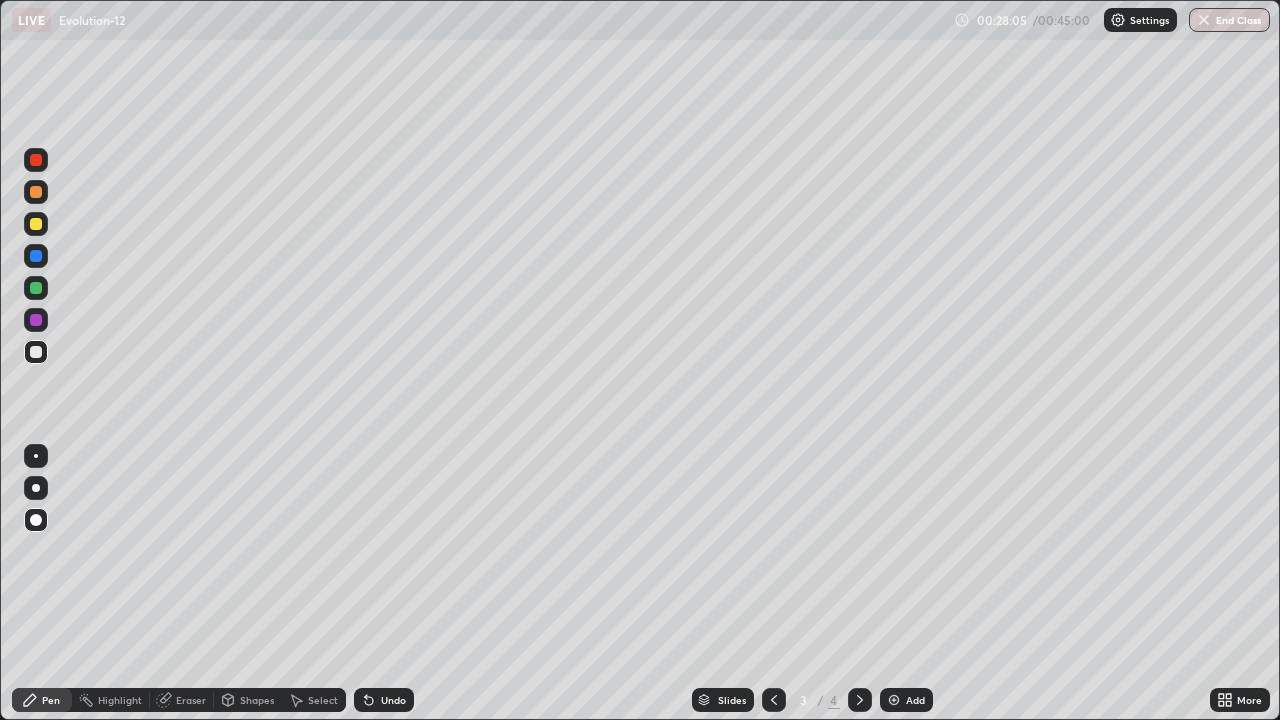 click 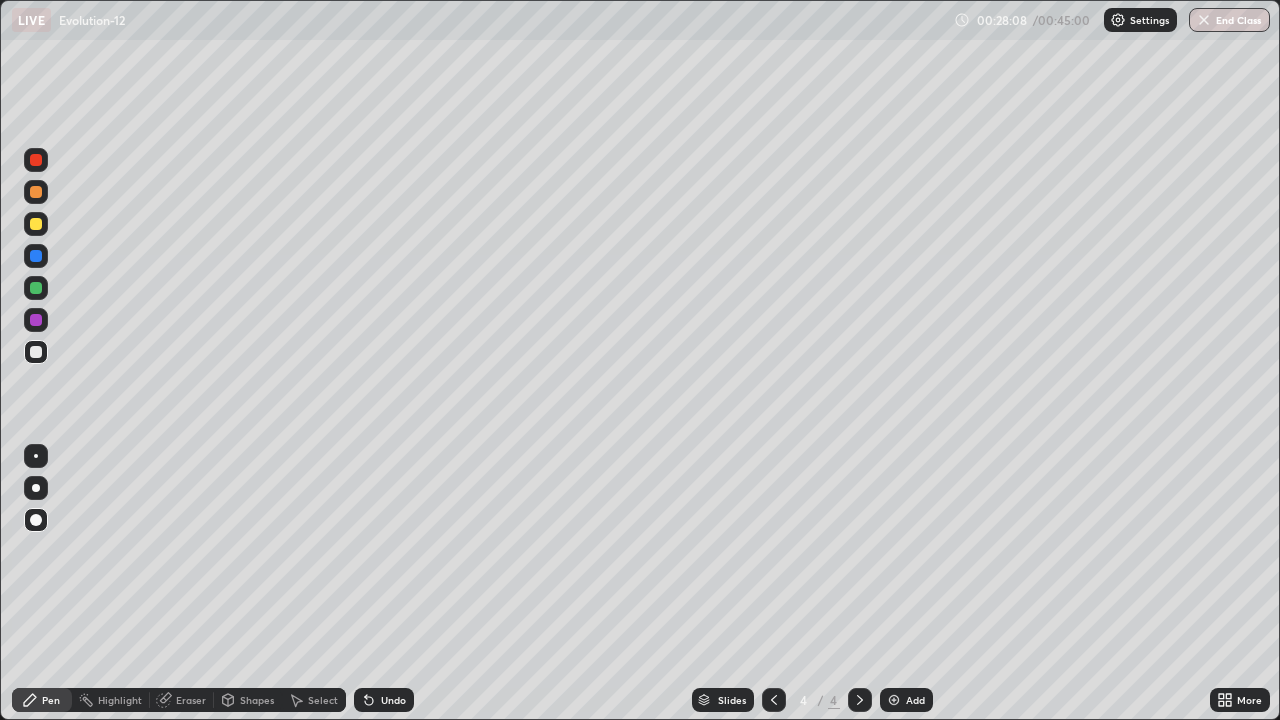 click on "Slides" at bounding box center (732, 700) 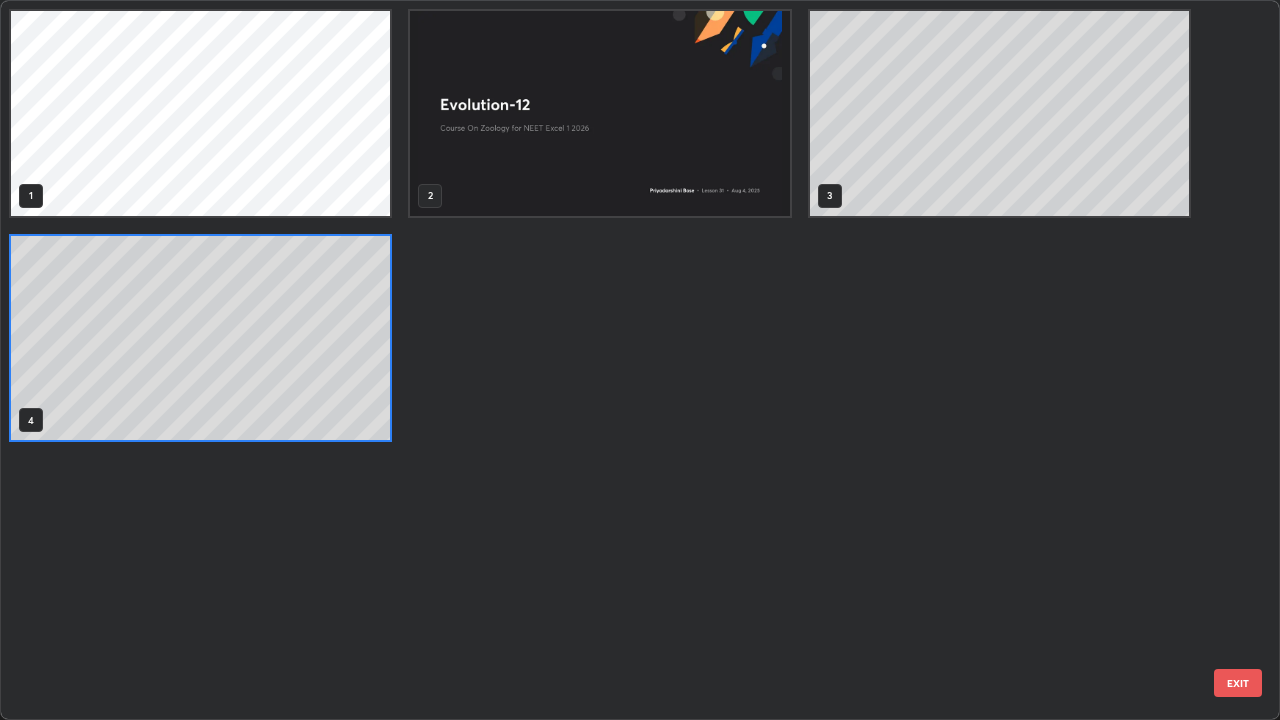 scroll, scrollTop: 7, scrollLeft: 11, axis: both 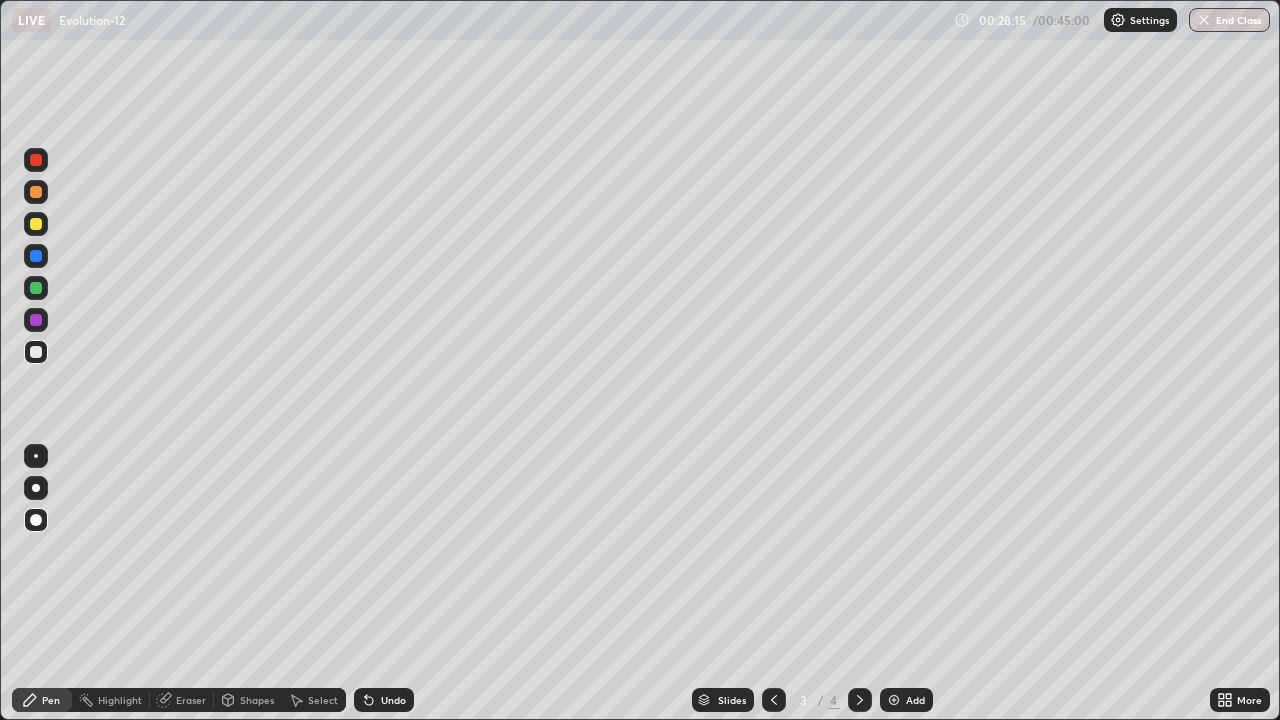 click 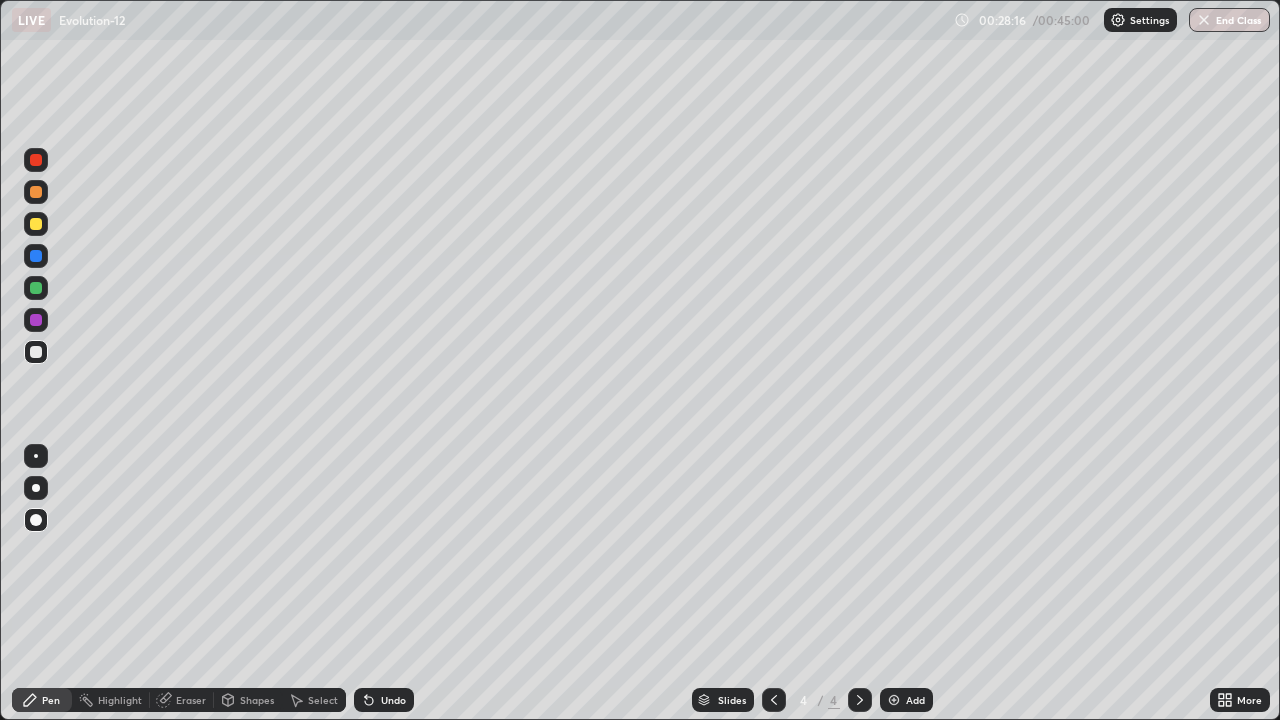 click at bounding box center [860, 700] 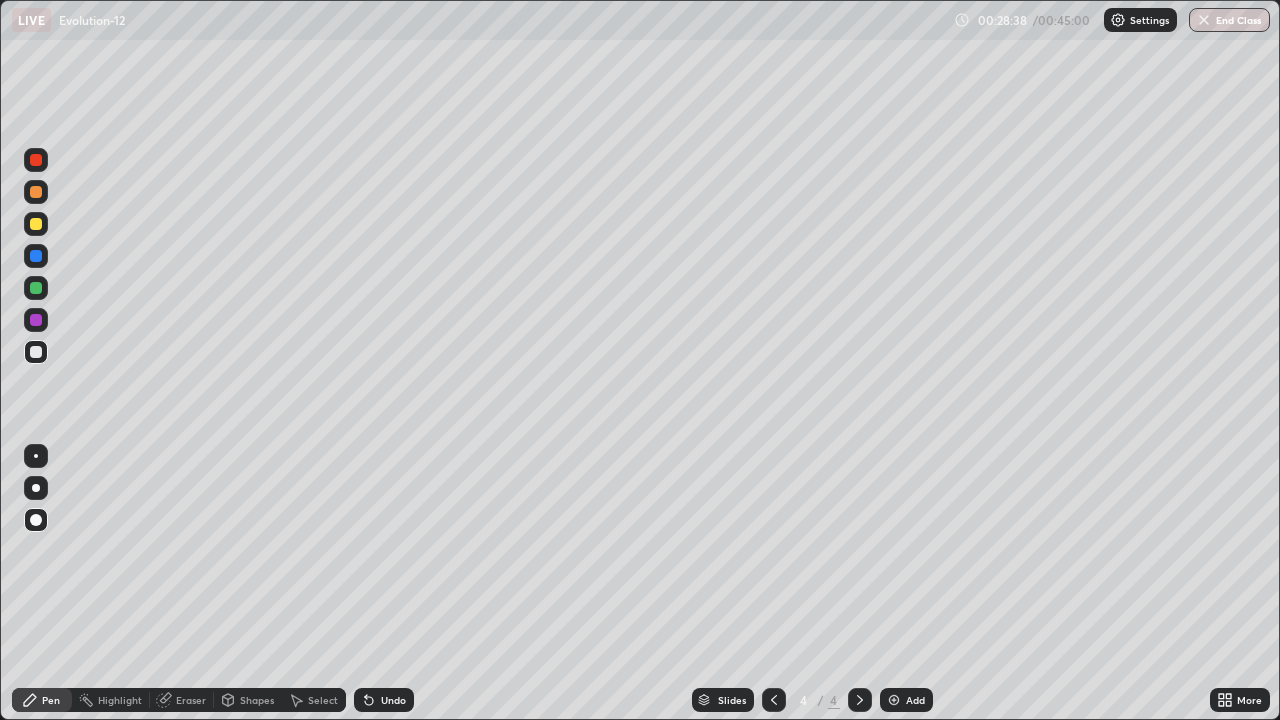 click on "Eraser" at bounding box center (191, 700) 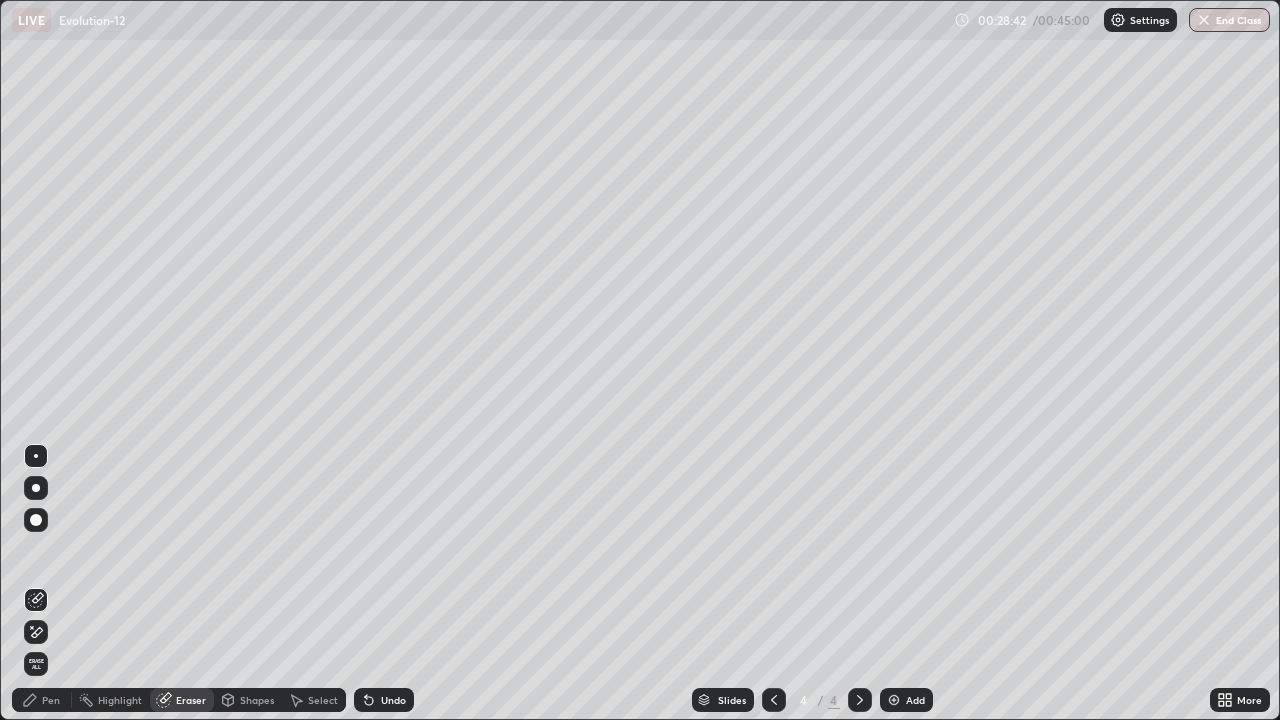 click on "Pen" at bounding box center (51, 700) 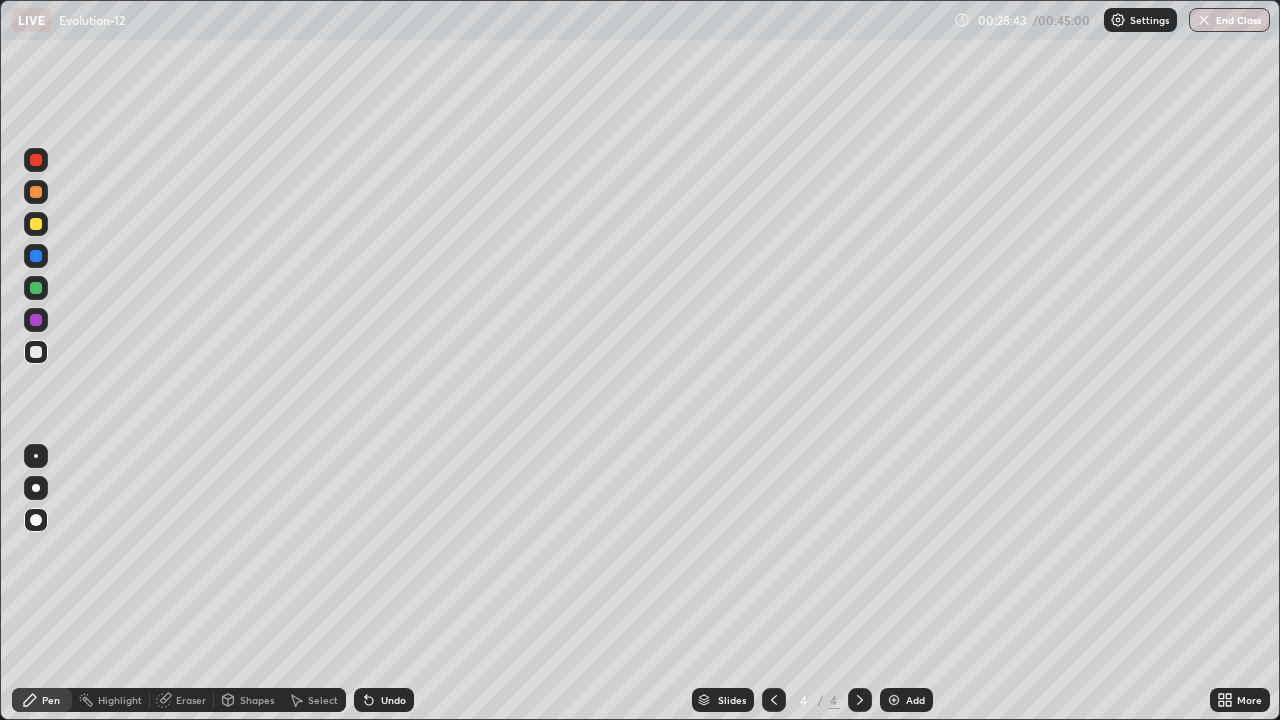 click at bounding box center [36, 320] 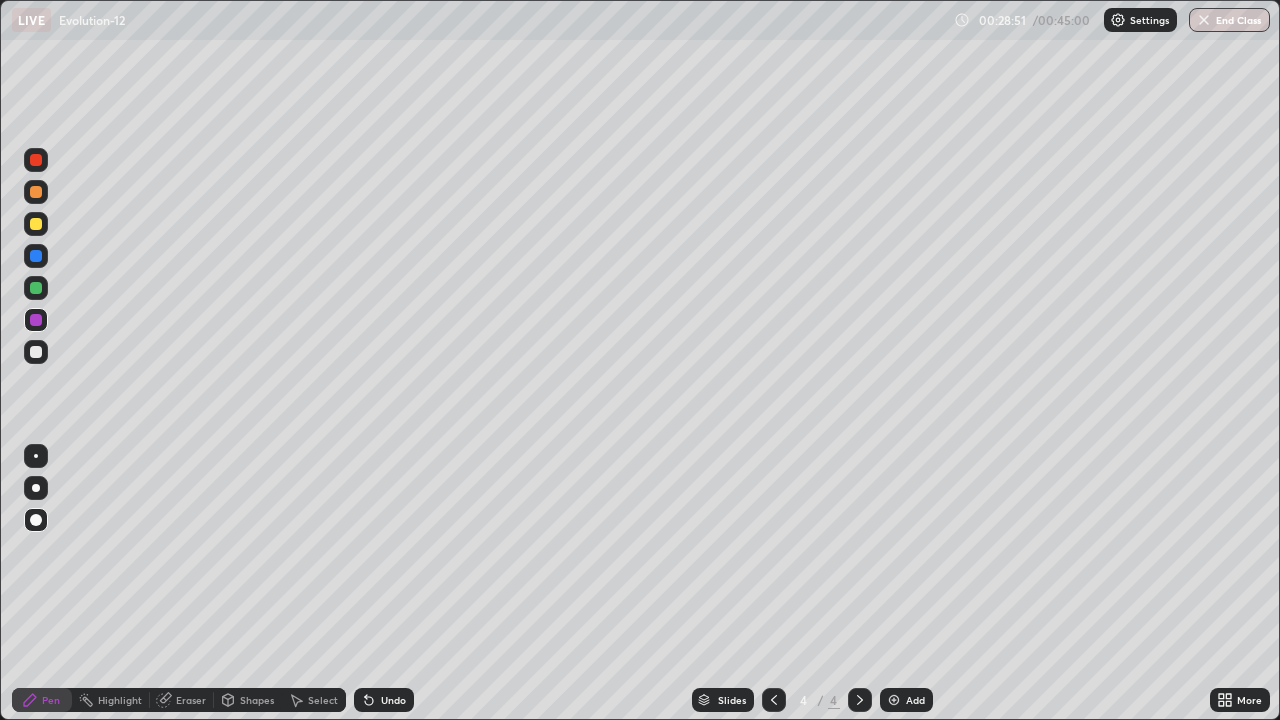click at bounding box center (36, 352) 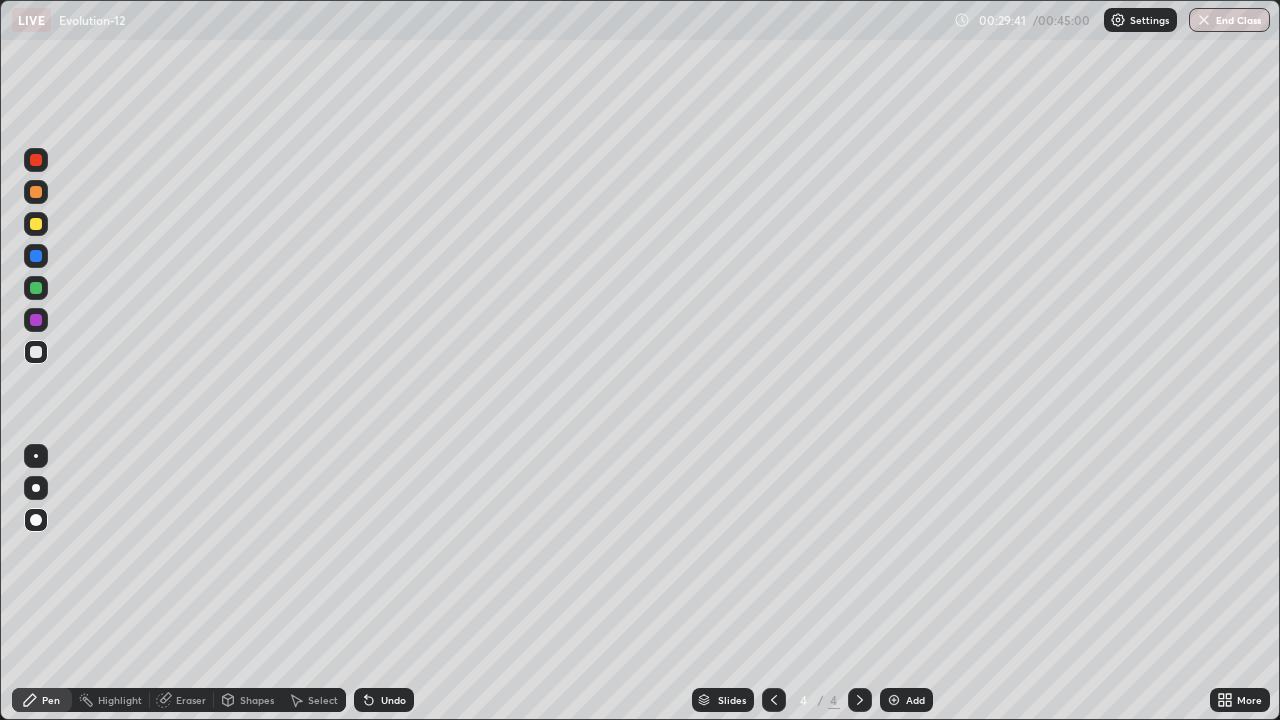 click 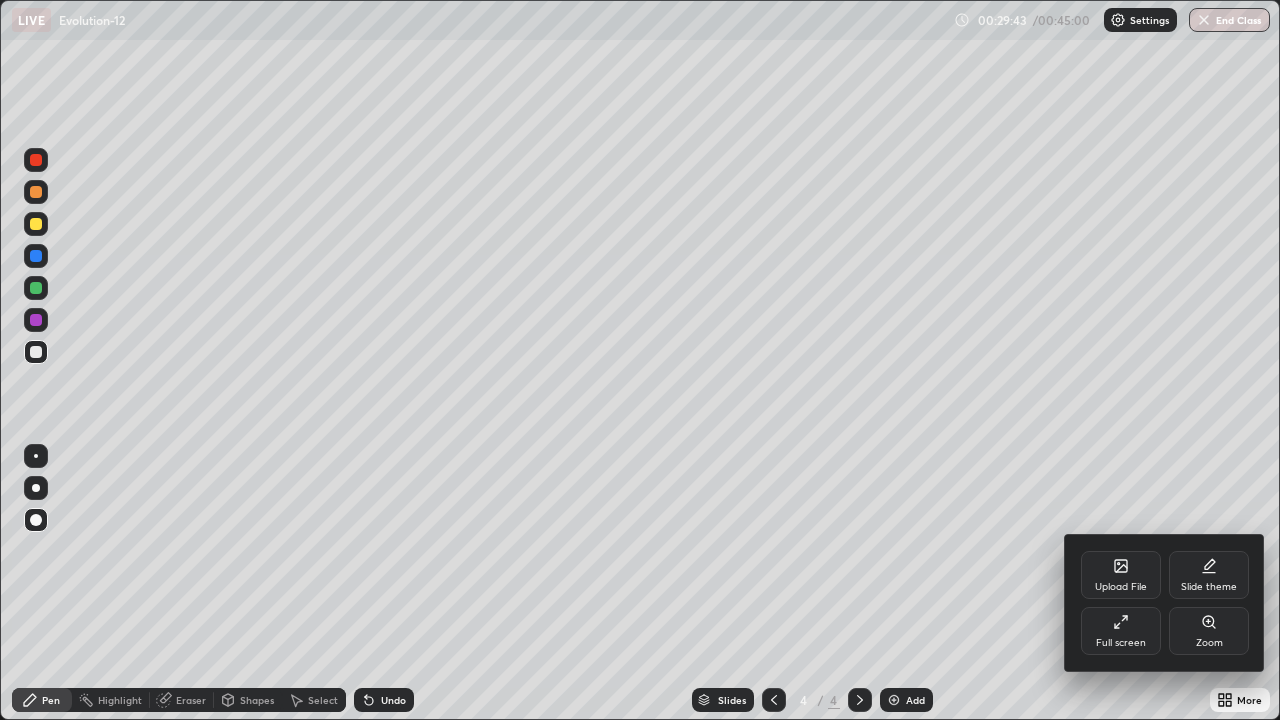 click at bounding box center [640, 360] 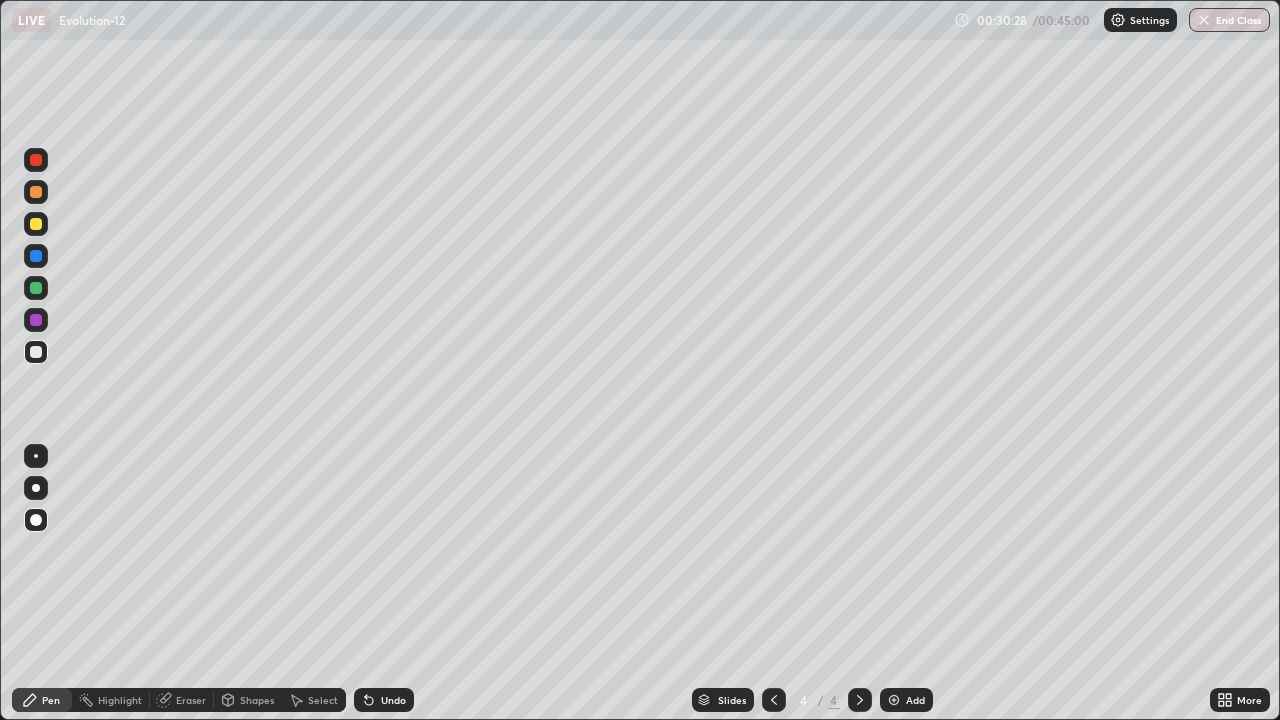 click at bounding box center (36, 320) 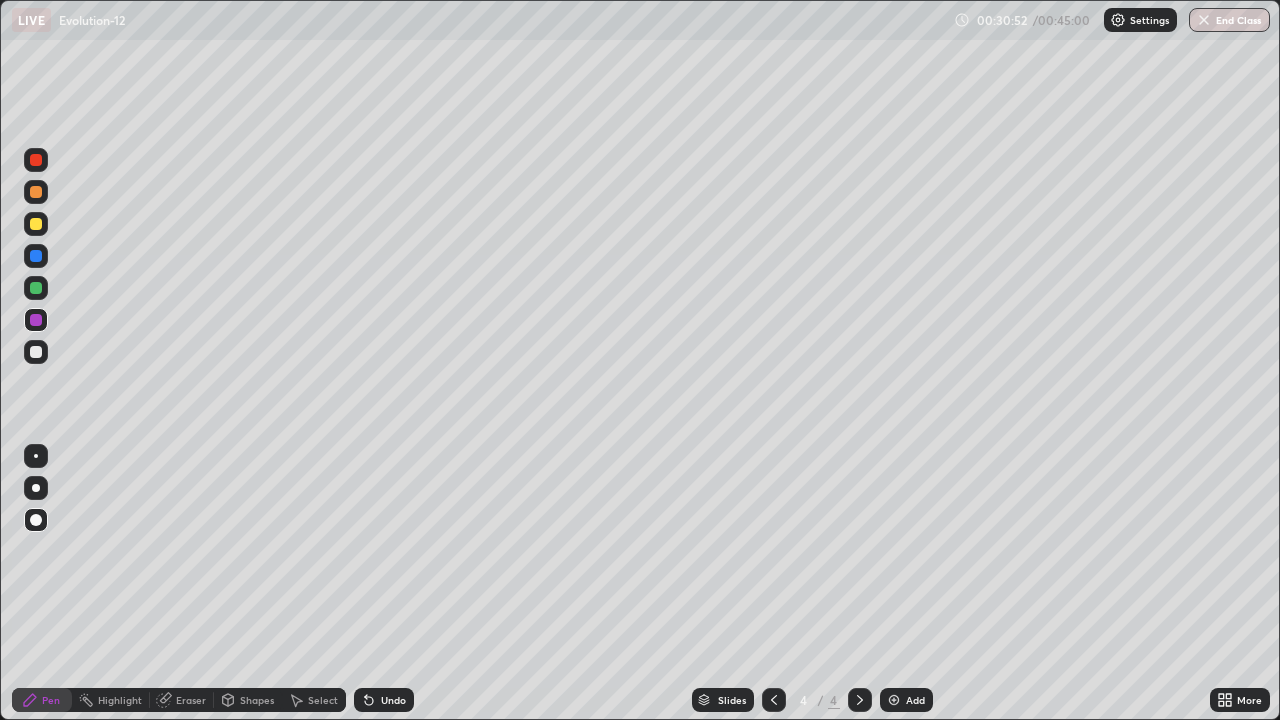click at bounding box center [36, 352] 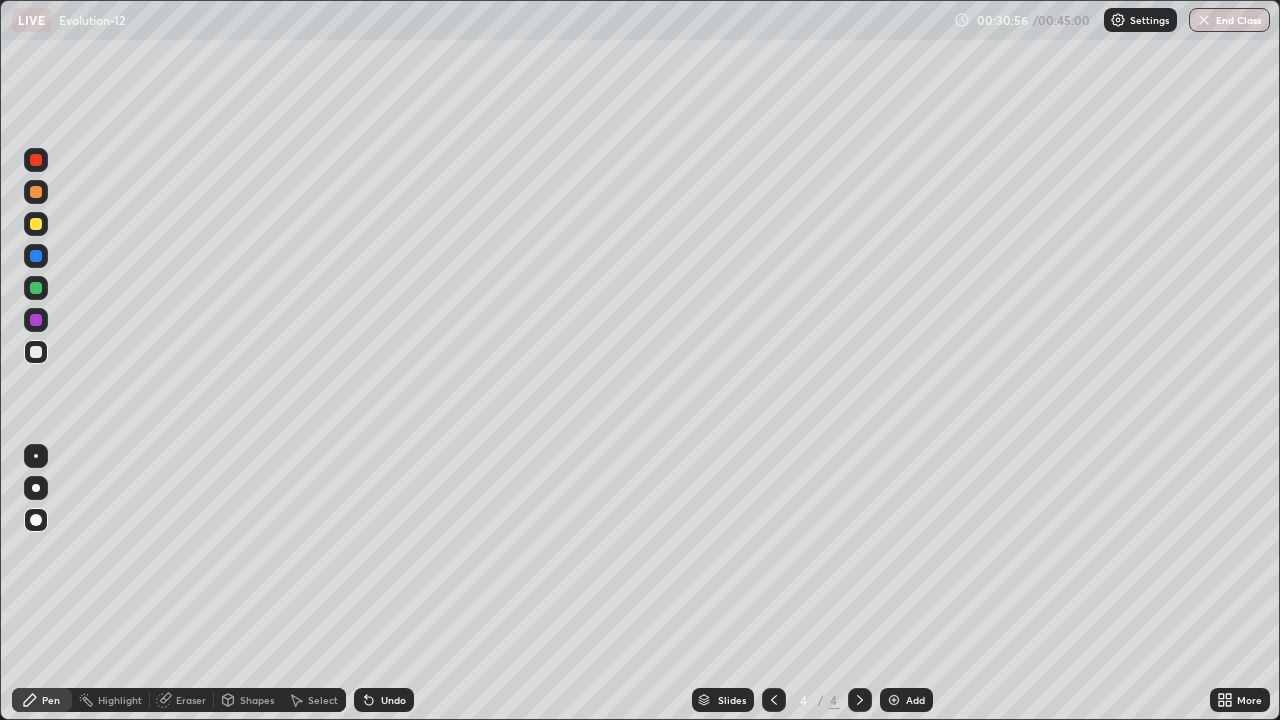 click at bounding box center [36, 288] 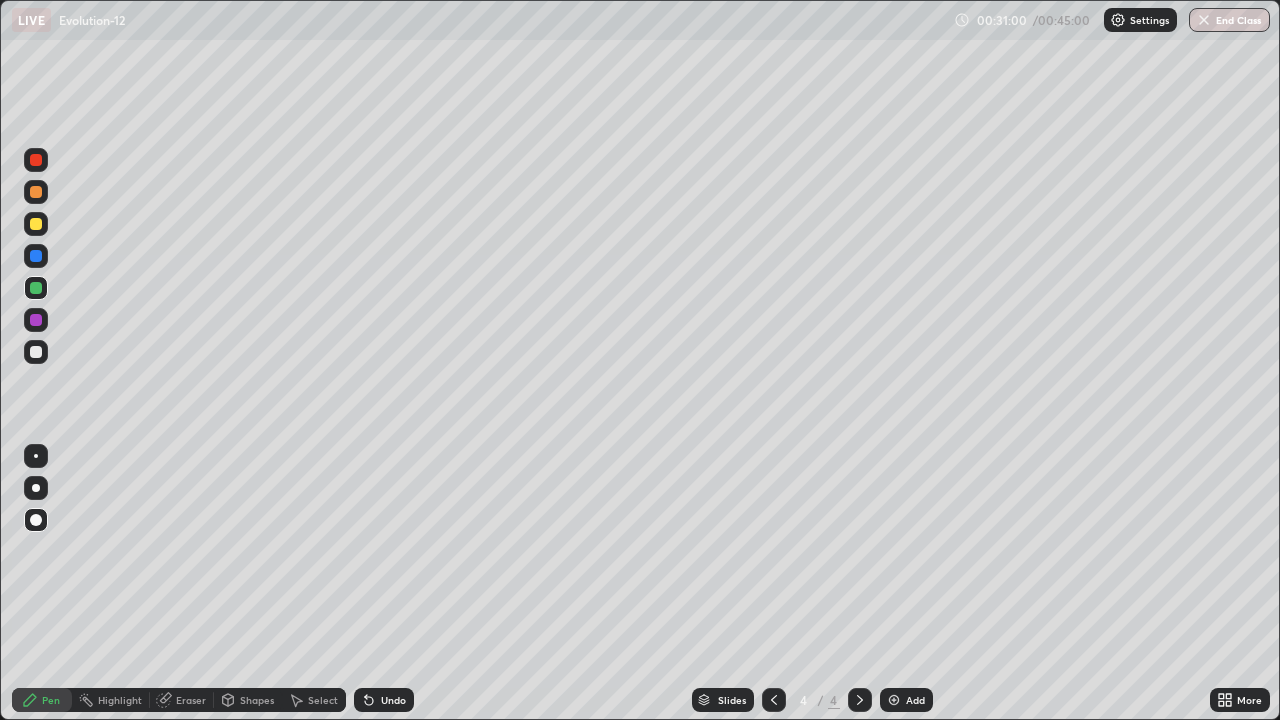 click at bounding box center [36, 160] 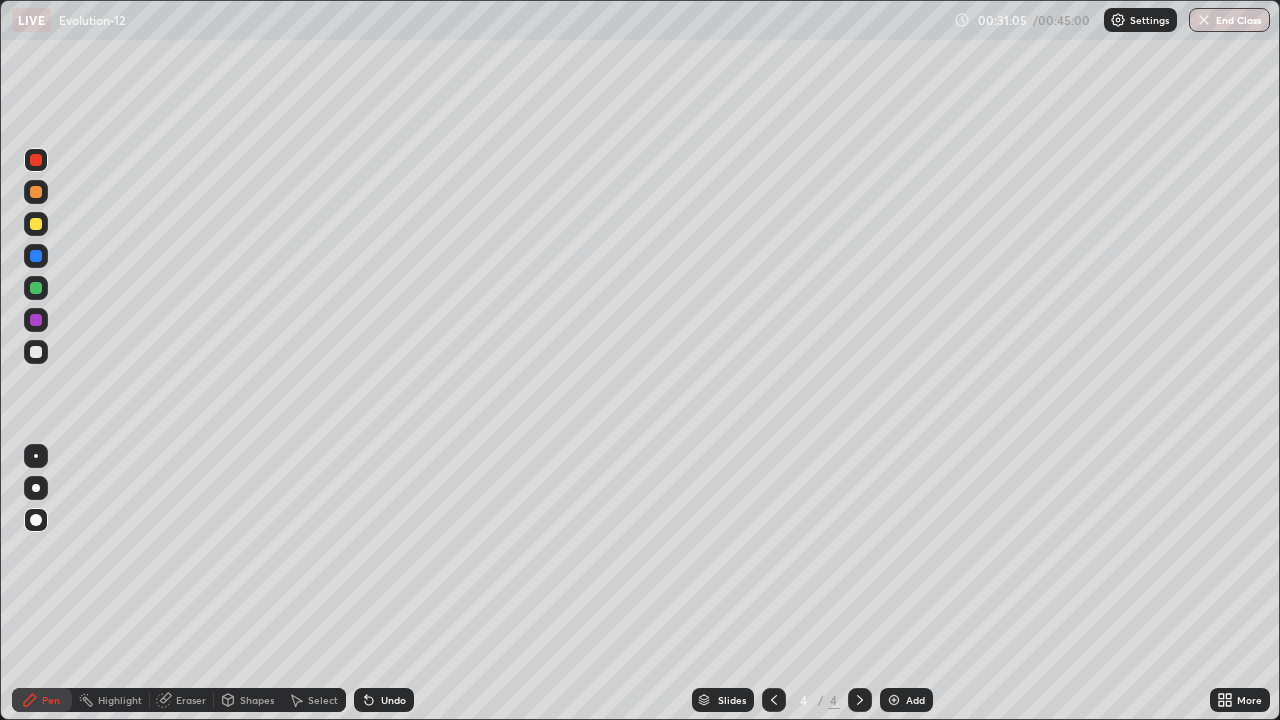 click at bounding box center [36, 288] 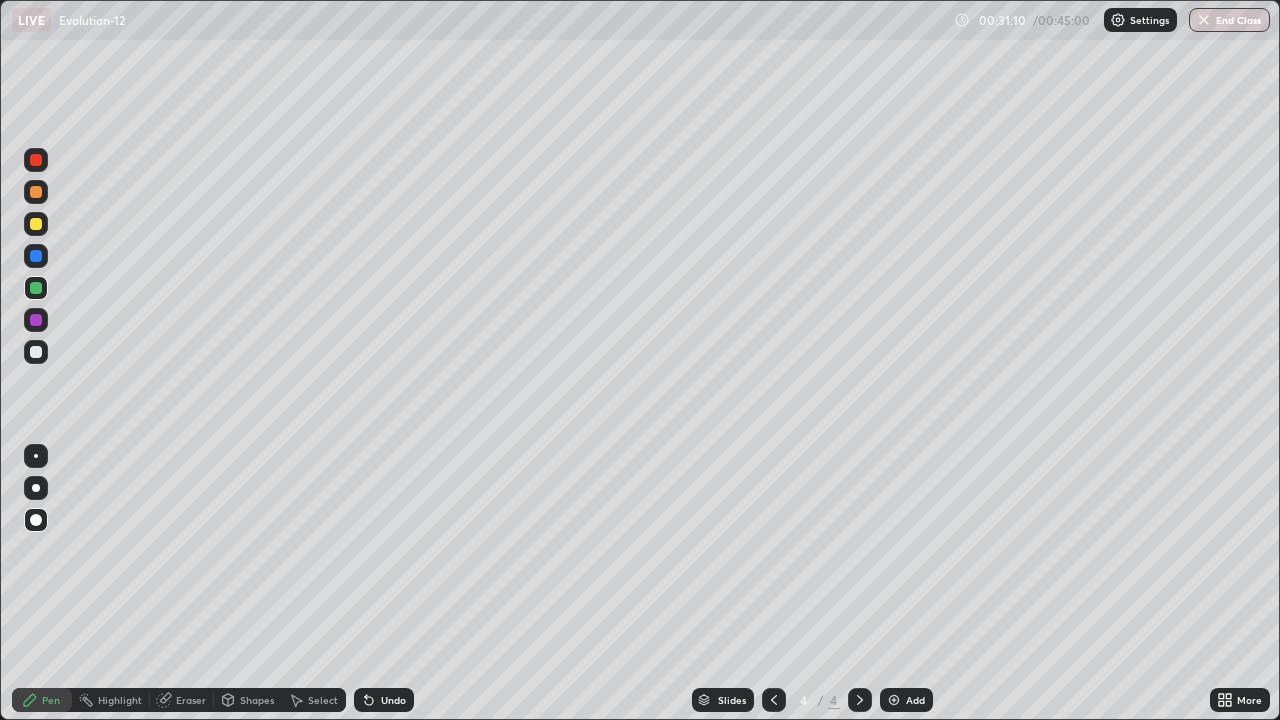 click on "Eraser" at bounding box center [191, 700] 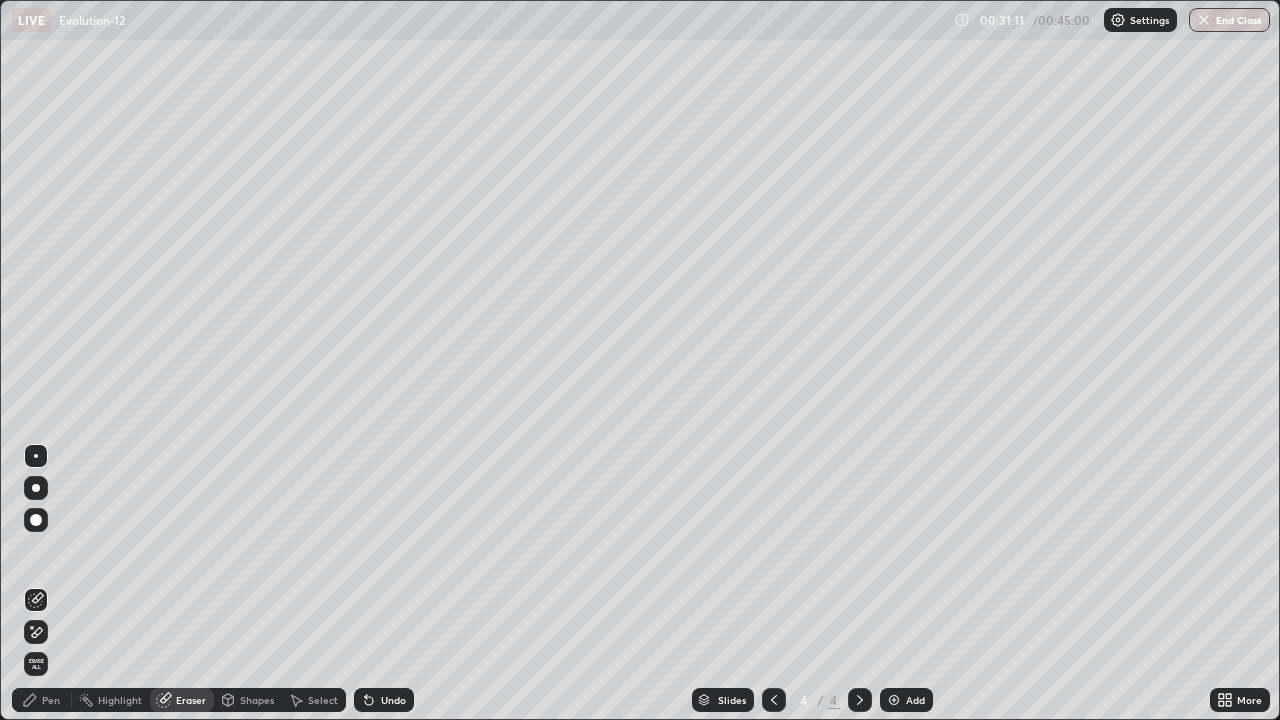 click on "Pen" at bounding box center [42, 700] 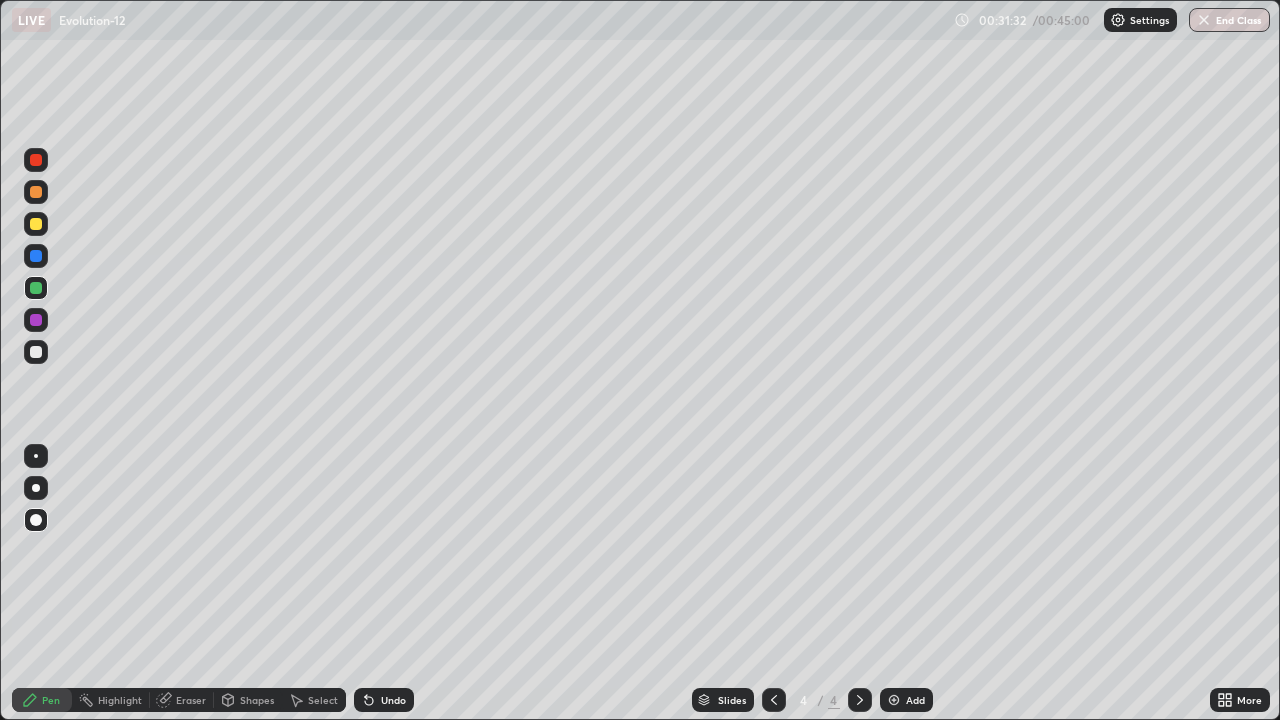 click at bounding box center [36, 160] 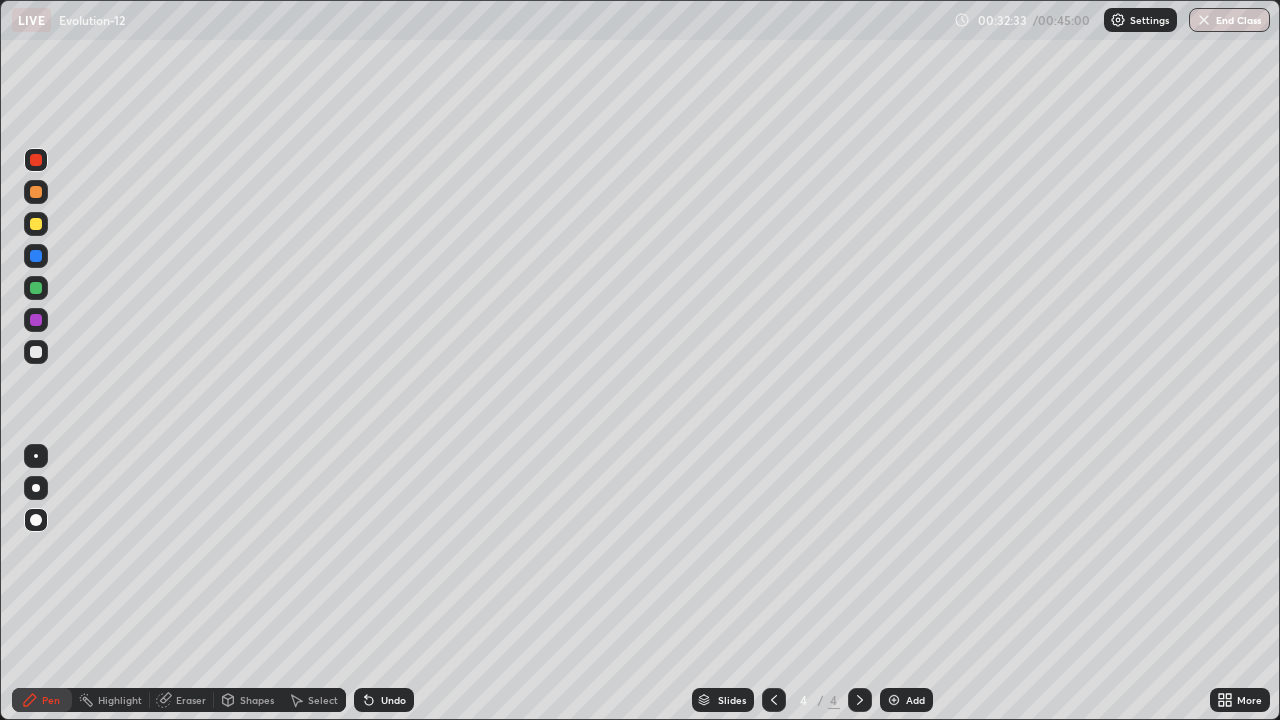 click at bounding box center [36, 352] 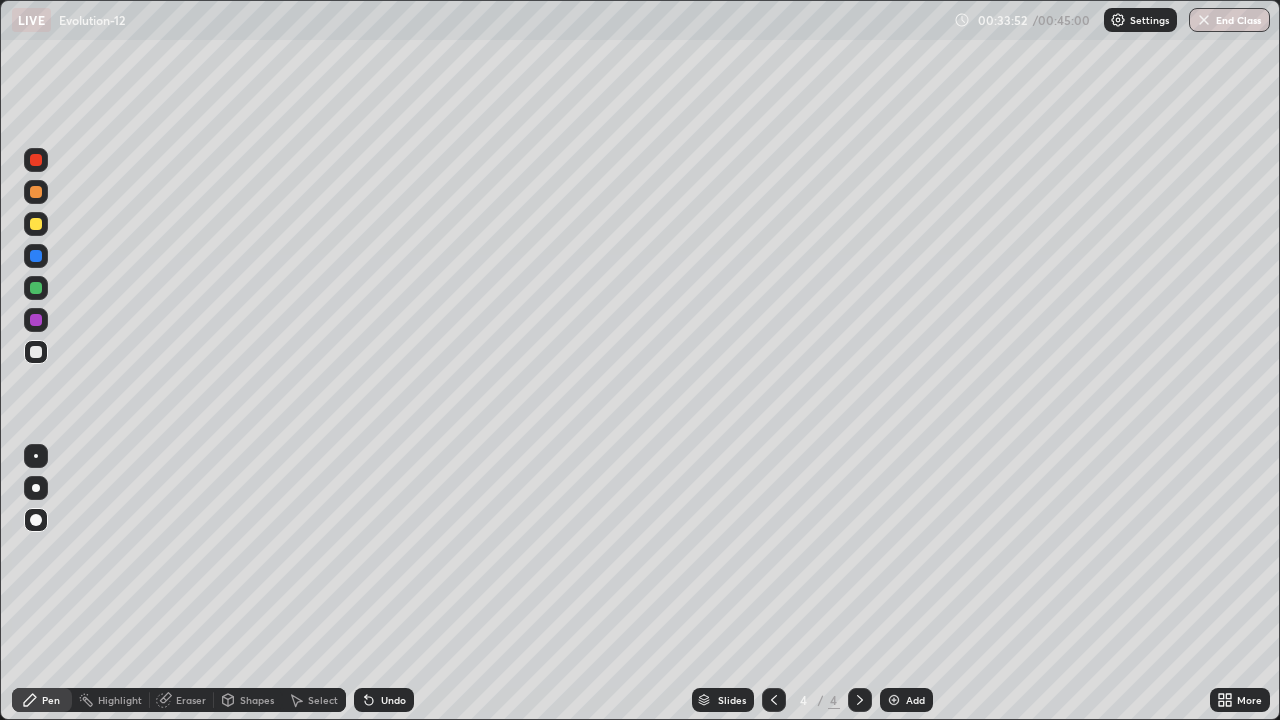 click at bounding box center (894, 700) 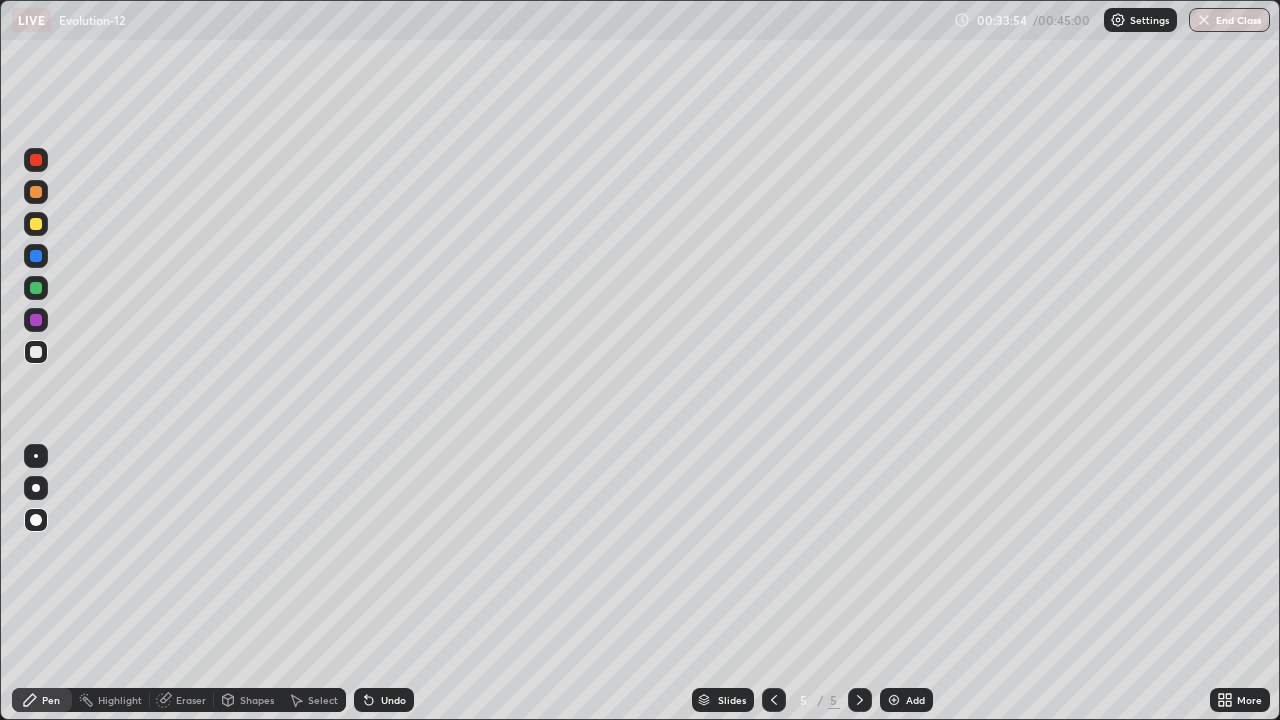 click at bounding box center [36, 224] 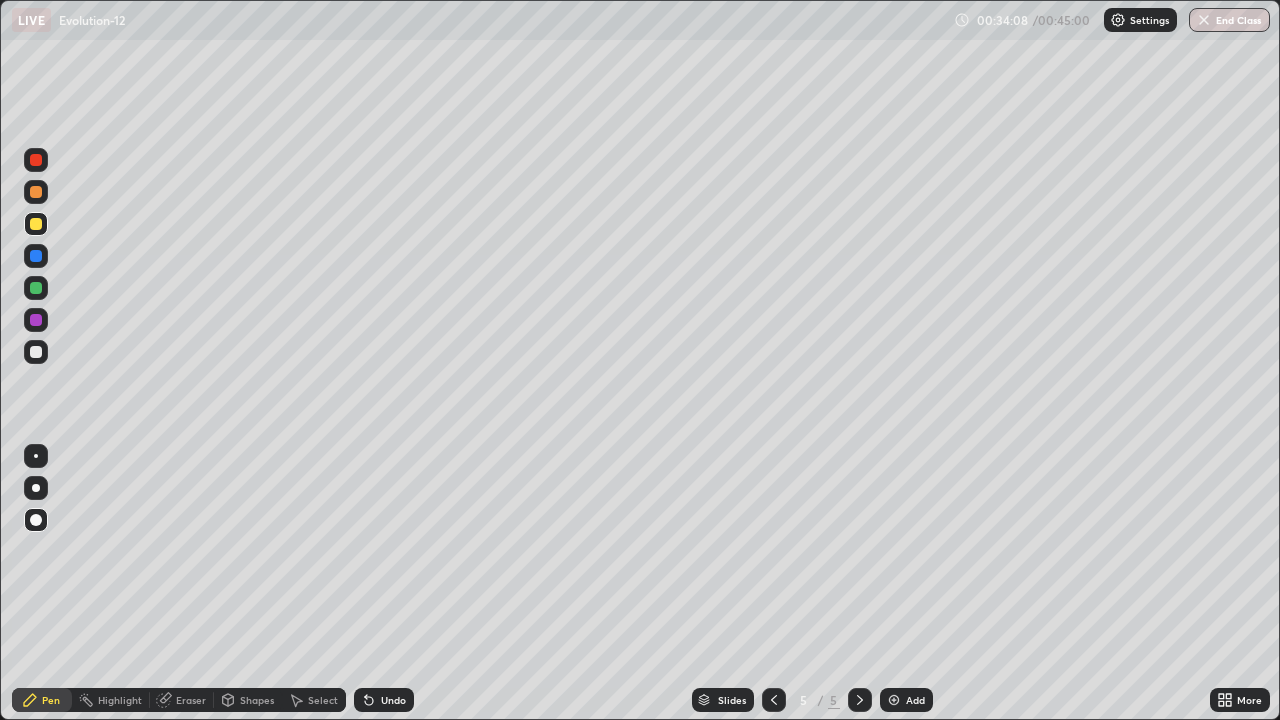 click at bounding box center [36, 352] 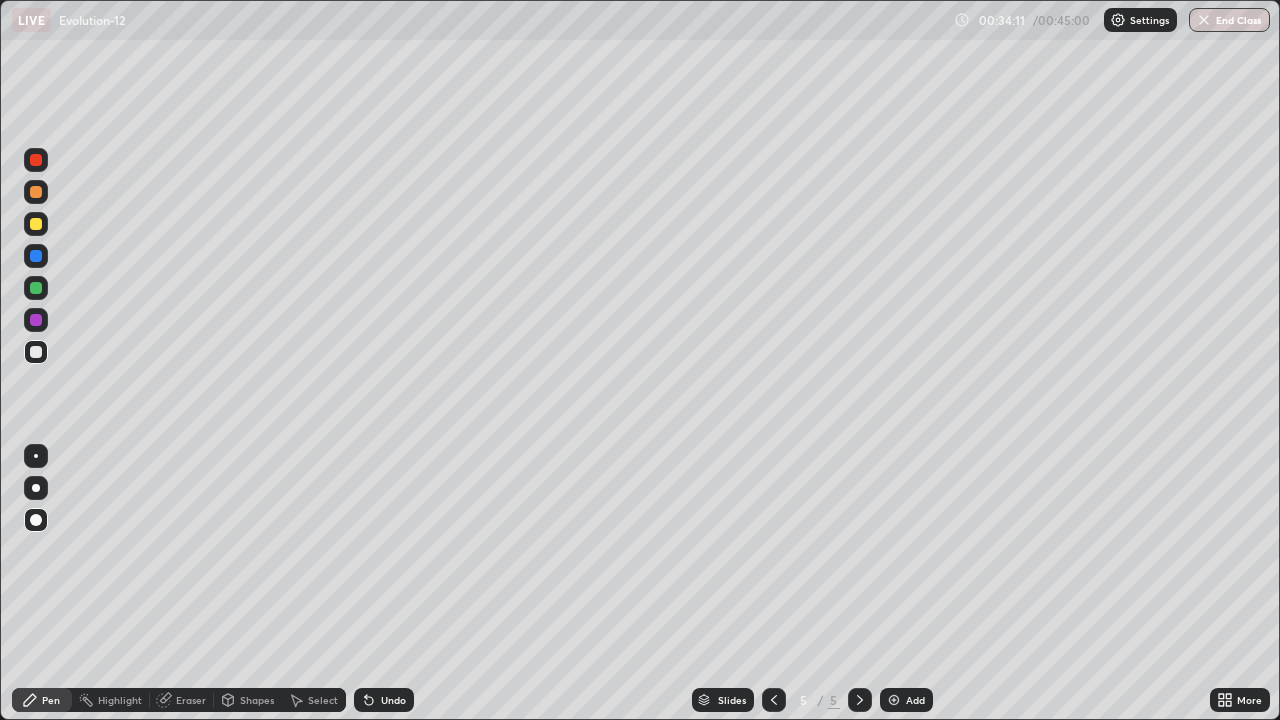 click at bounding box center [36, 256] 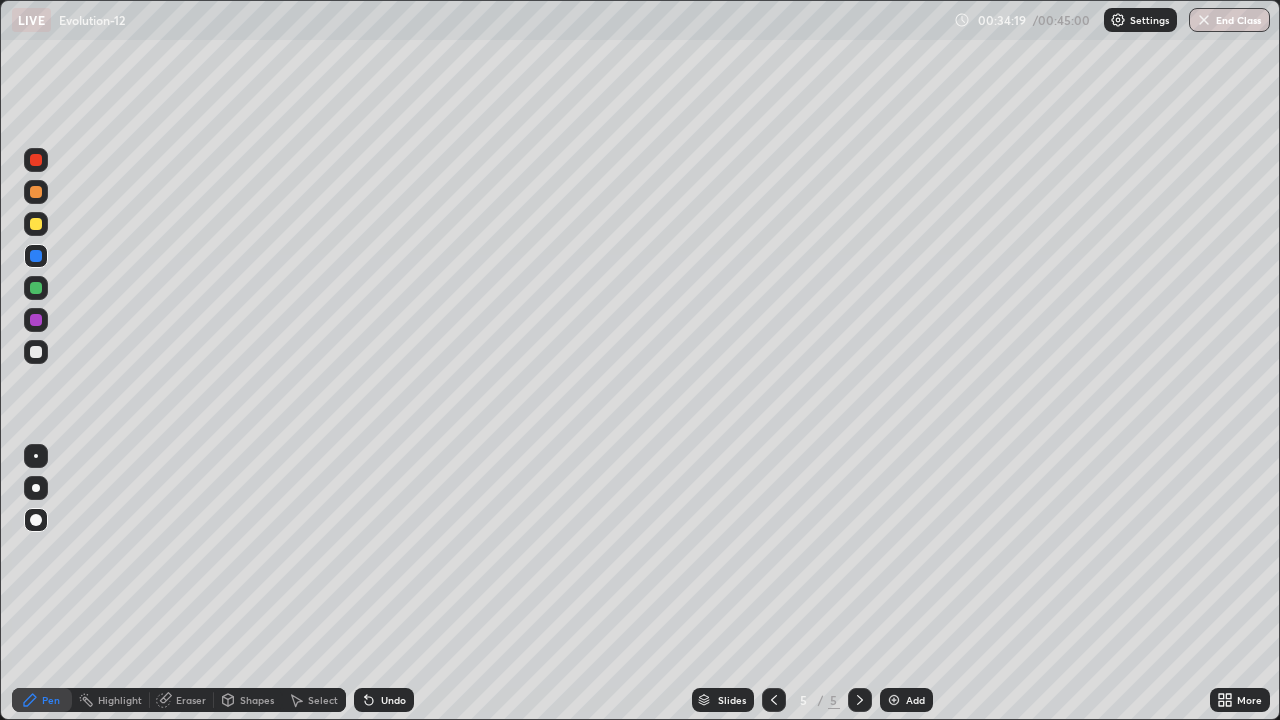 click at bounding box center (36, 352) 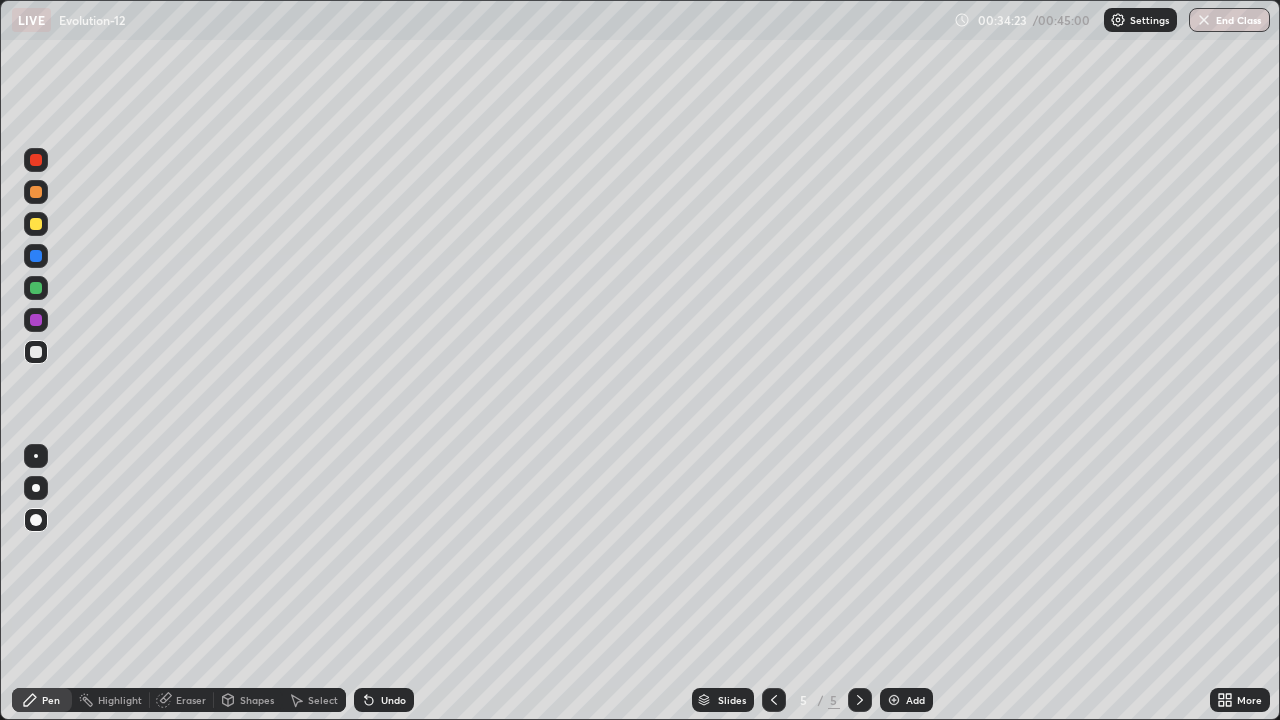 click at bounding box center [36, 320] 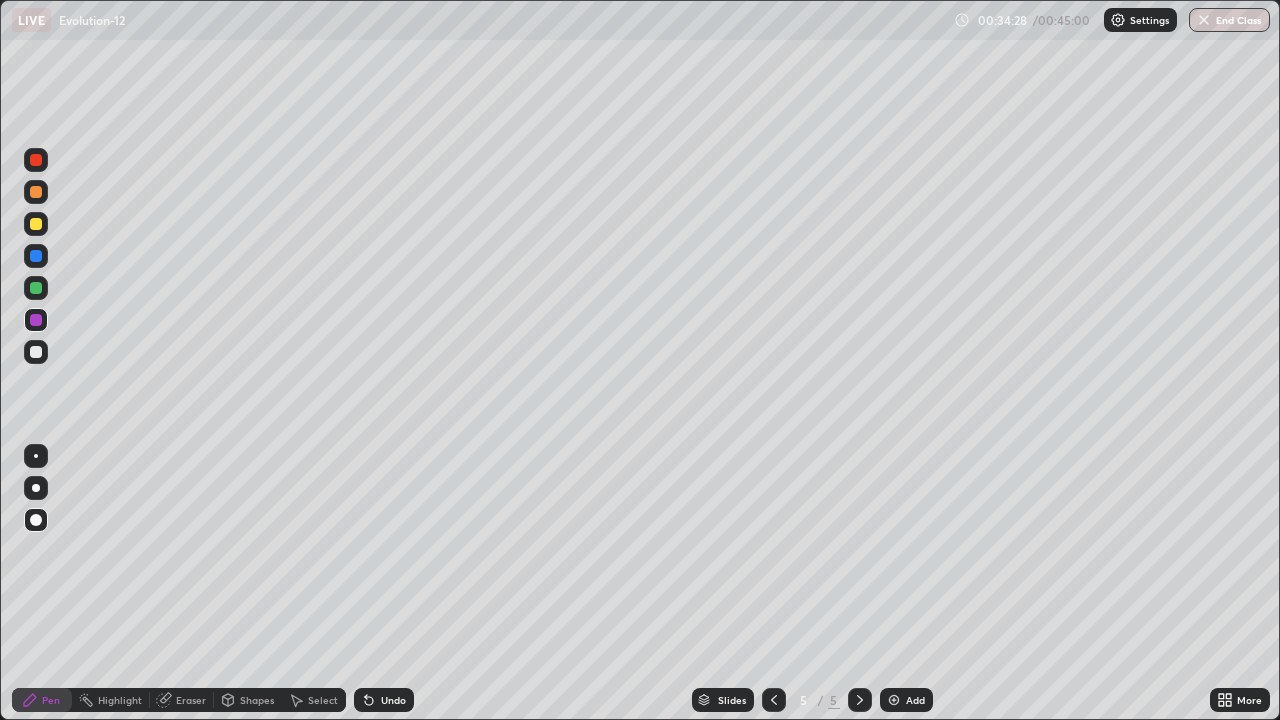 click at bounding box center (36, 288) 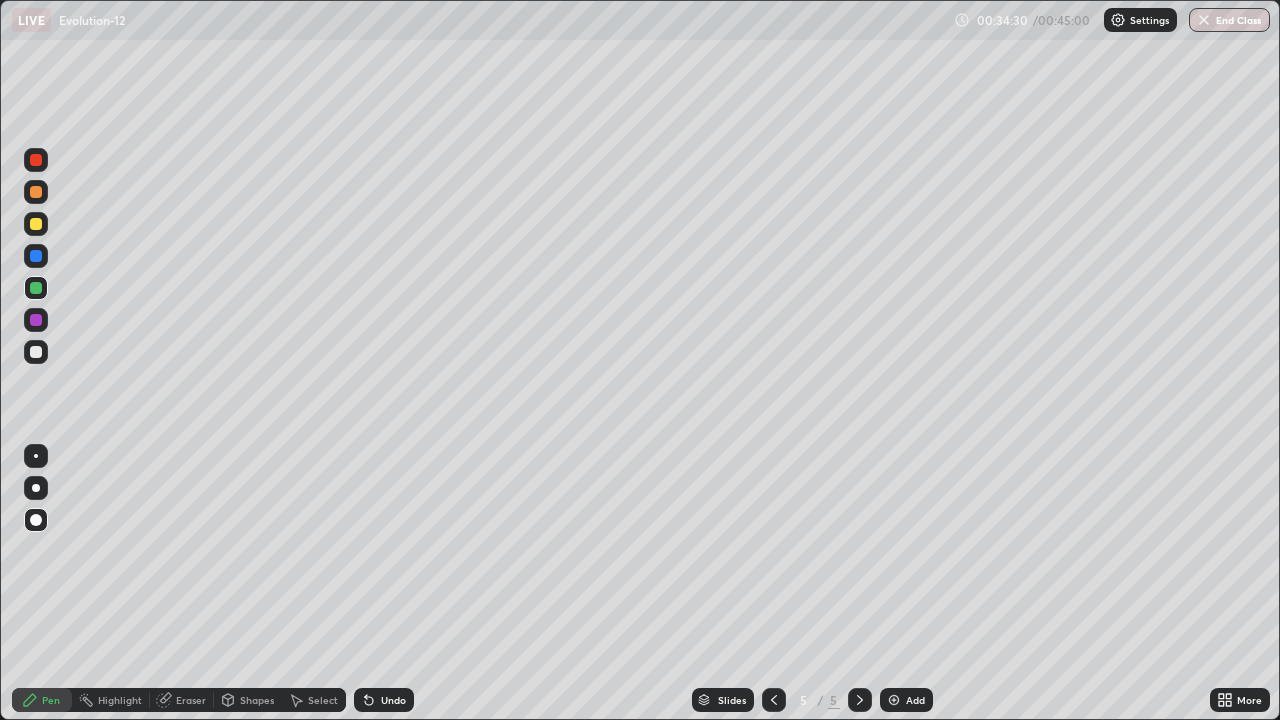 click at bounding box center [36, 352] 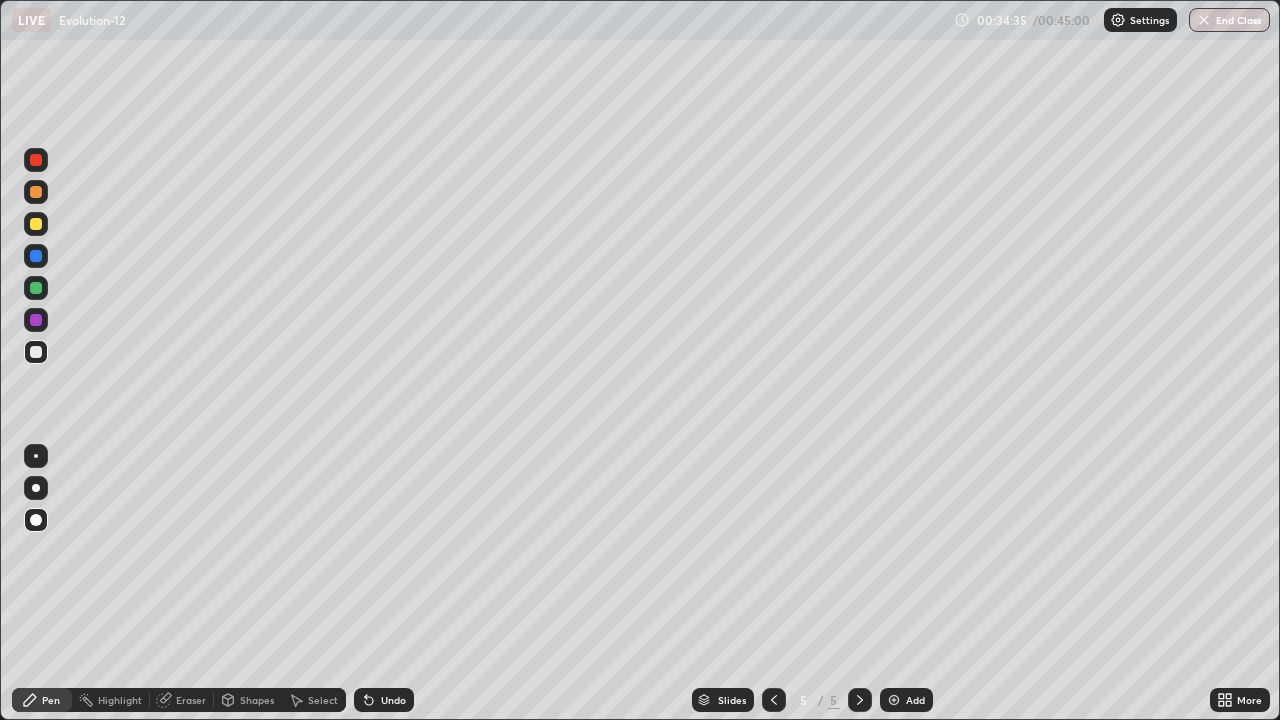 click at bounding box center (36, 320) 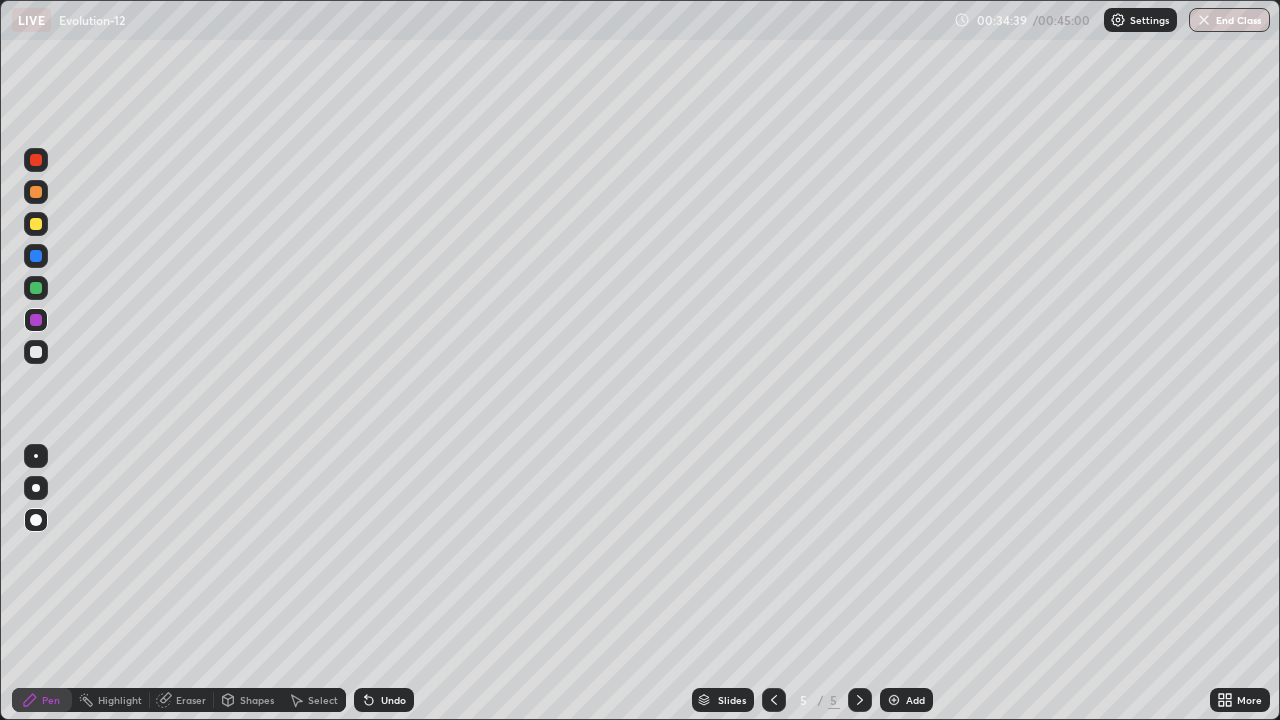 click 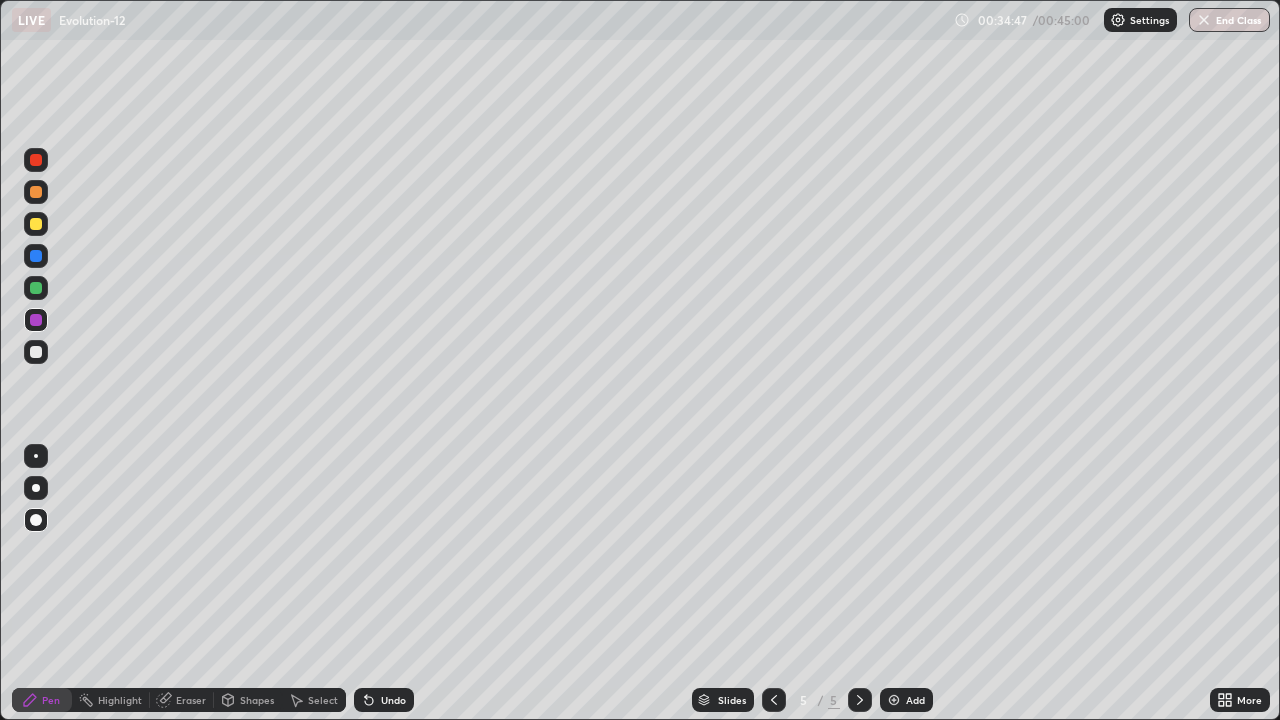 click at bounding box center (36, 288) 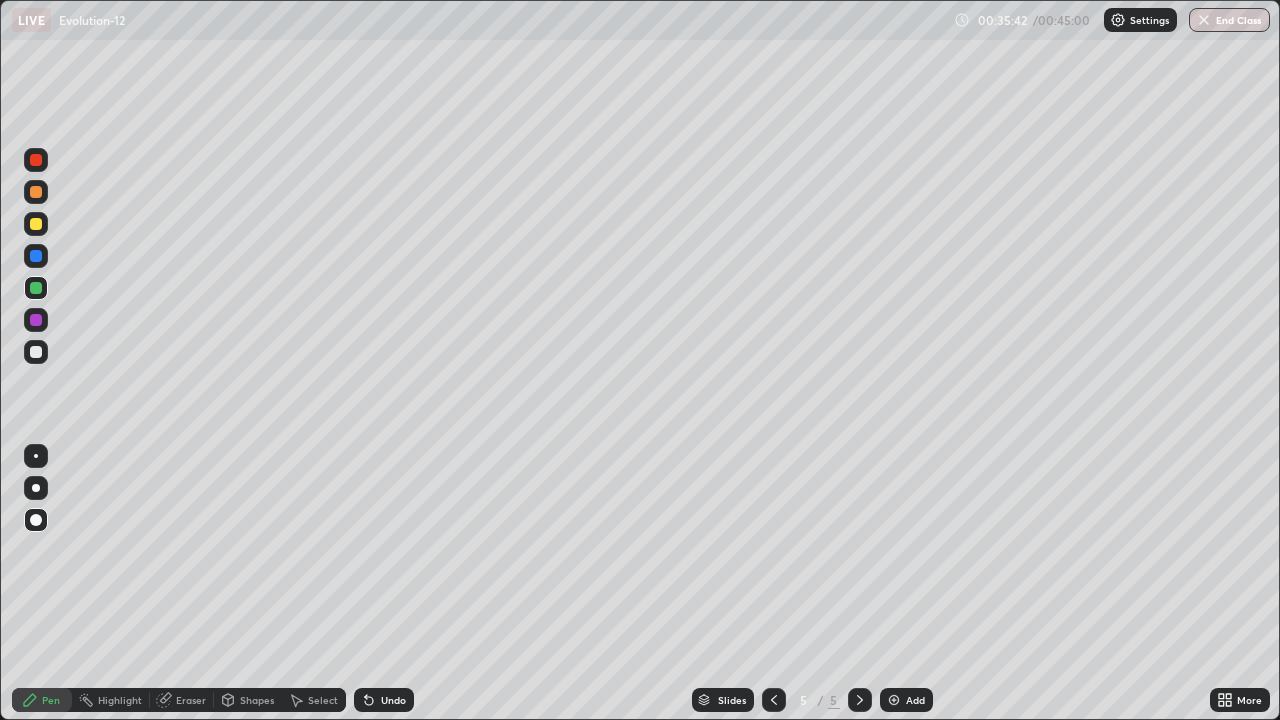 click at bounding box center (36, 224) 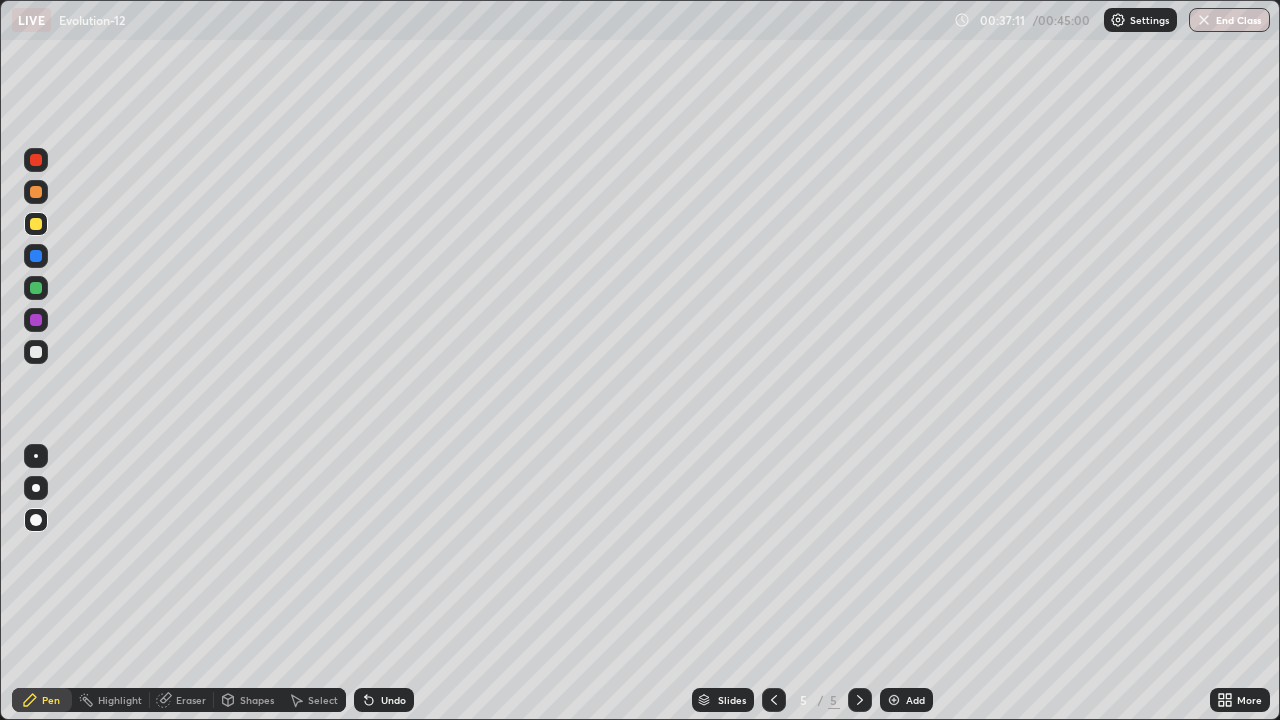 click at bounding box center [36, 352] 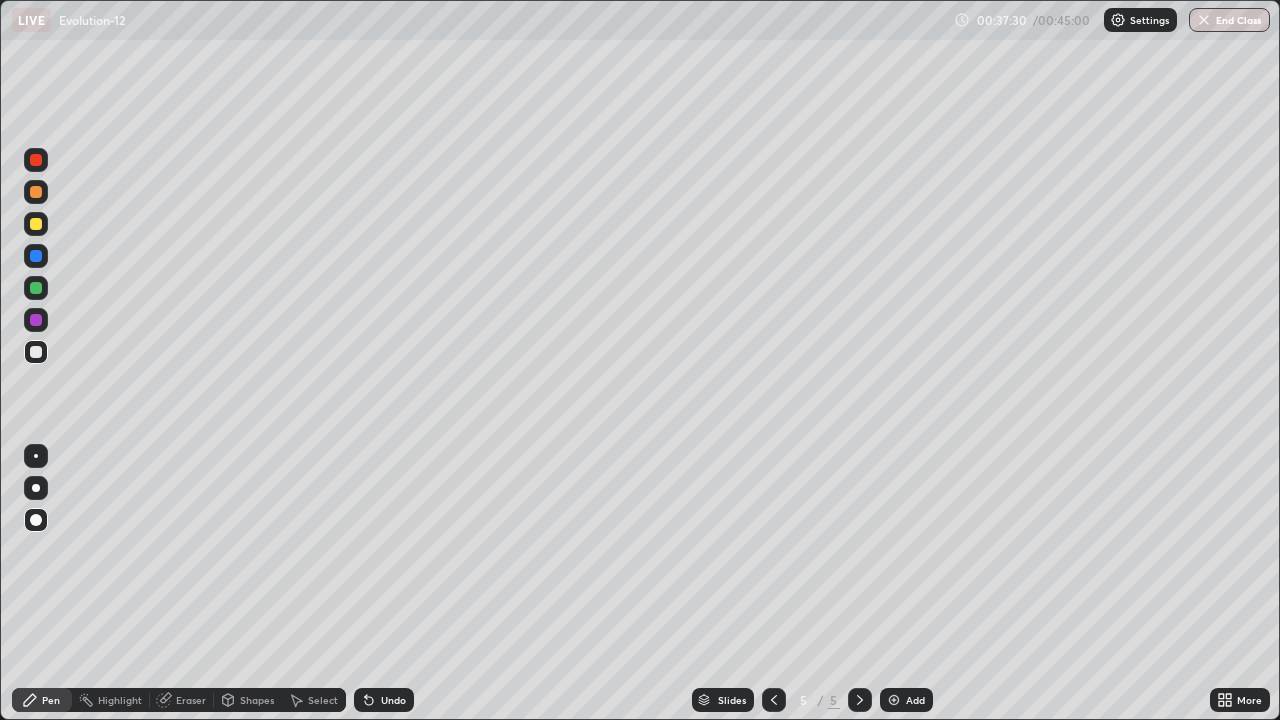 click on "Eraser" at bounding box center [182, 700] 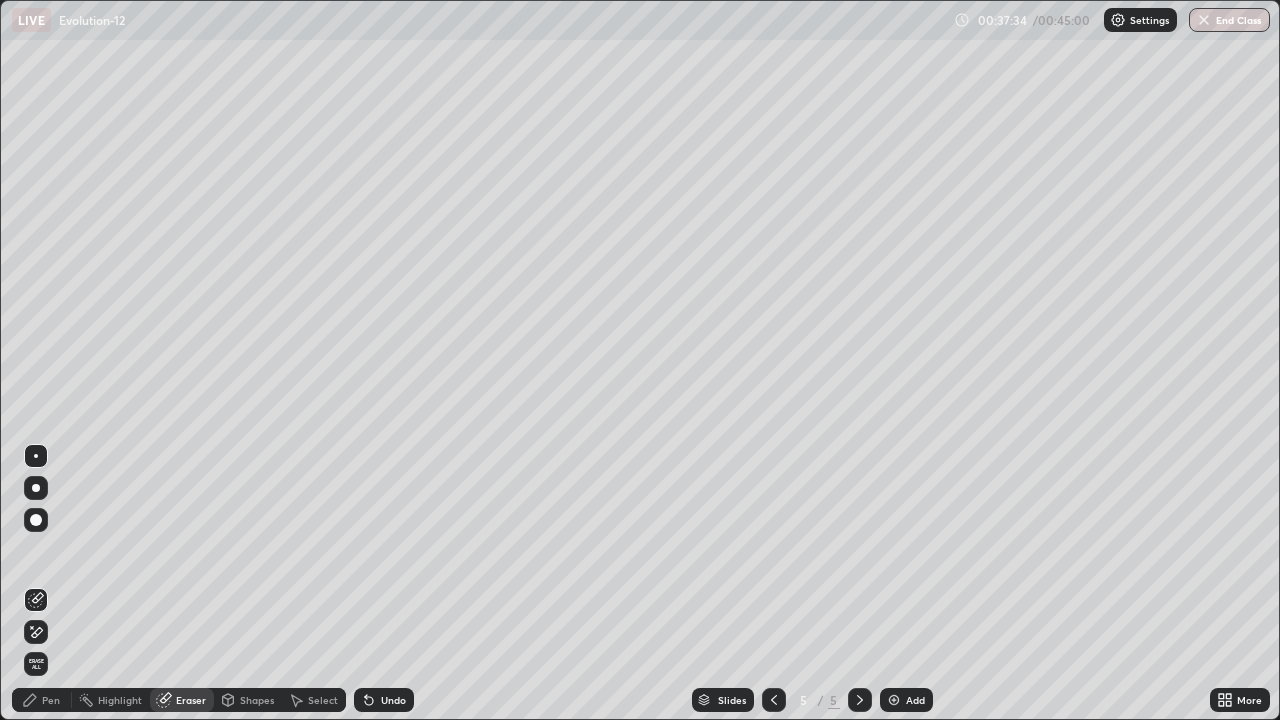 click 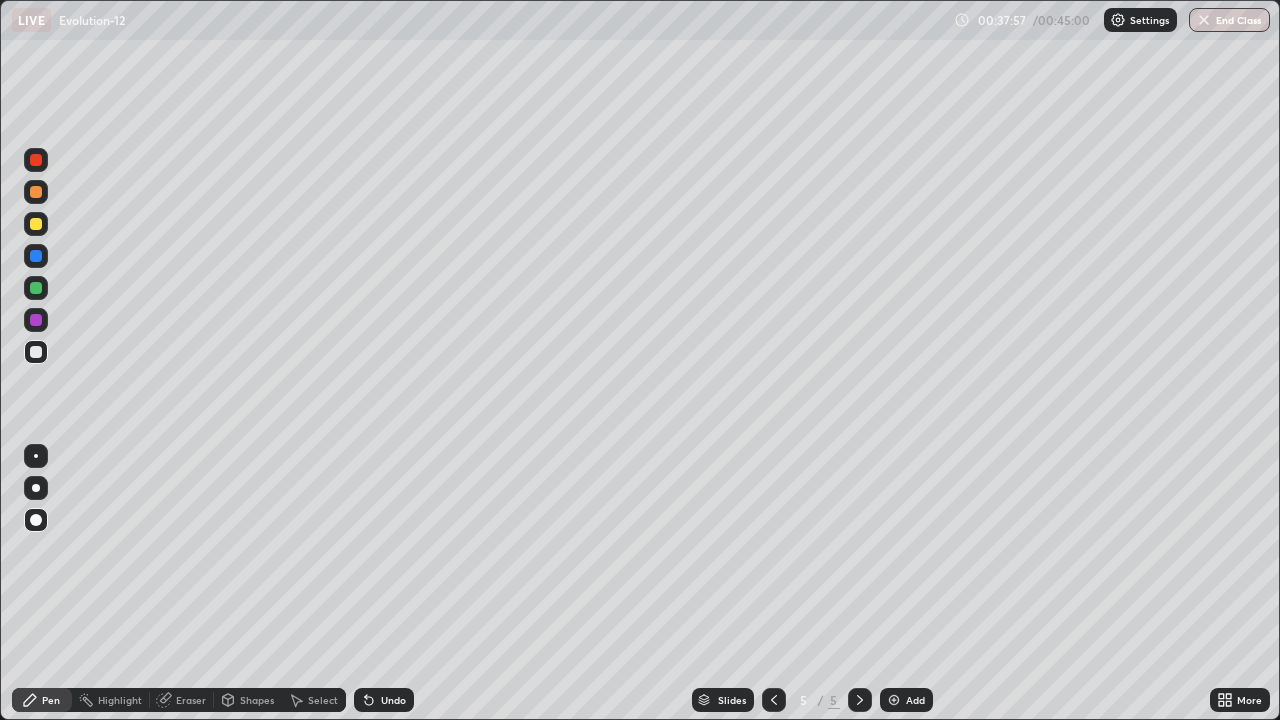 click at bounding box center (36, 288) 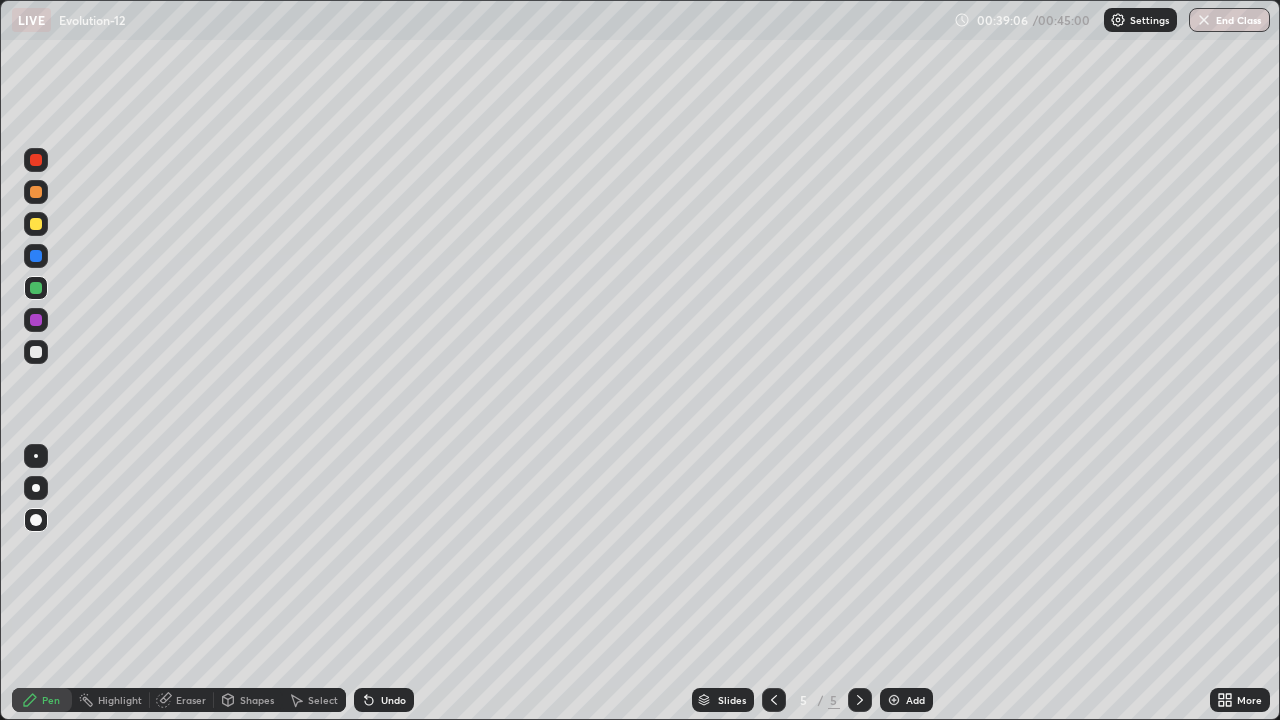click at bounding box center (894, 700) 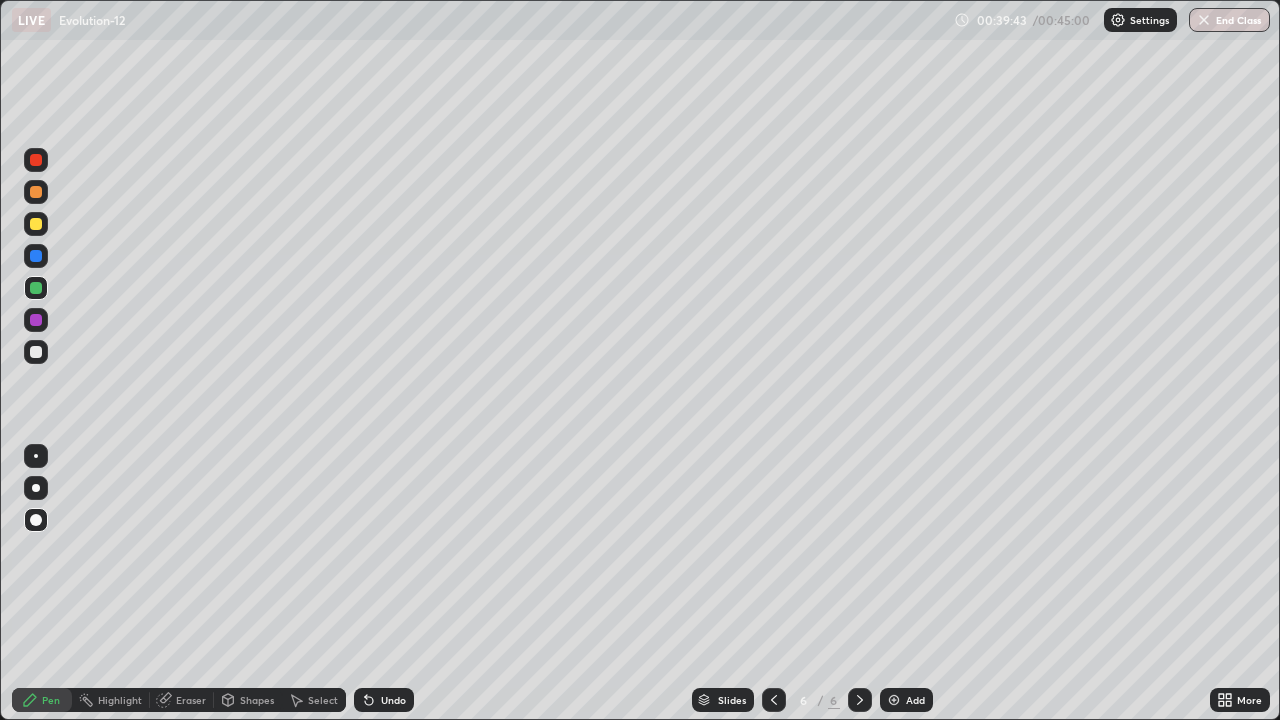 click at bounding box center [36, 320] 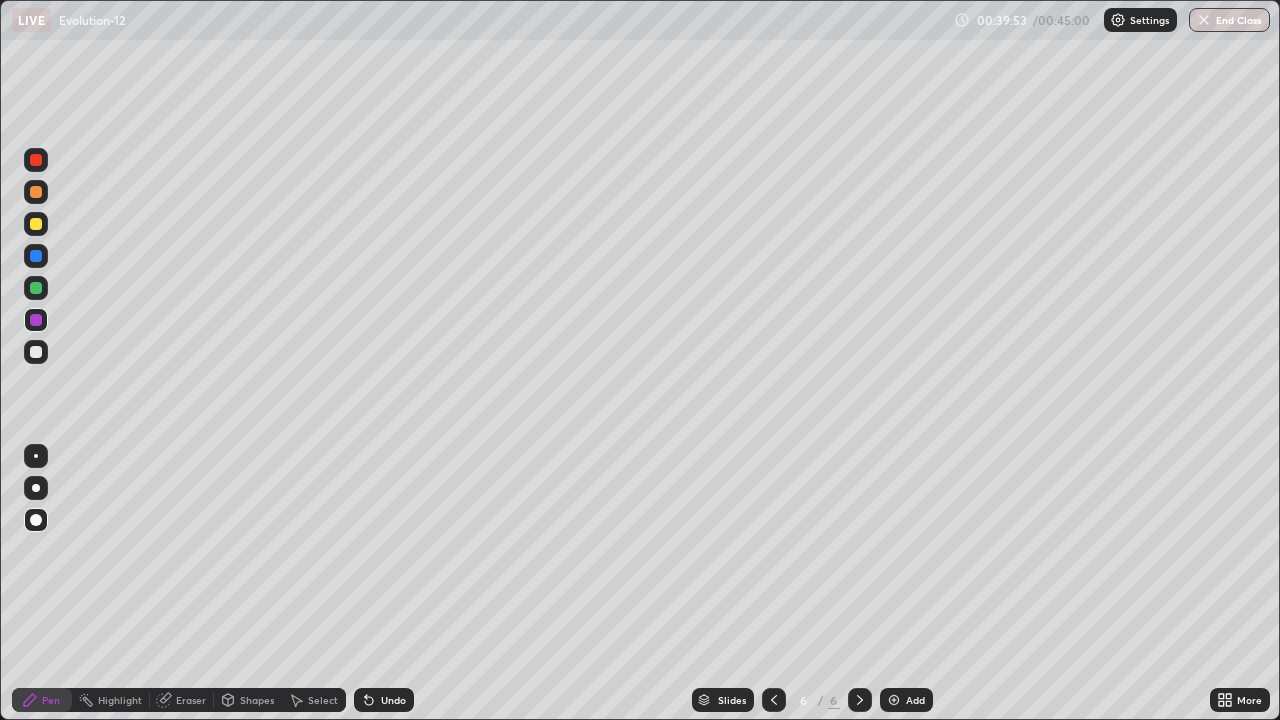 click at bounding box center (36, 352) 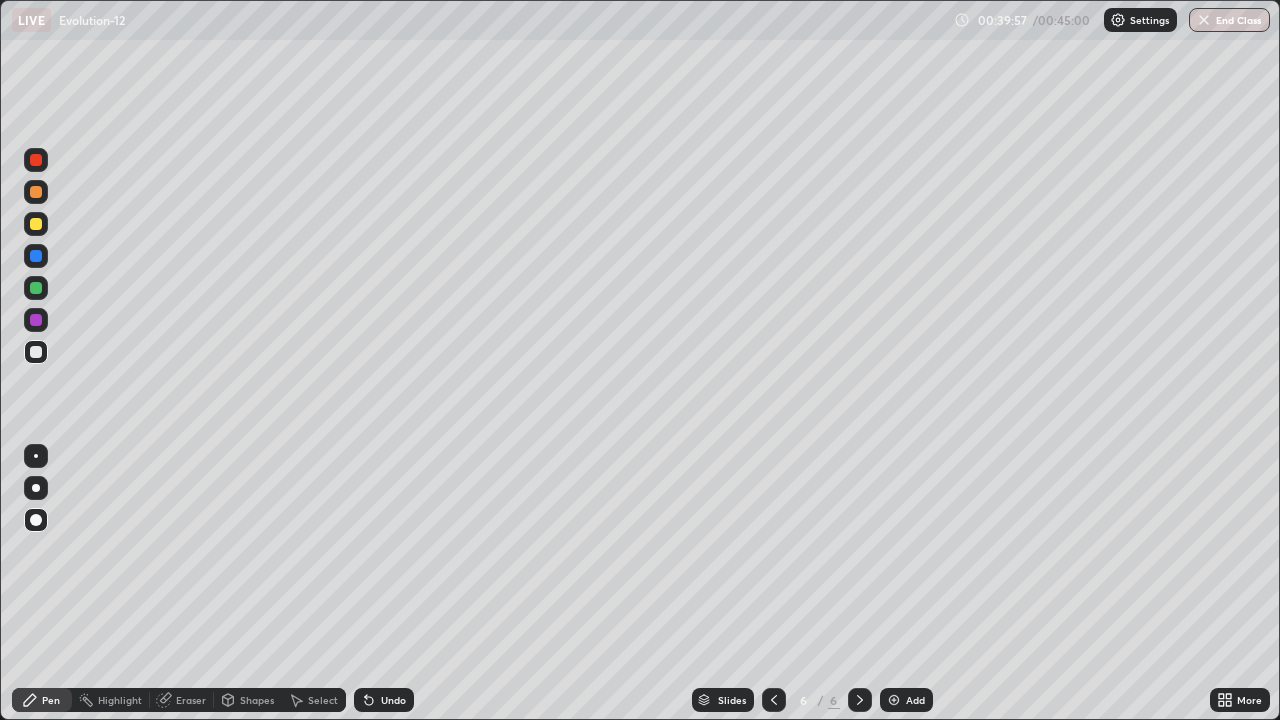 click at bounding box center [36, 320] 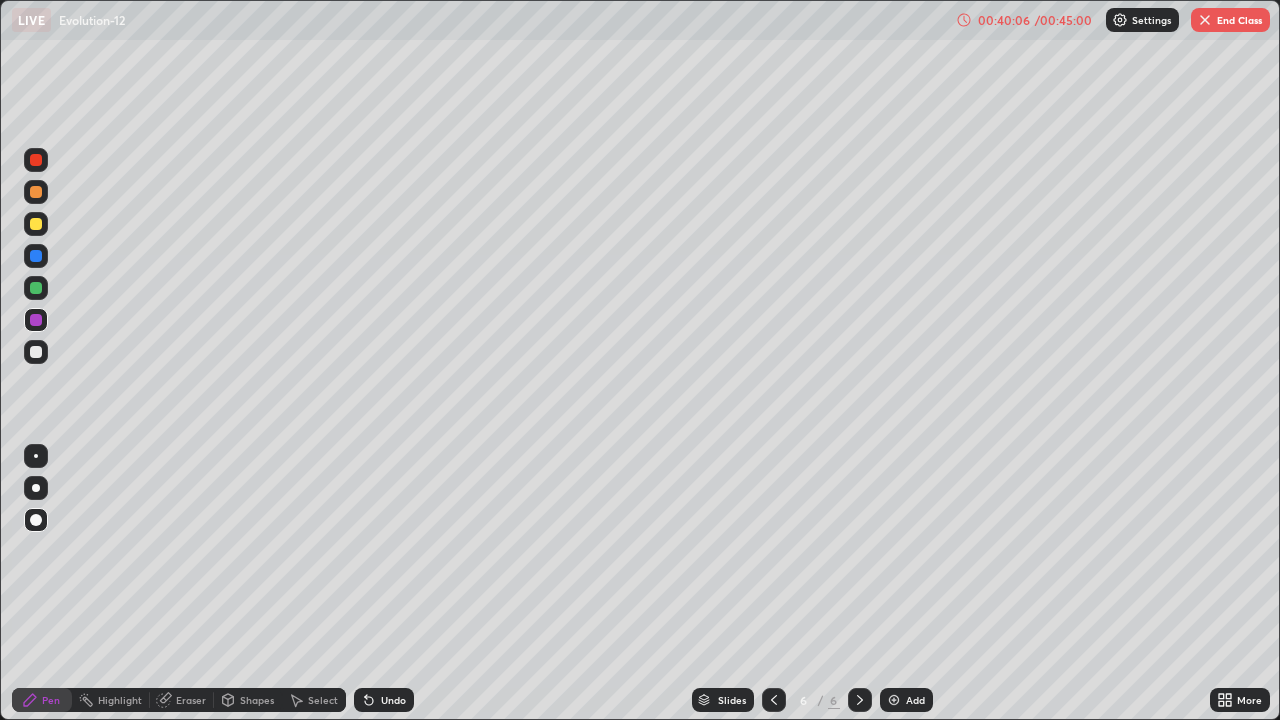 click on "Undo" at bounding box center (384, 700) 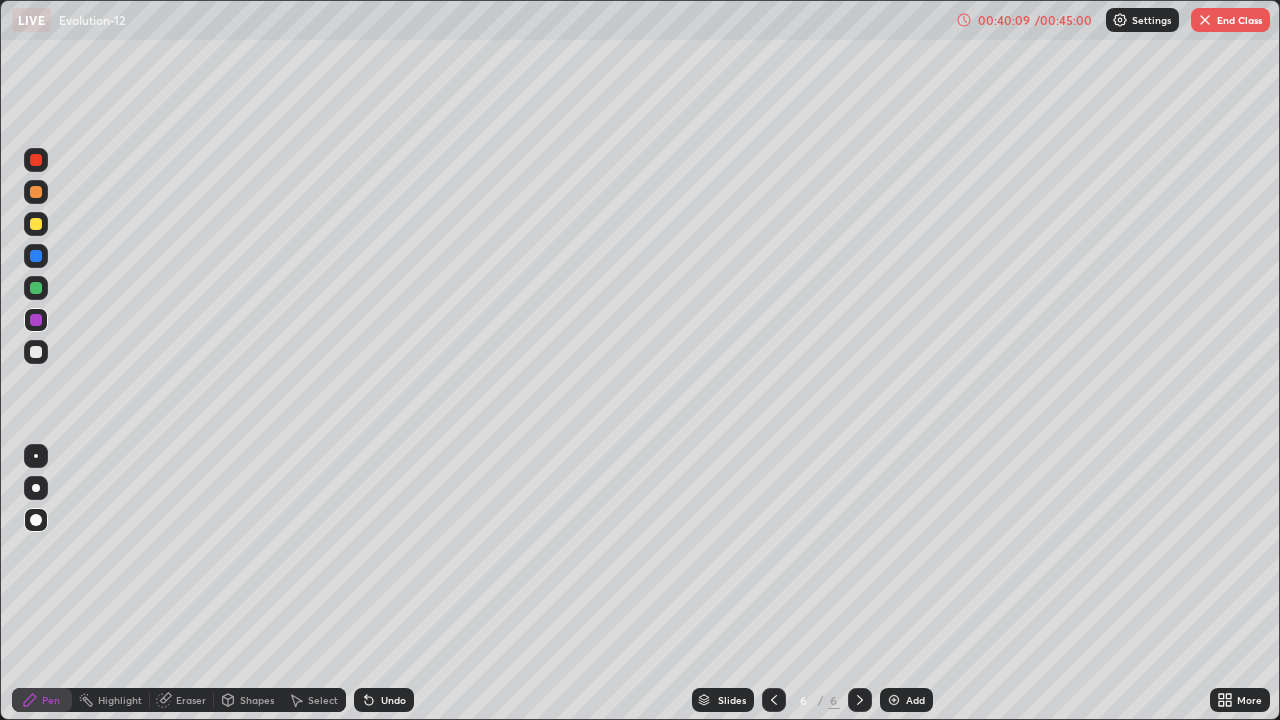click at bounding box center (36, 352) 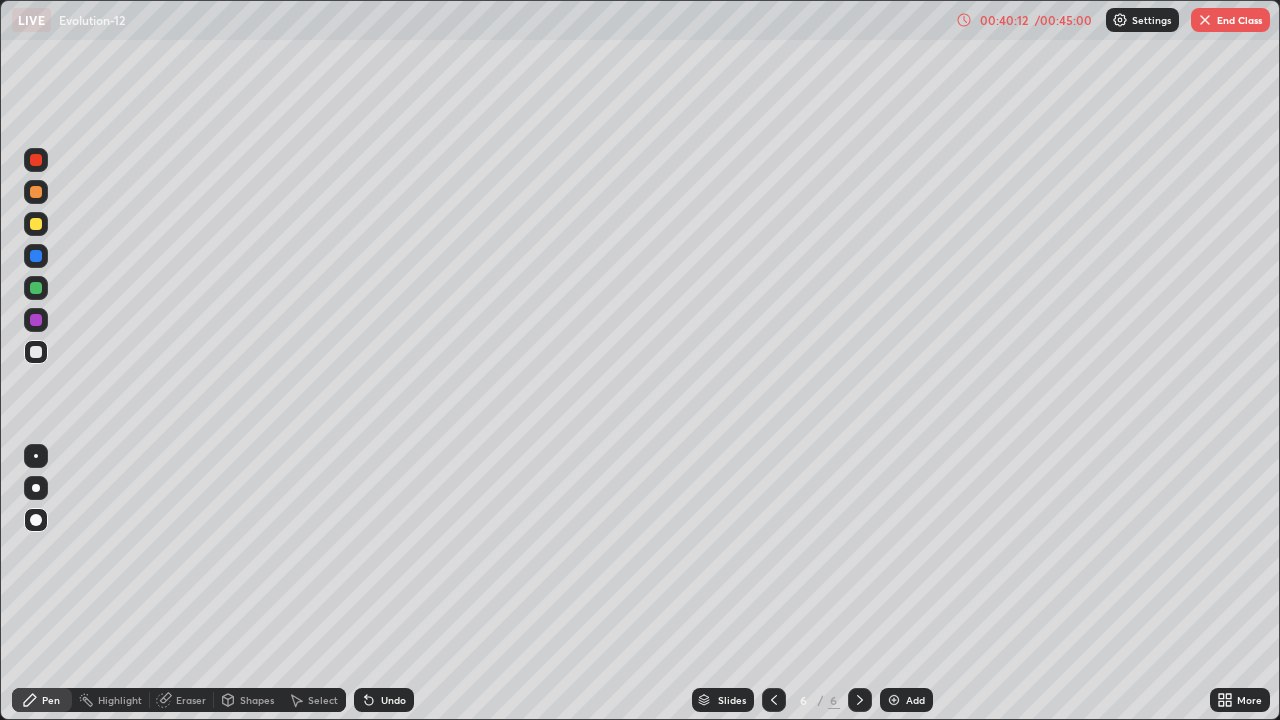 click at bounding box center [36, 288] 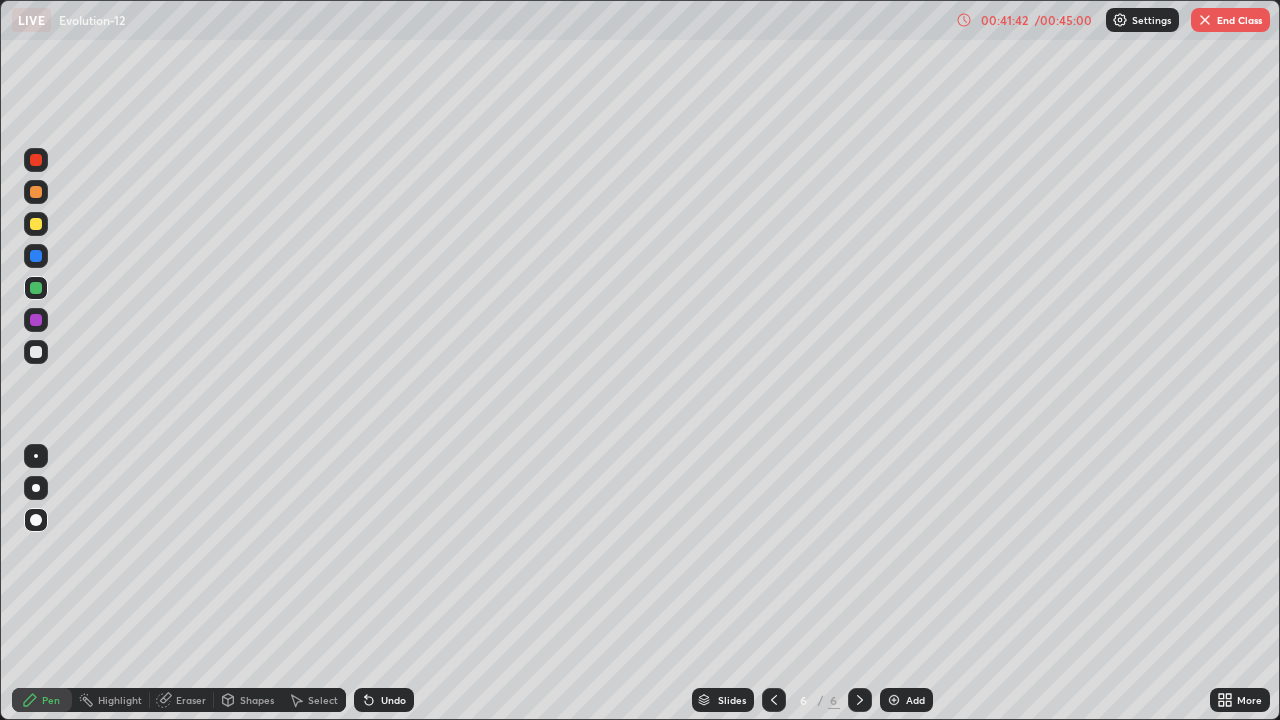 click at bounding box center (36, 352) 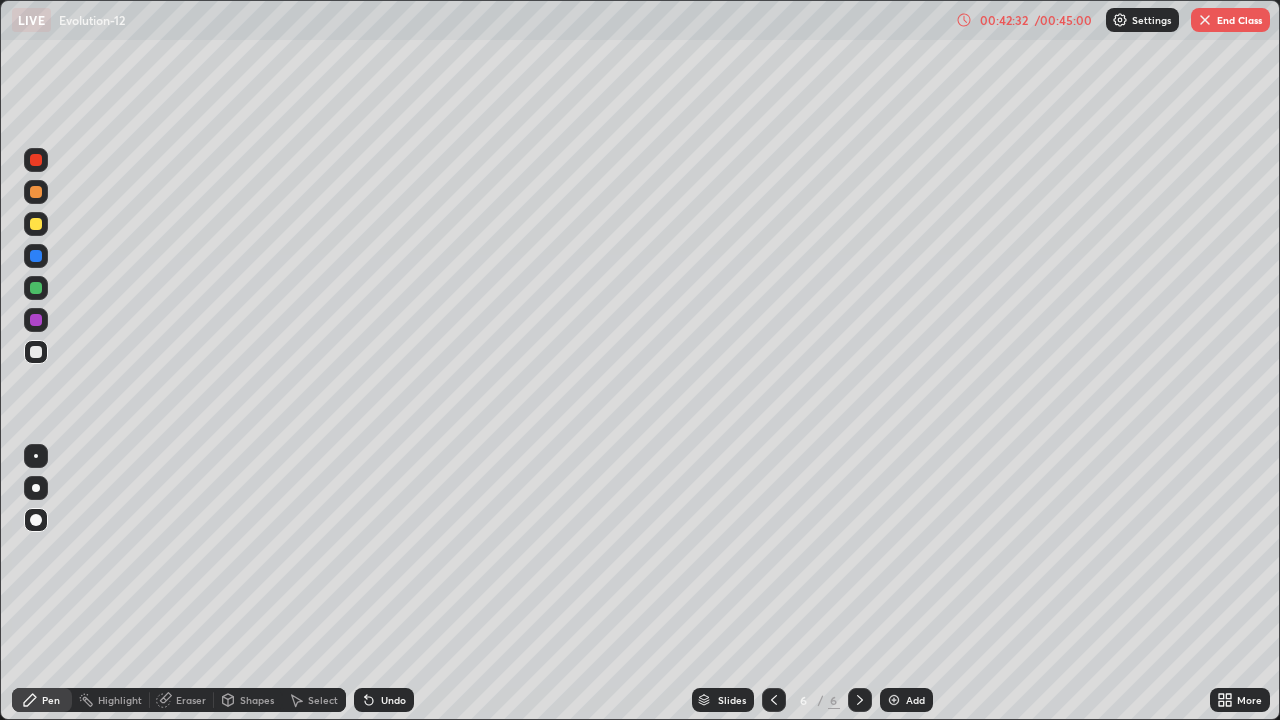 click at bounding box center [36, 224] 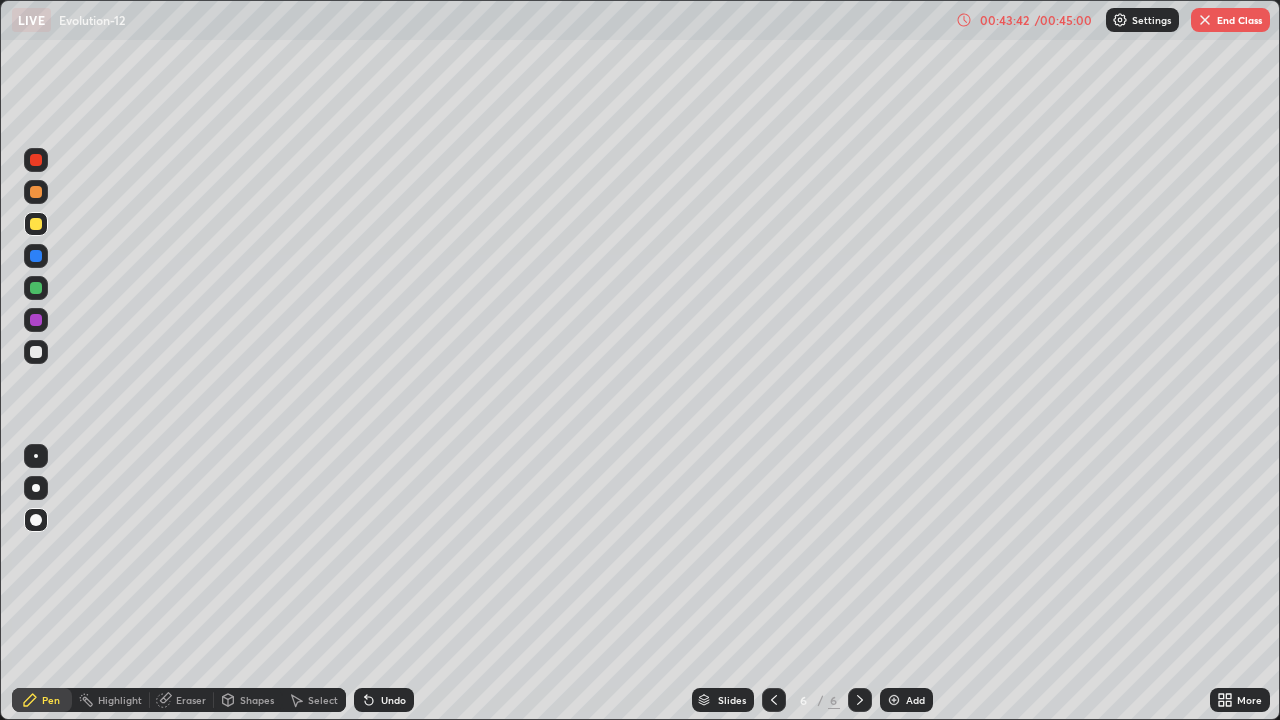 click at bounding box center (894, 700) 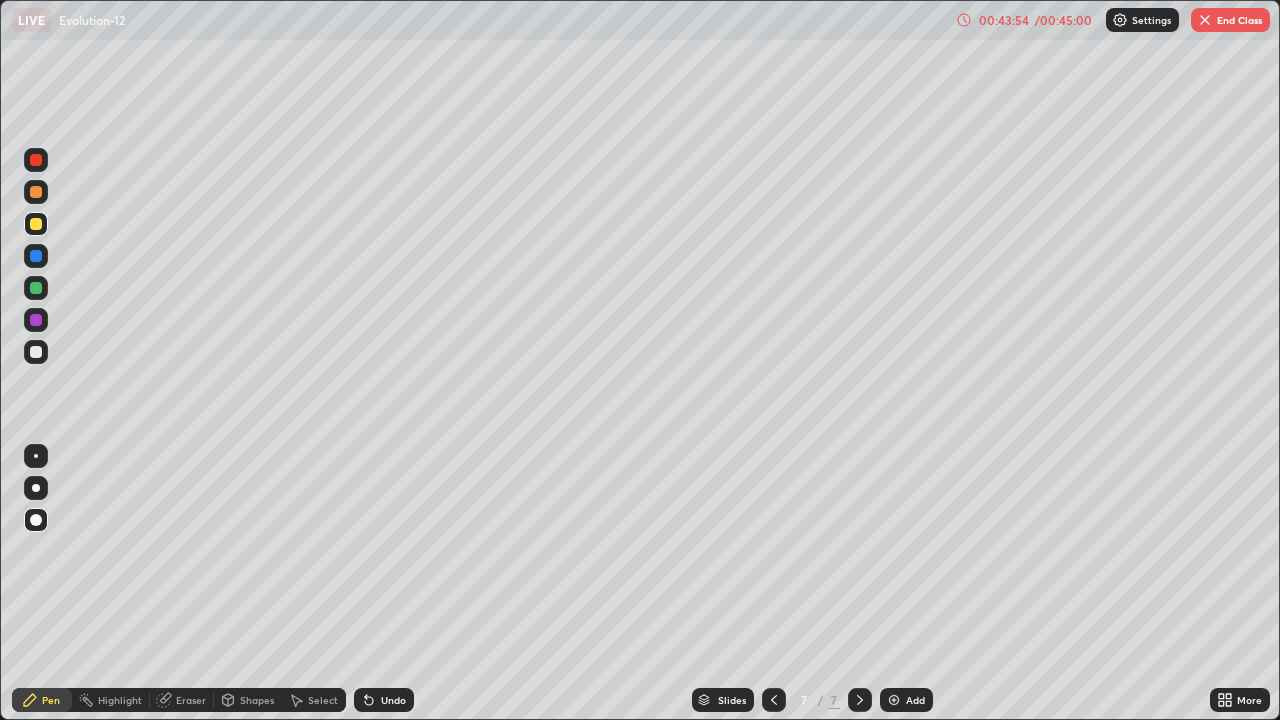 click at bounding box center (36, 352) 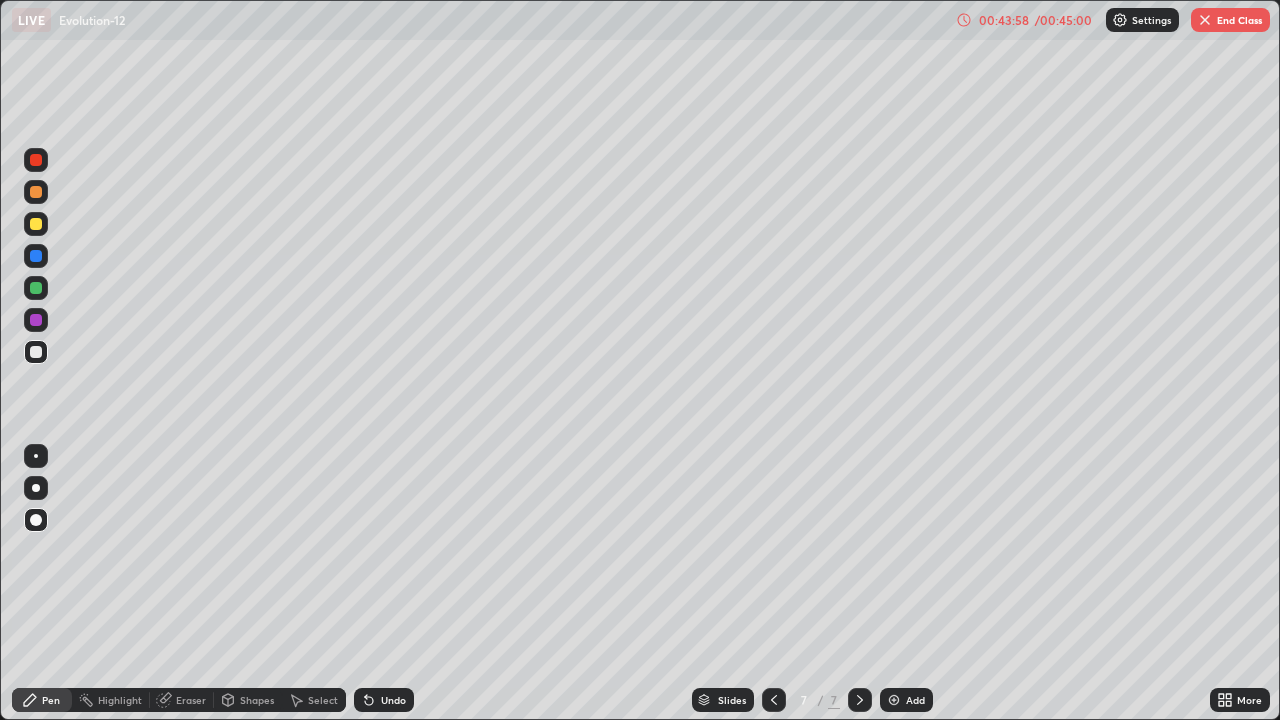 click at bounding box center [36, 320] 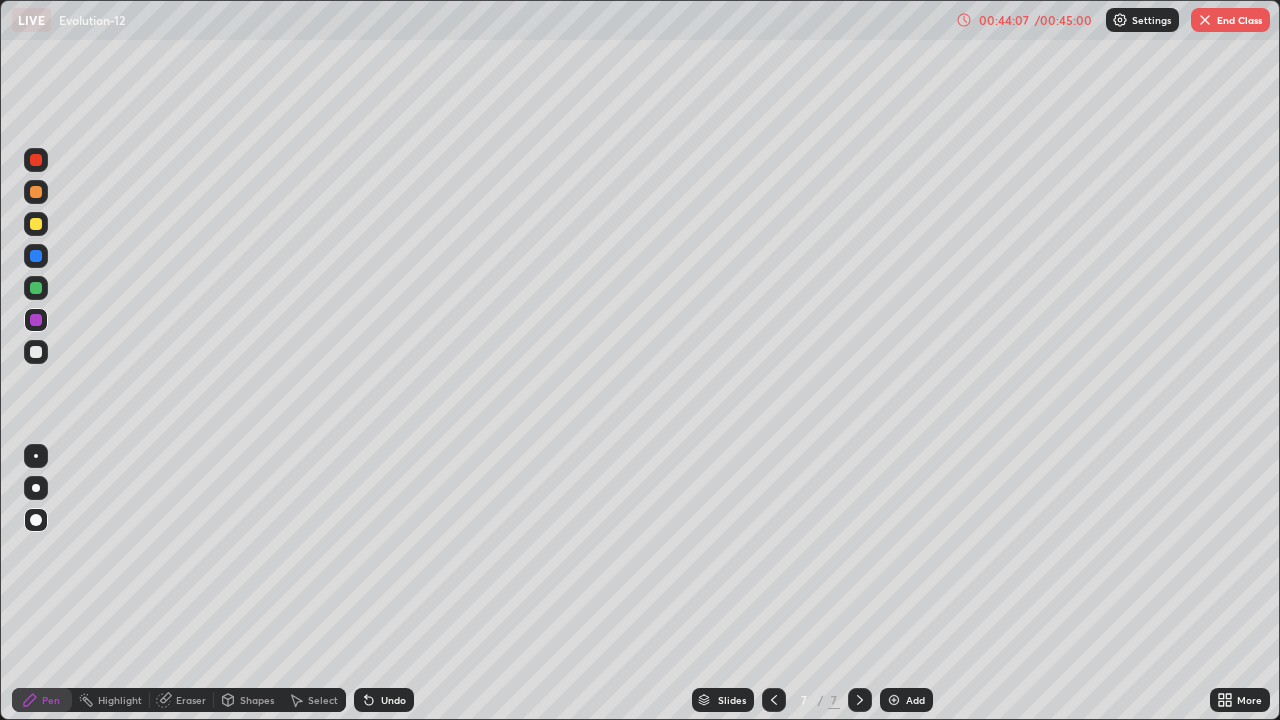 click at bounding box center (36, 352) 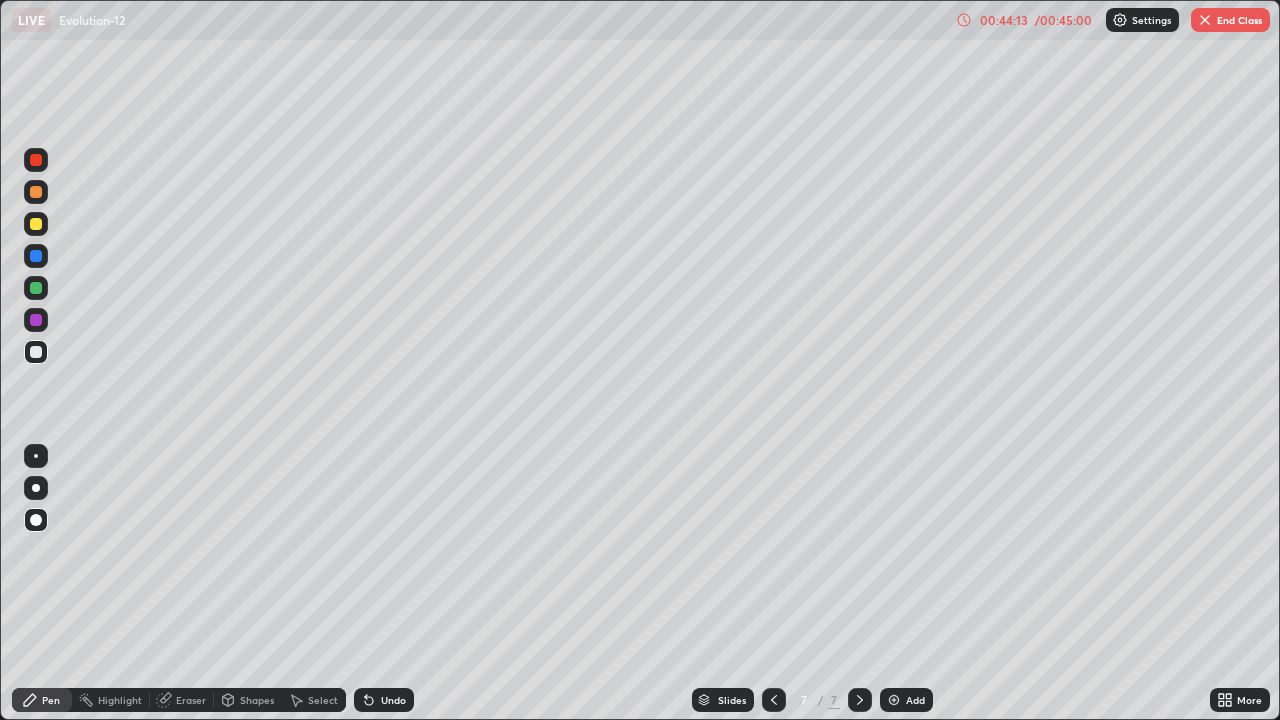 click at bounding box center [36, 320] 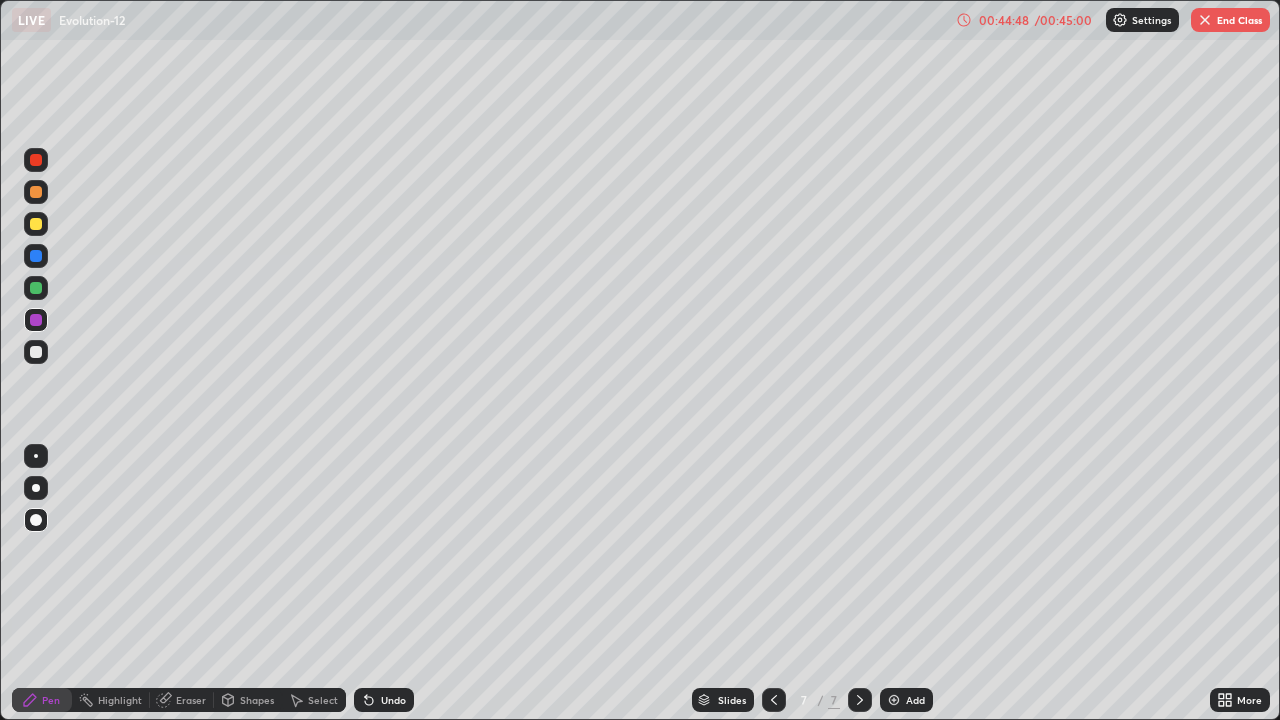 click at bounding box center [36, 352] 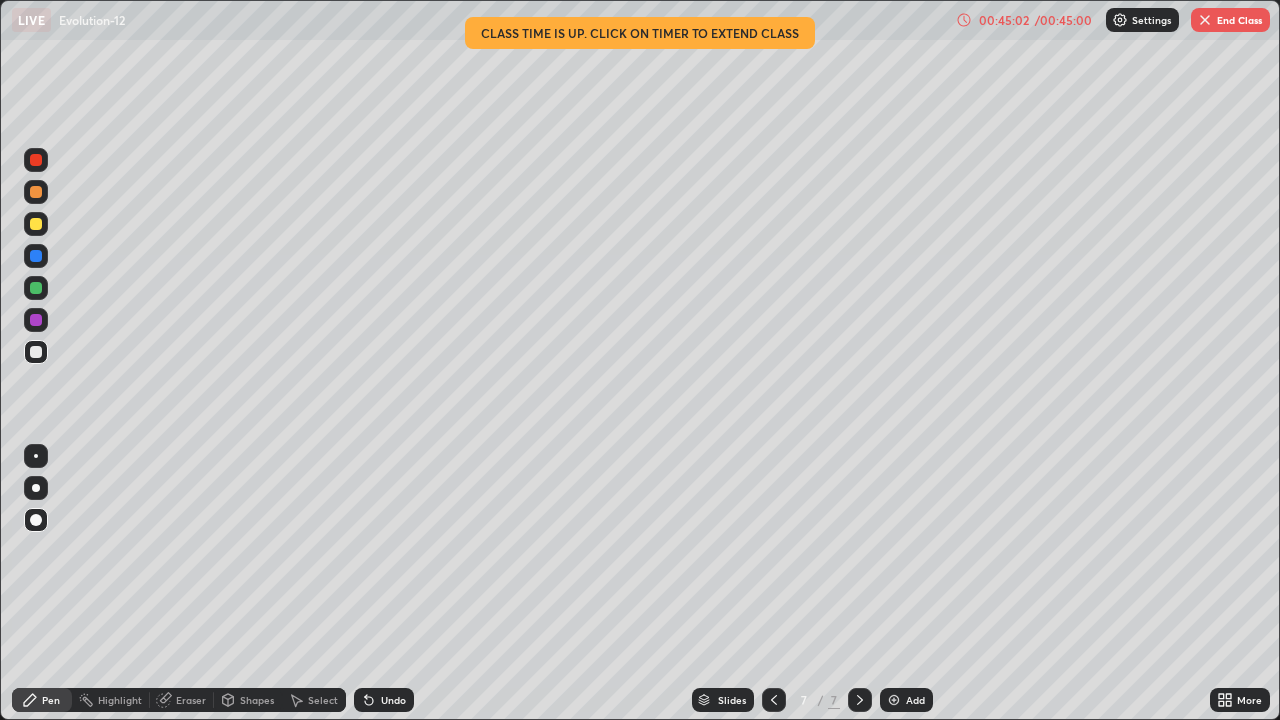 click on "00:45:02" at bounding box center (1004, 20) 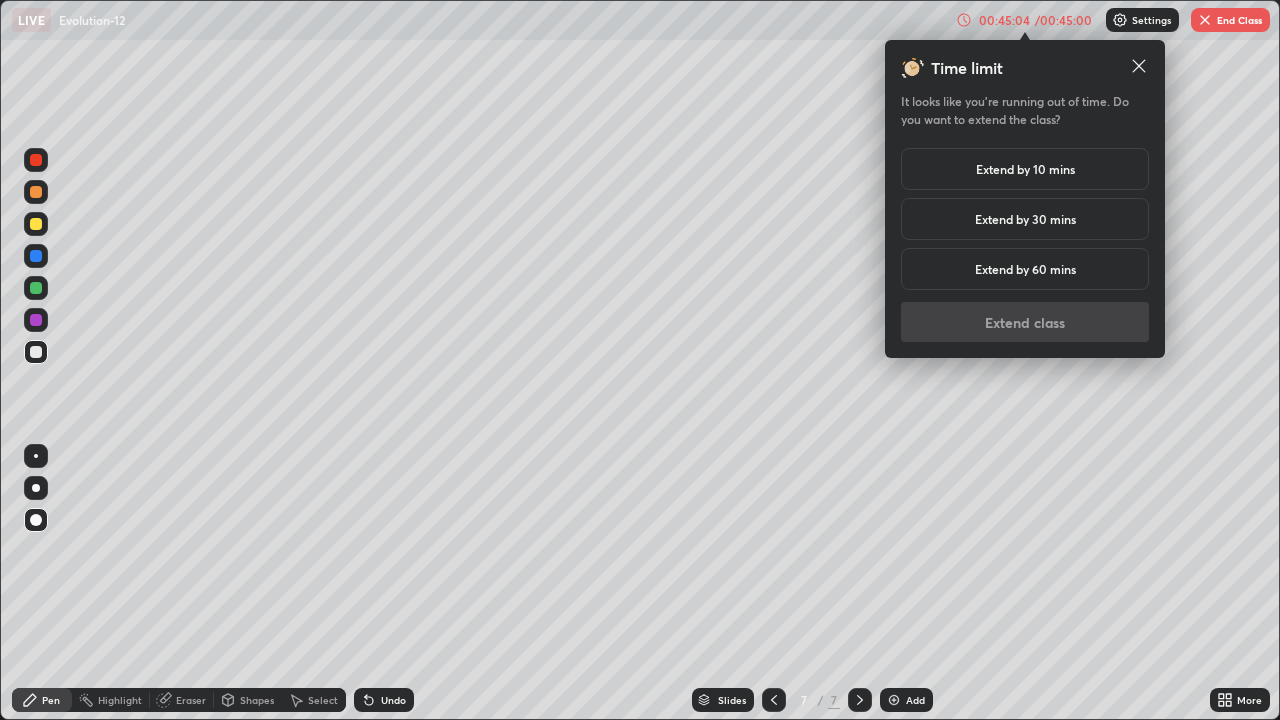 click on "Extend by 10 mins" at bounding box center [1025, 169] 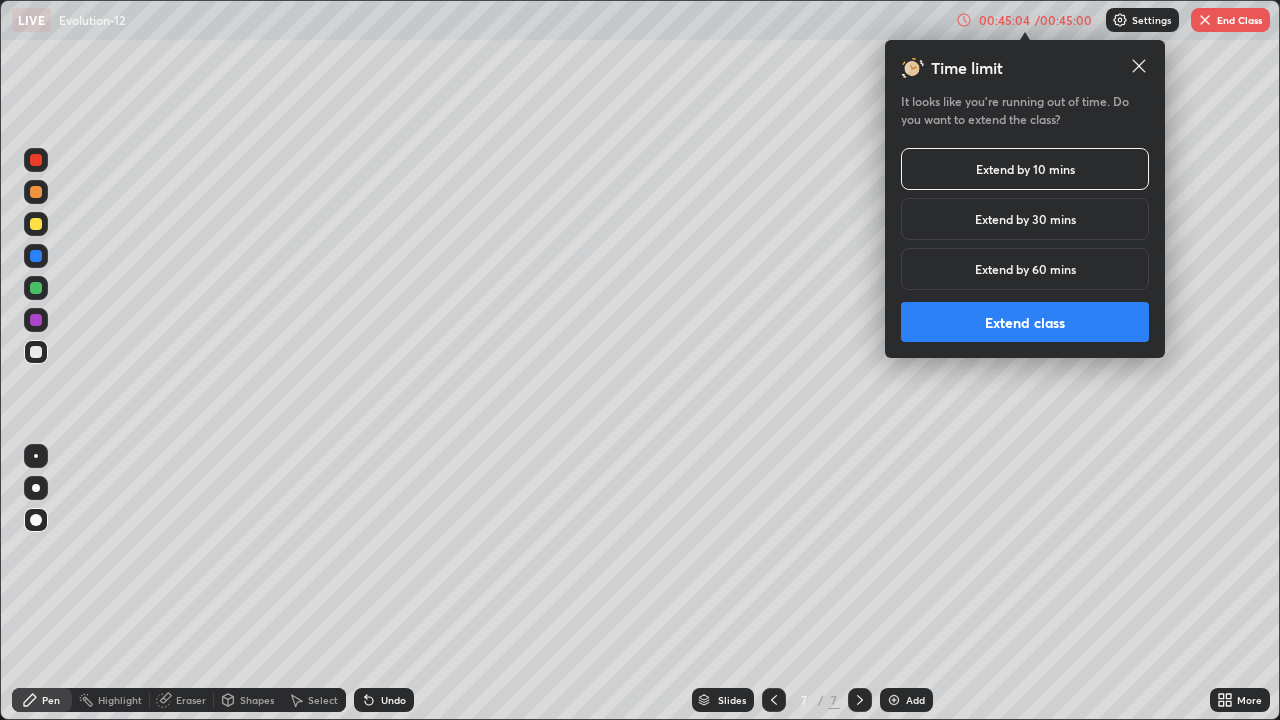 click on "Extend class" at bounding box center (1025, 322) 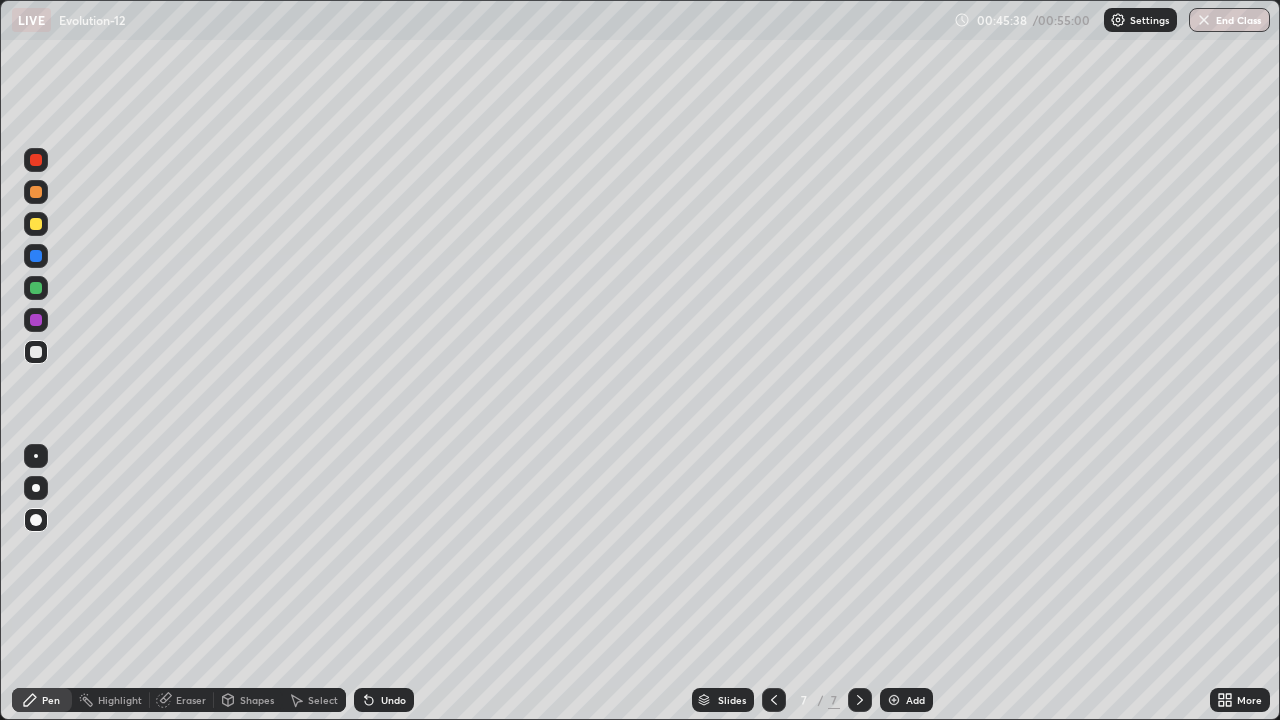 click 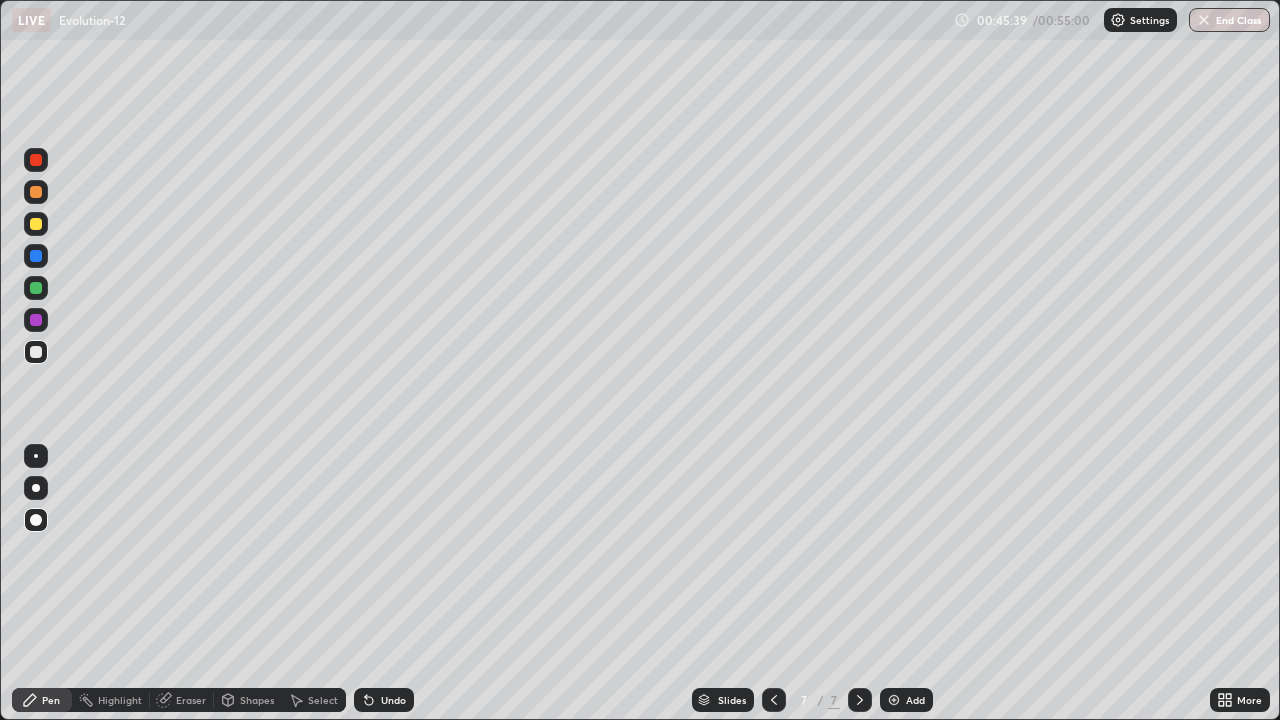 click 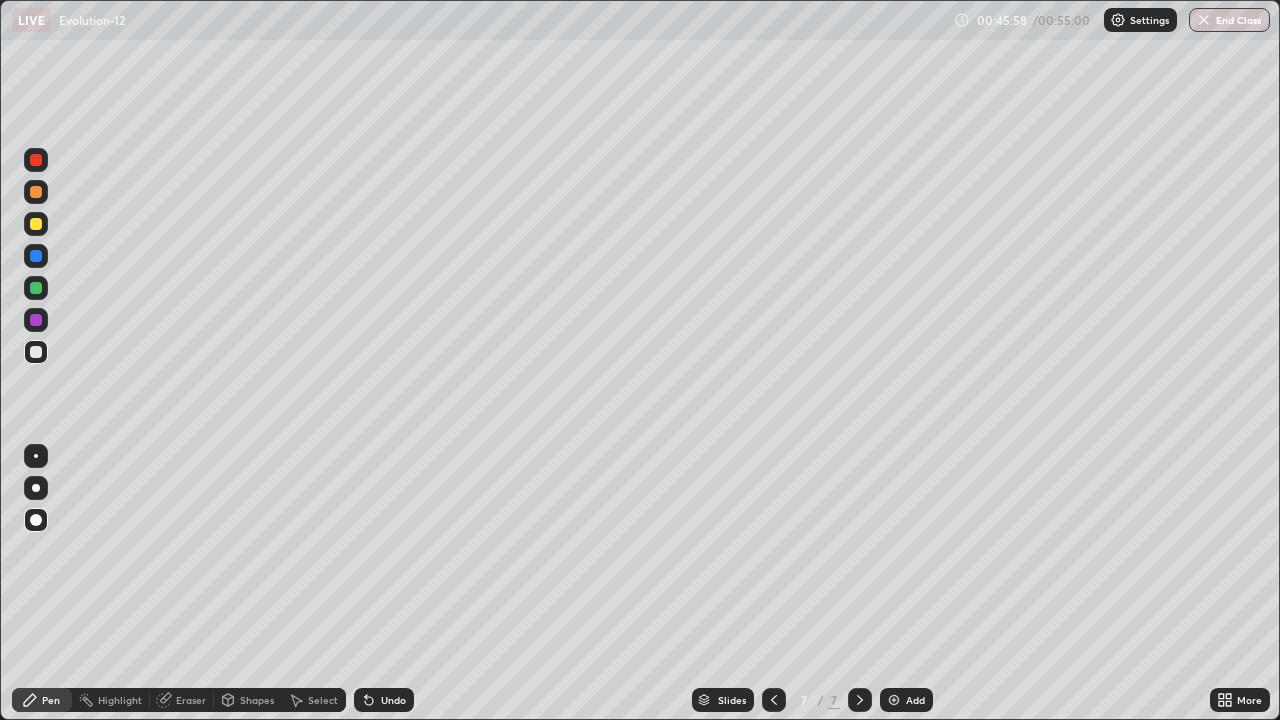 click at bounding box center (894, 700) 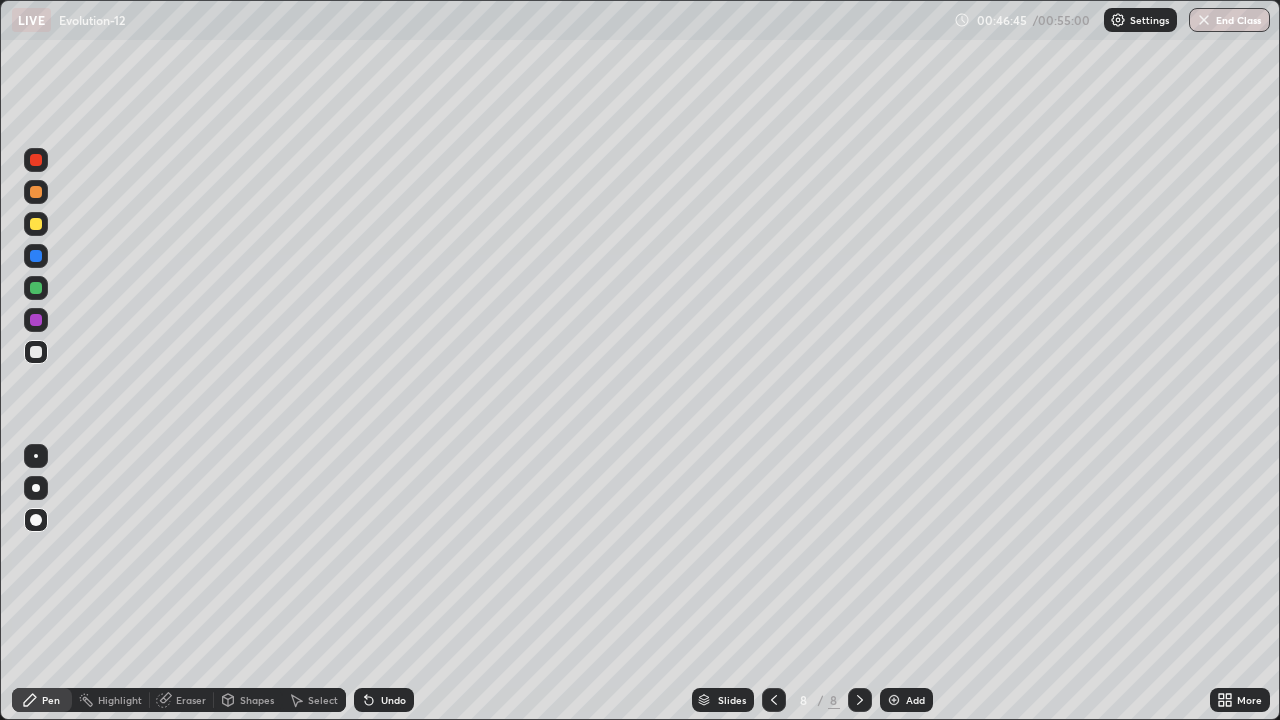 click at bounding box center (36, 224) 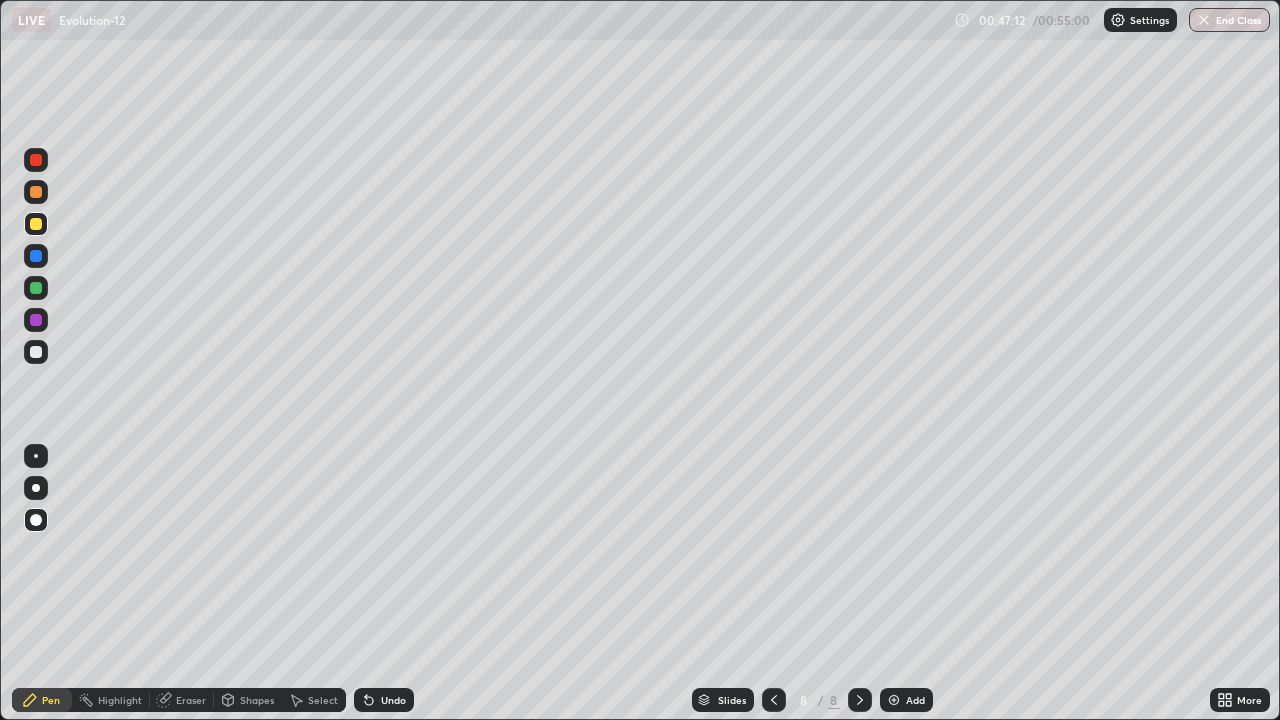 click on "Eraser" at bounding box center (191, 700) 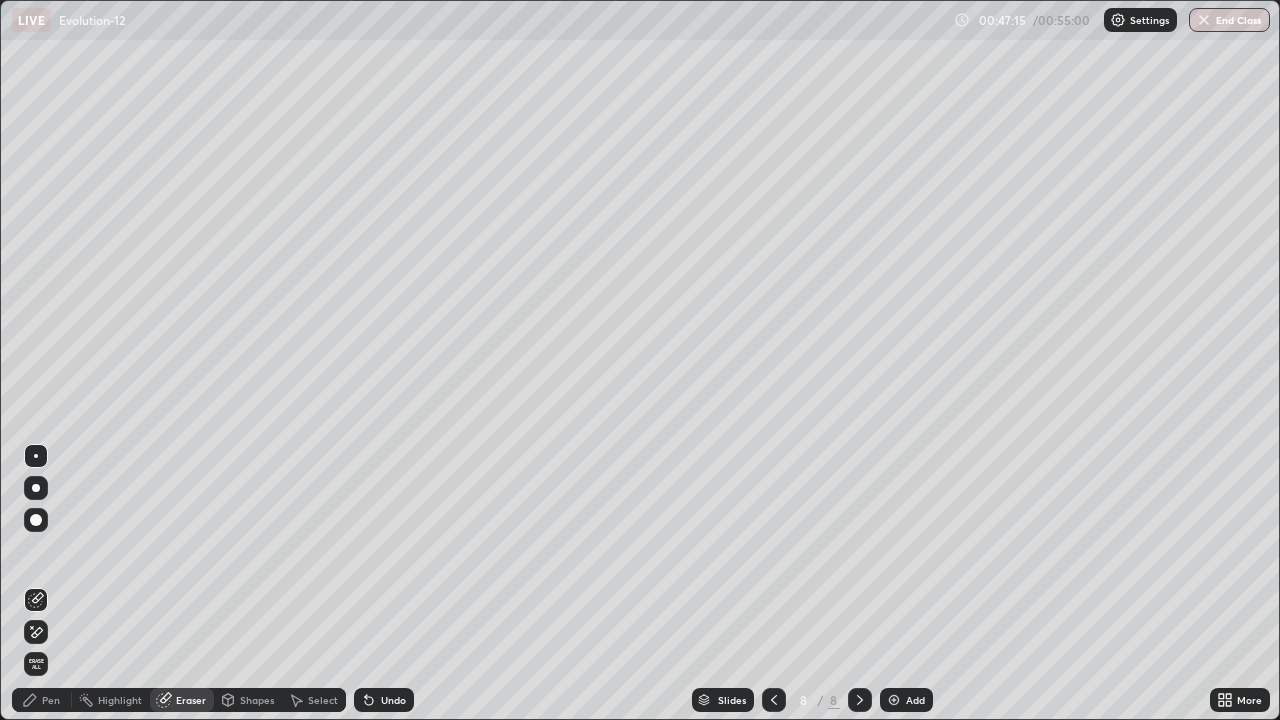 click on "Pen" at bounding box center [51, 700] 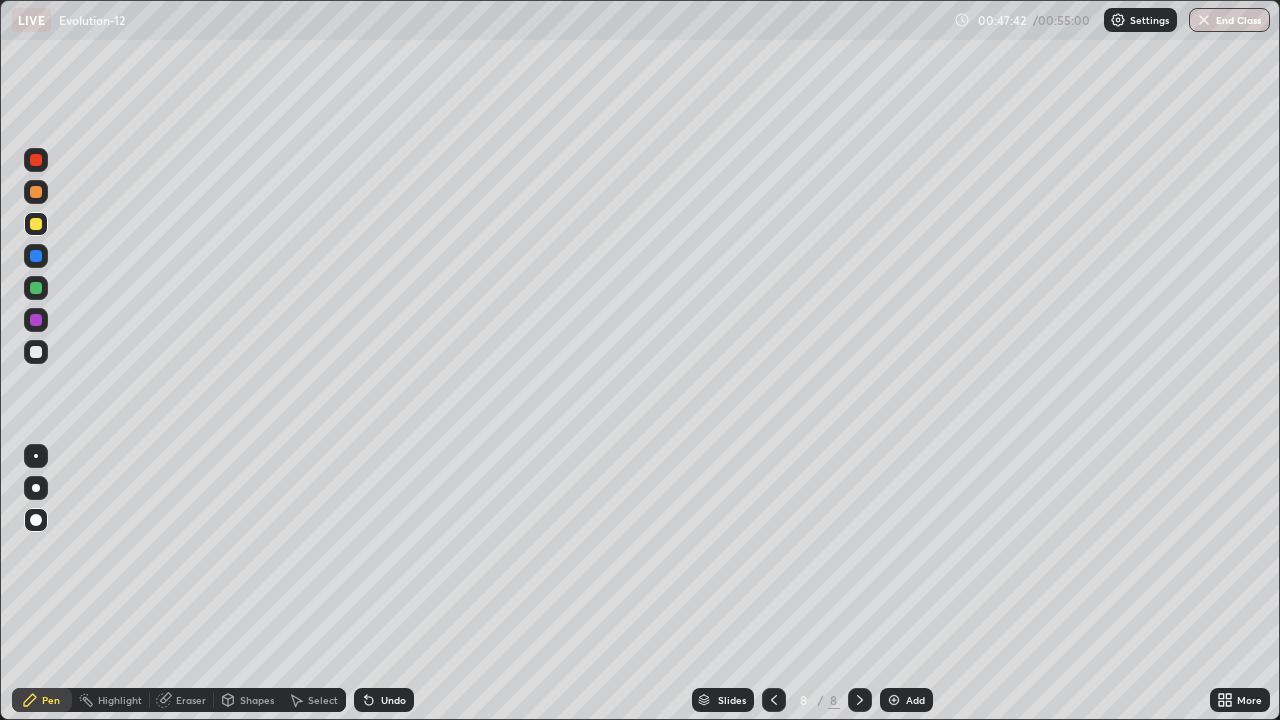 click at bounding box center [36, 352] 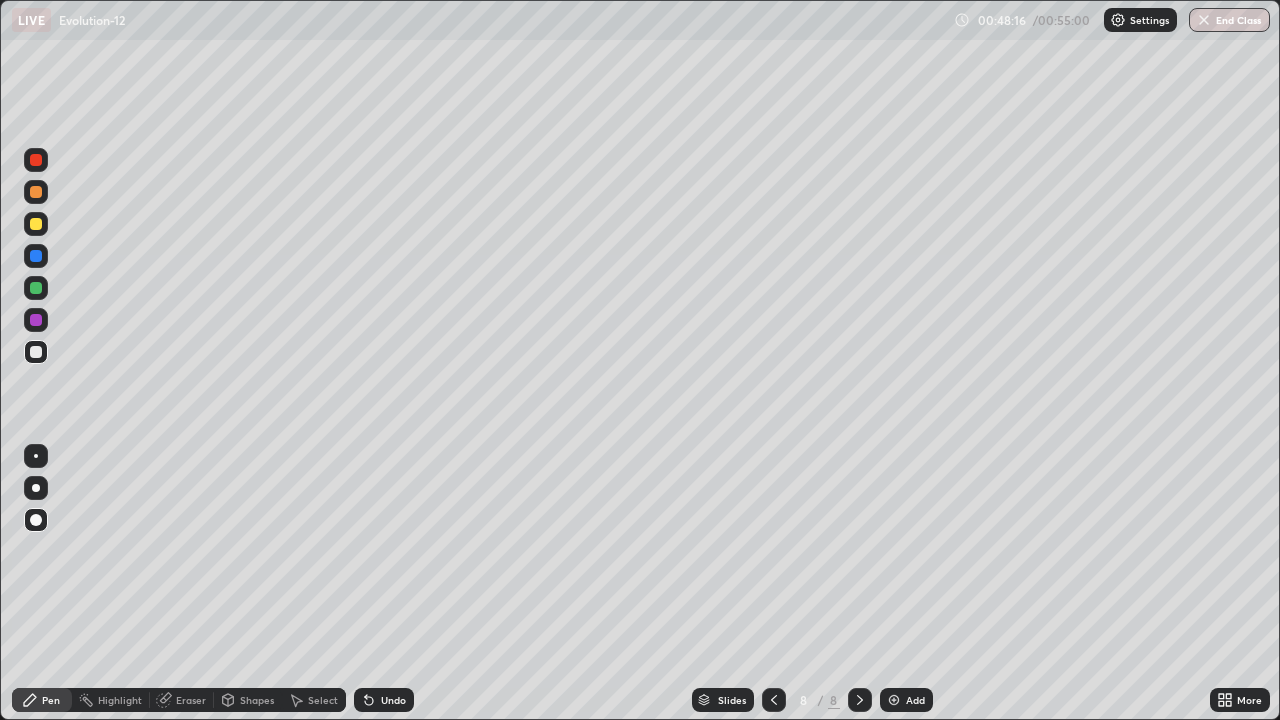 click on "Eraser" at bounding box center [182, 700] 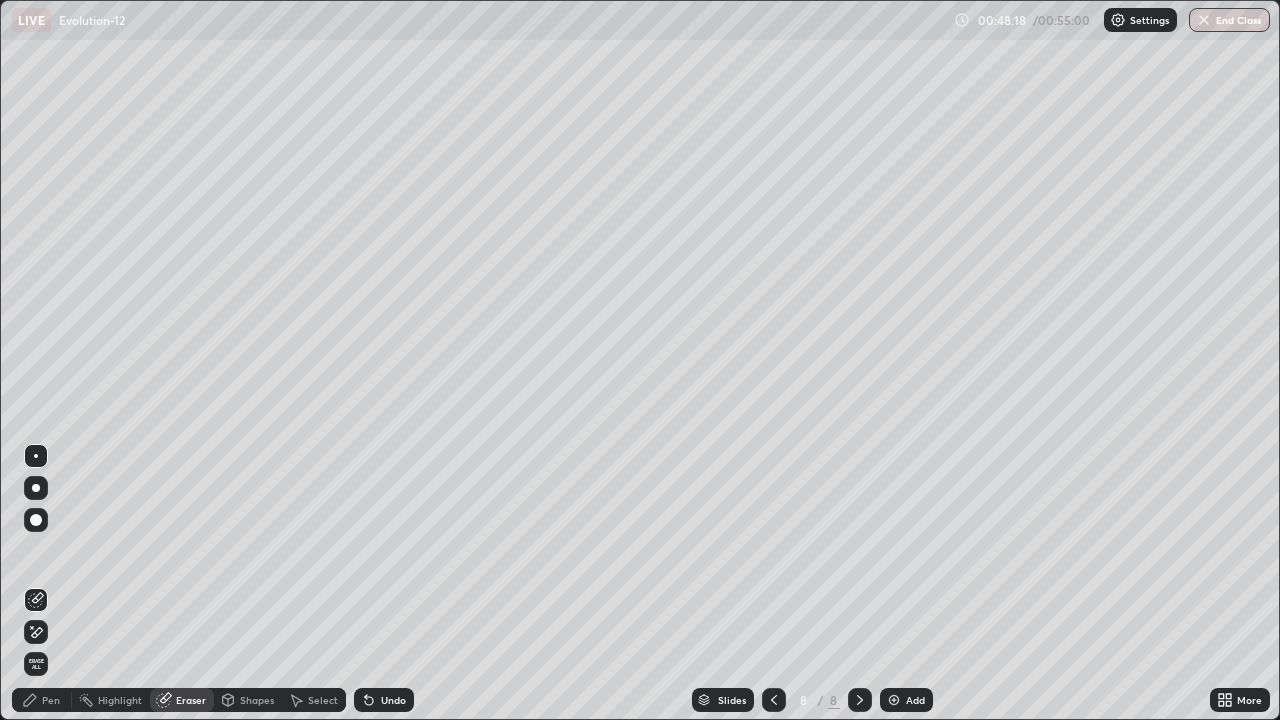 click on "Pen" at bounding box center (51, 700) 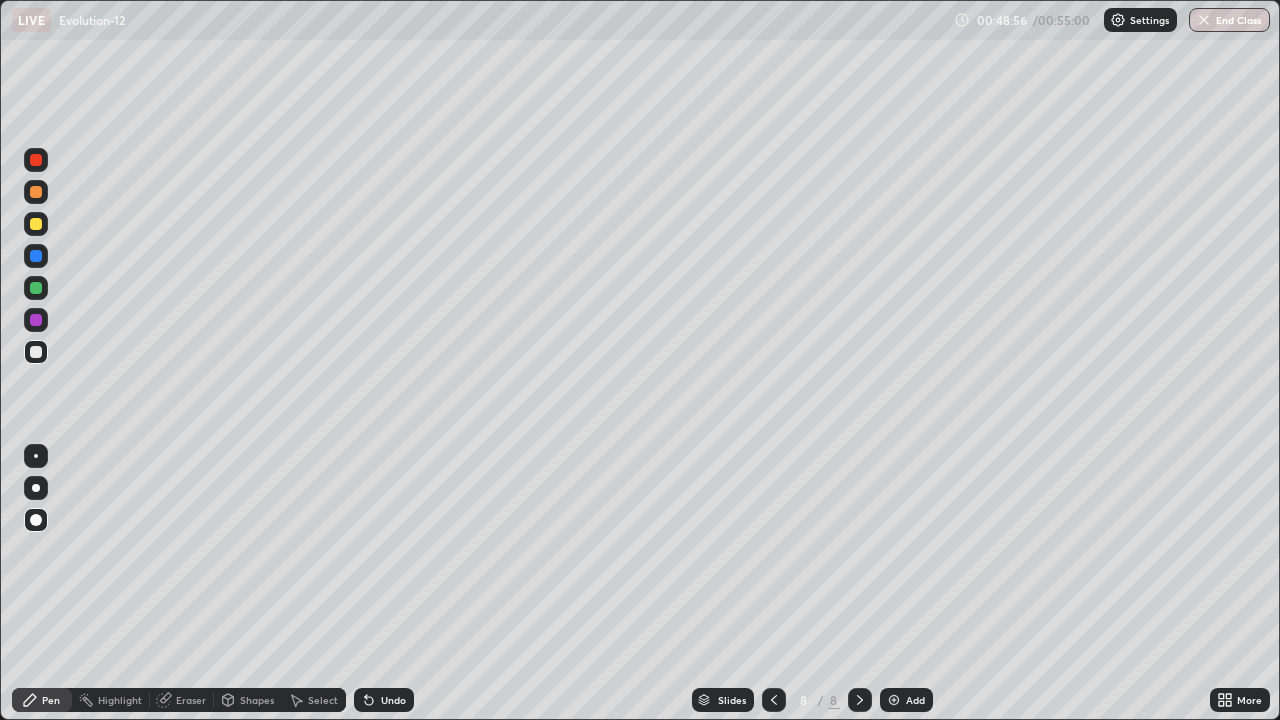 click on "End Class" at bounding box center [1229, 20] 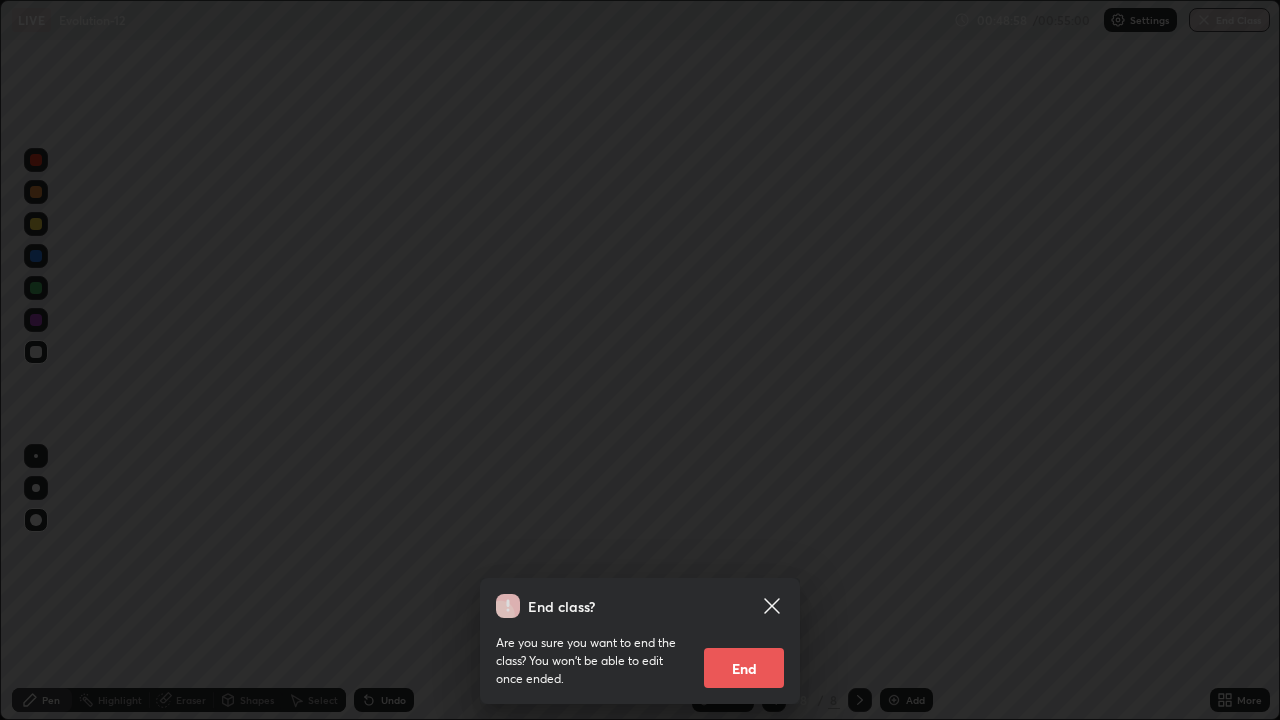 click on "End" at bounding box center [744, 668] 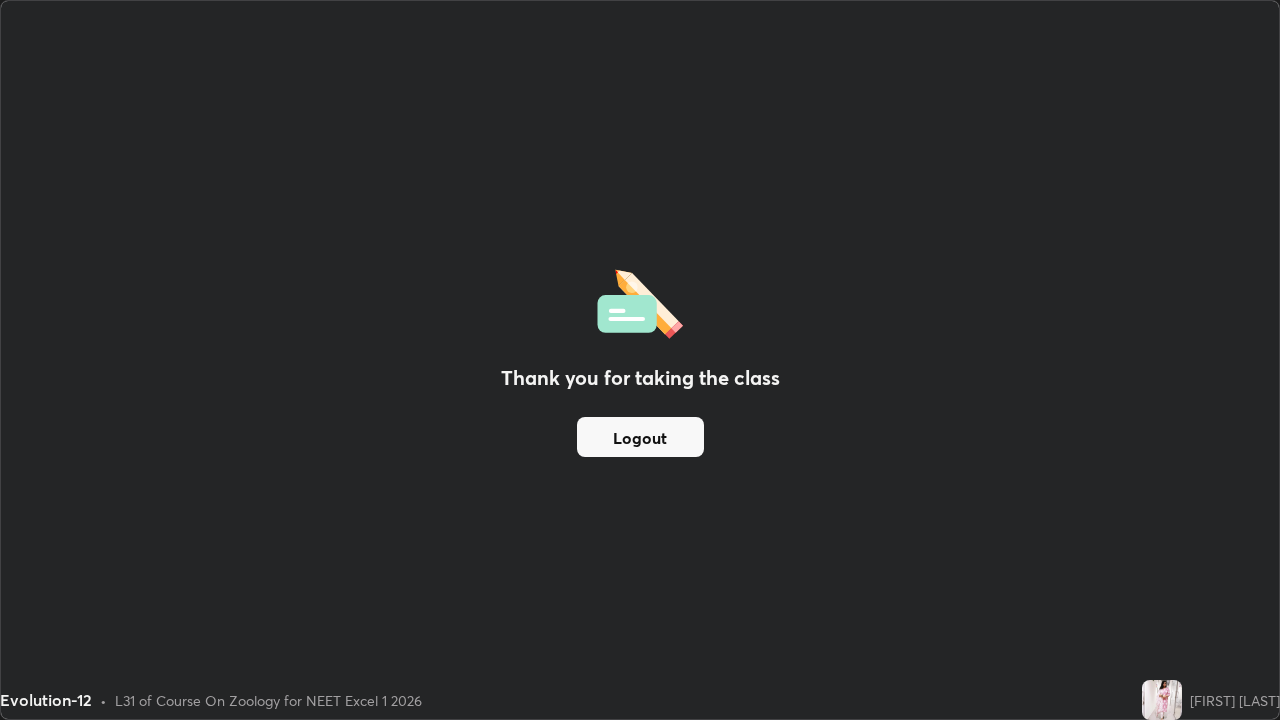 click on "Logout" at bounding box center (640, 437) 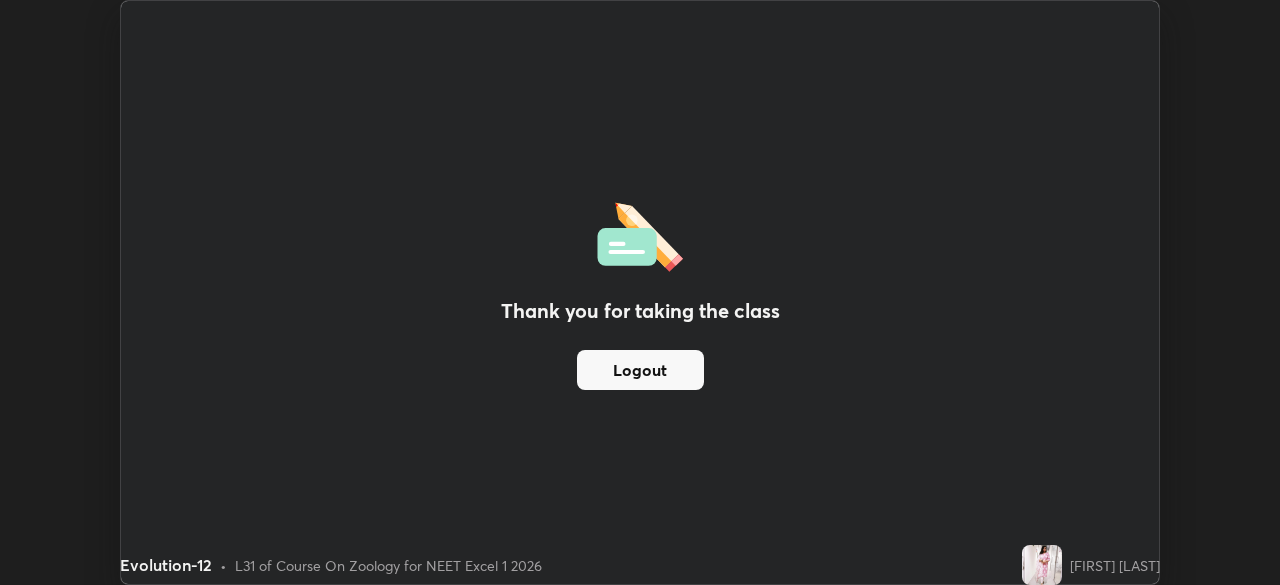scroll, scrollTop: 585, scrollLeft: 1280, axis: both 